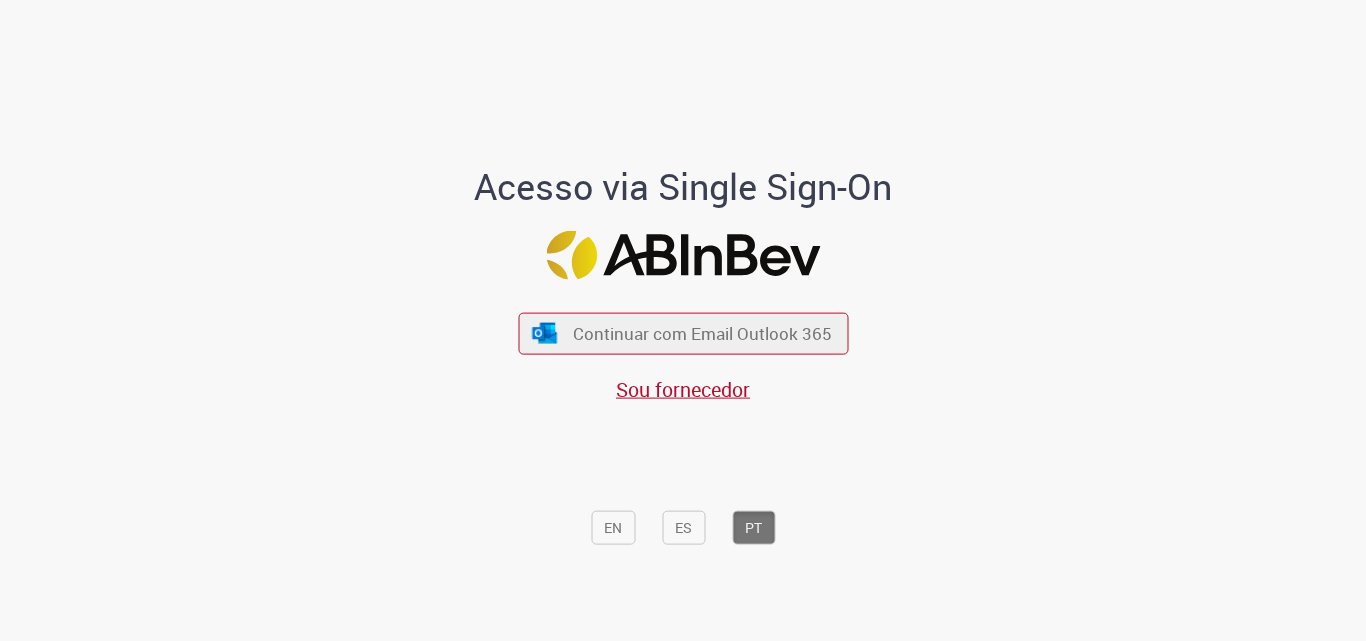 scroll, scrollTop: 0, scrollLeft: 0, axis: both 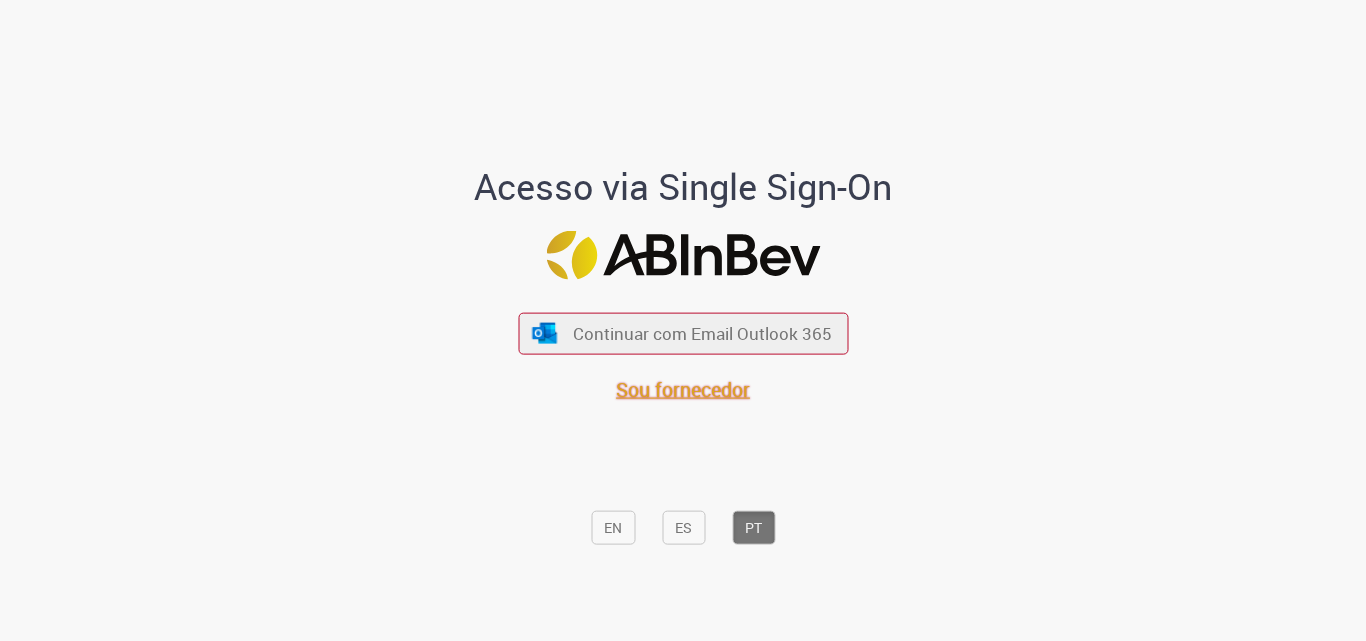 click on "Sou fornecedor" at bounding box center [683, 388] 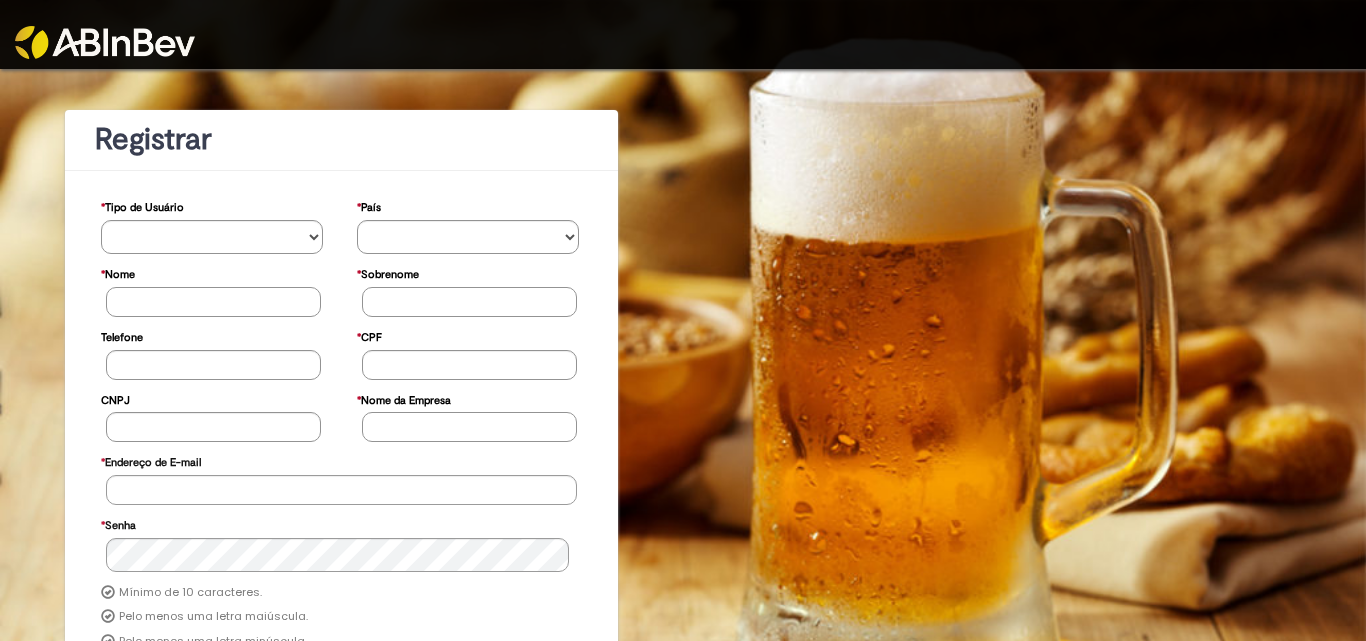scroll, scrollTop: 0, scrollLeft: 0, axis: both 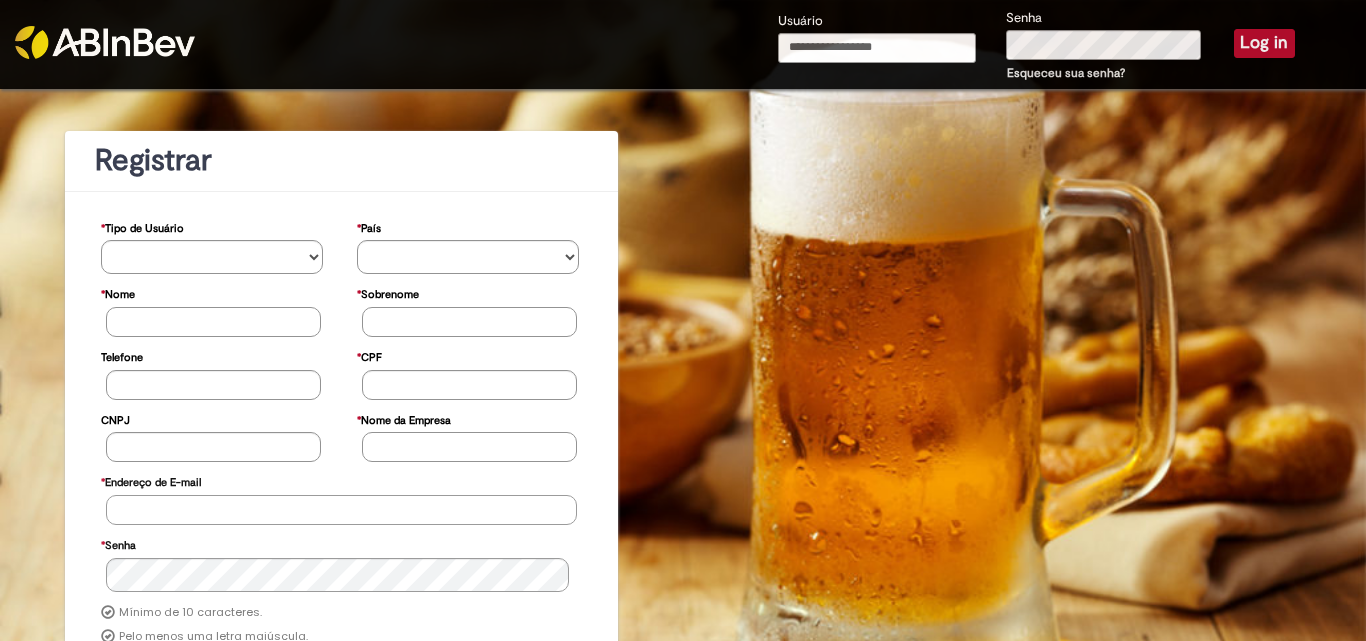 type on "**********" 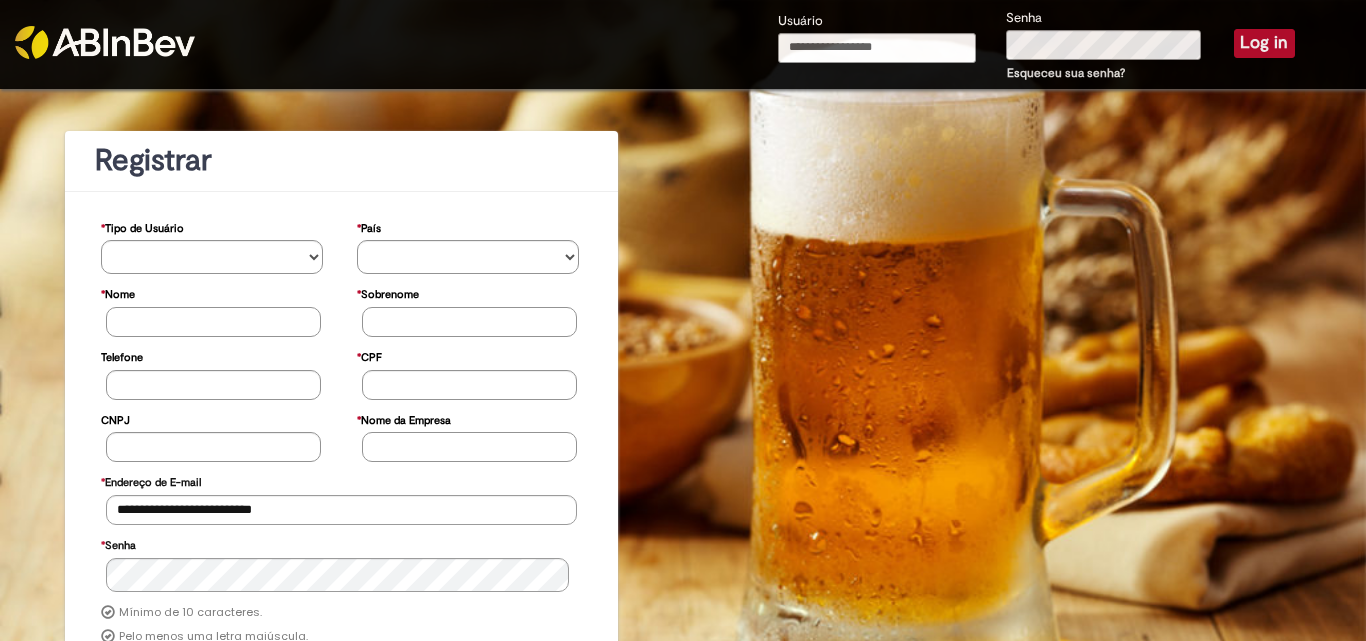 type on "**********" 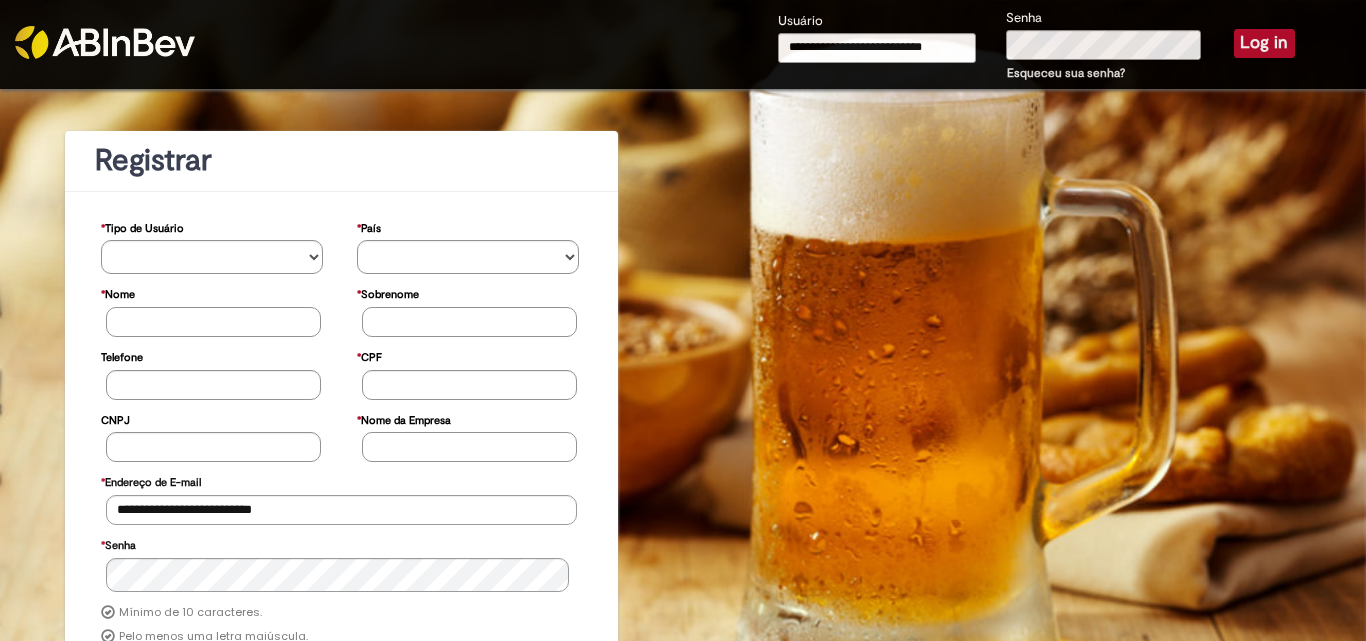 click on "**********" at bounding box center (1036, 46) 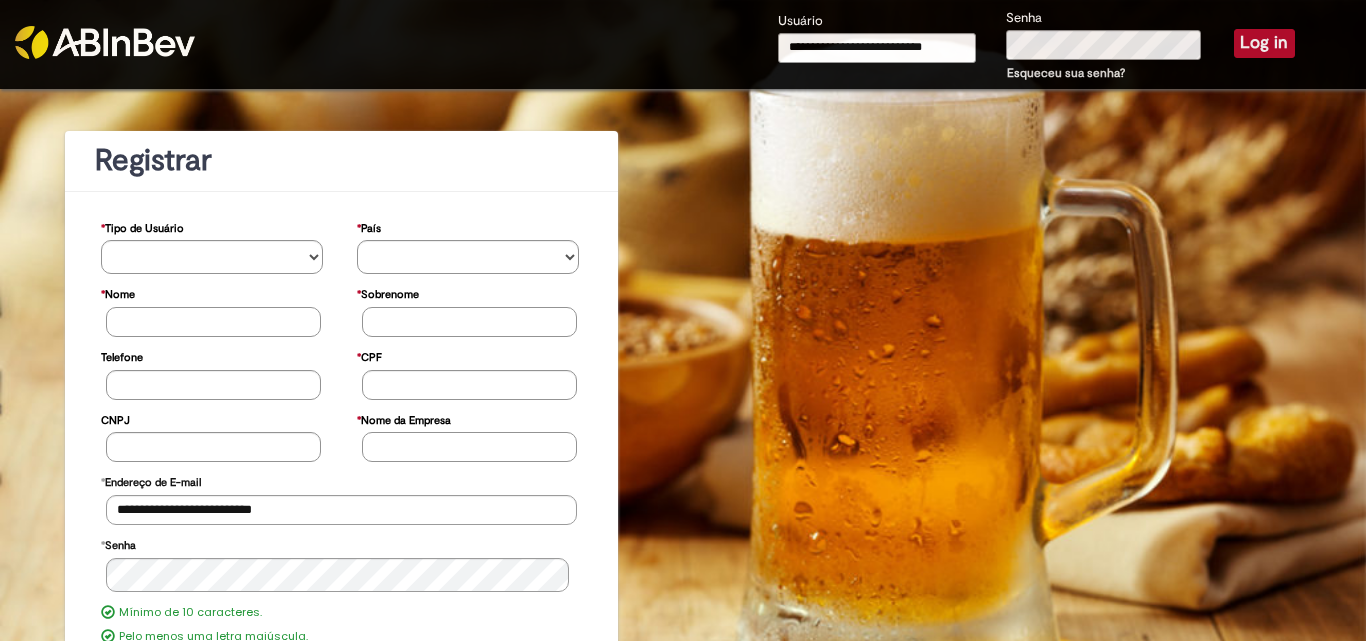 click on "**********" at bounding box center (1036, 46) 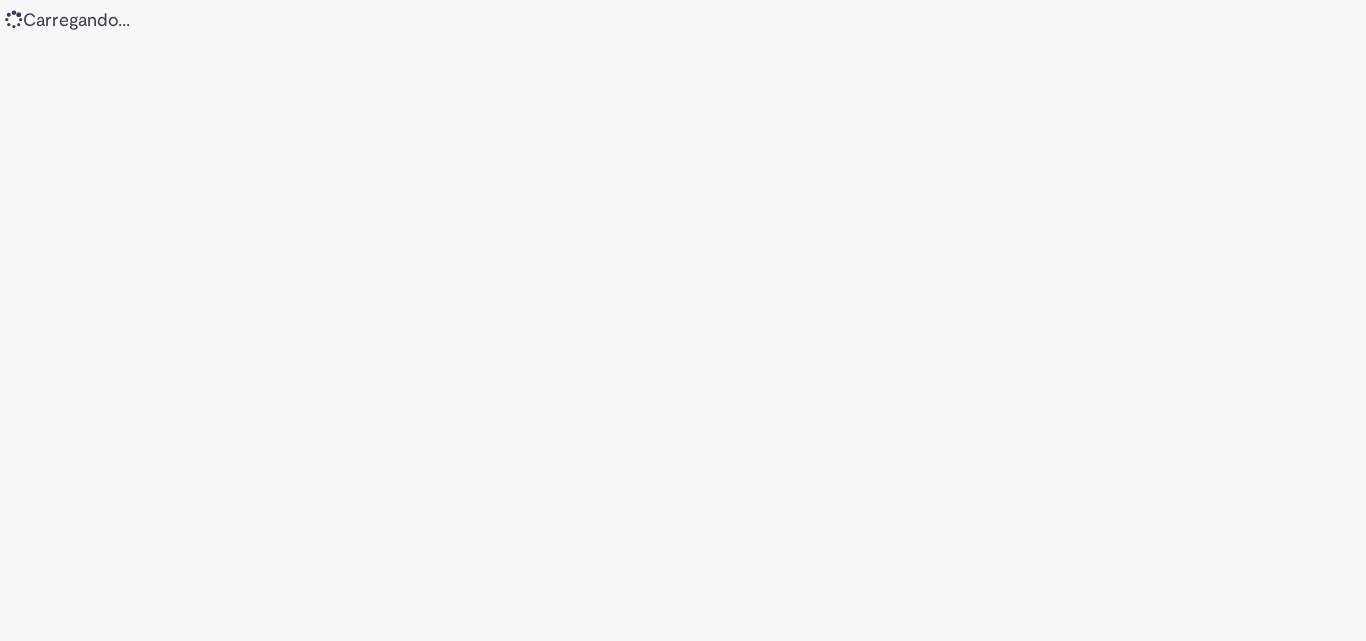 scroll, scrollTop: 0, scrollLeft: 0, axis: both 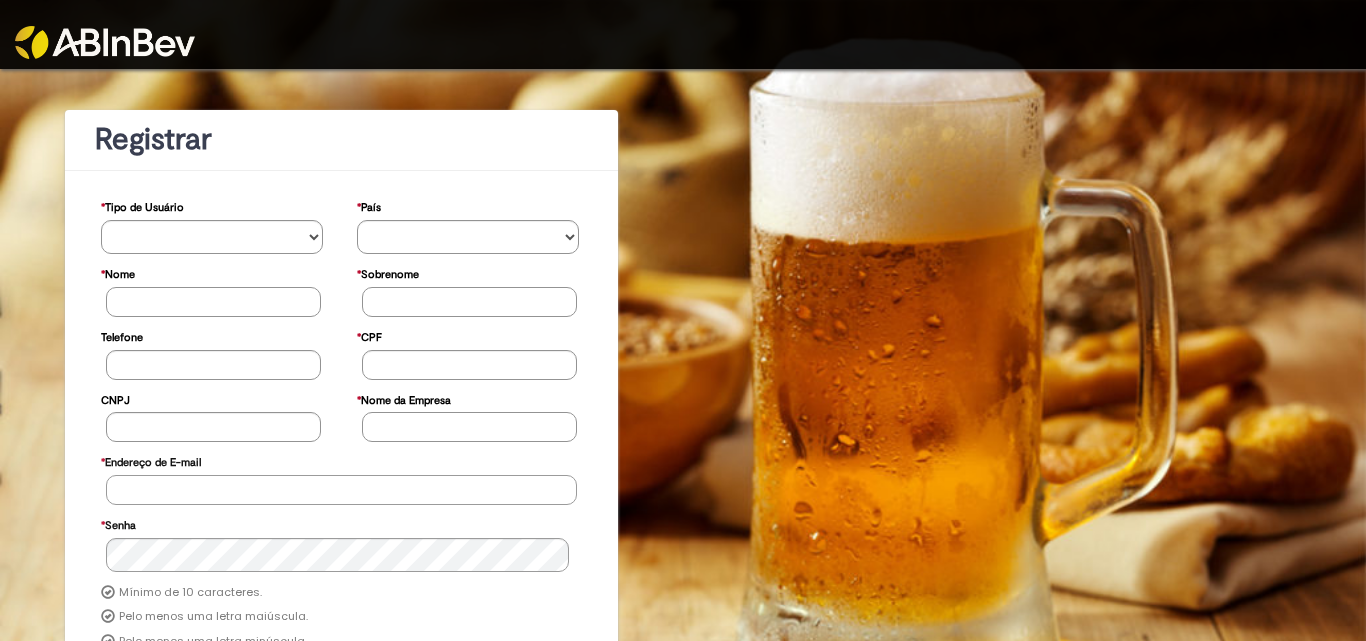 type on "**********" 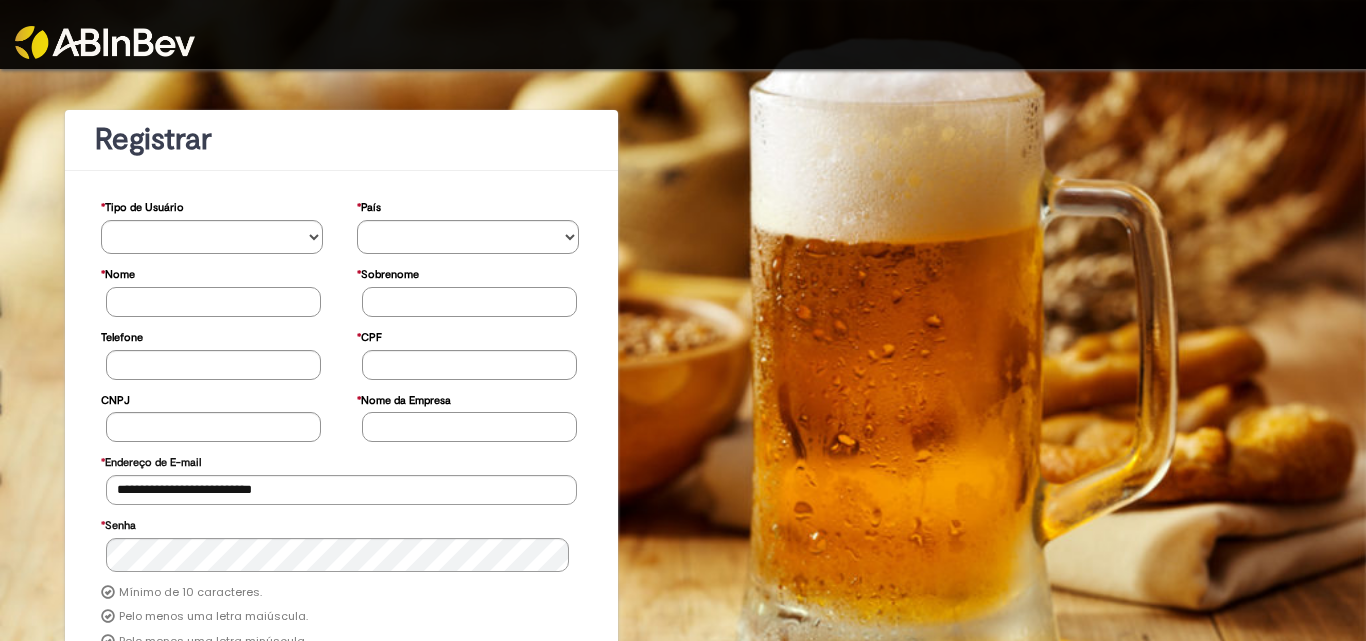 click at bounding box center (105, 42) 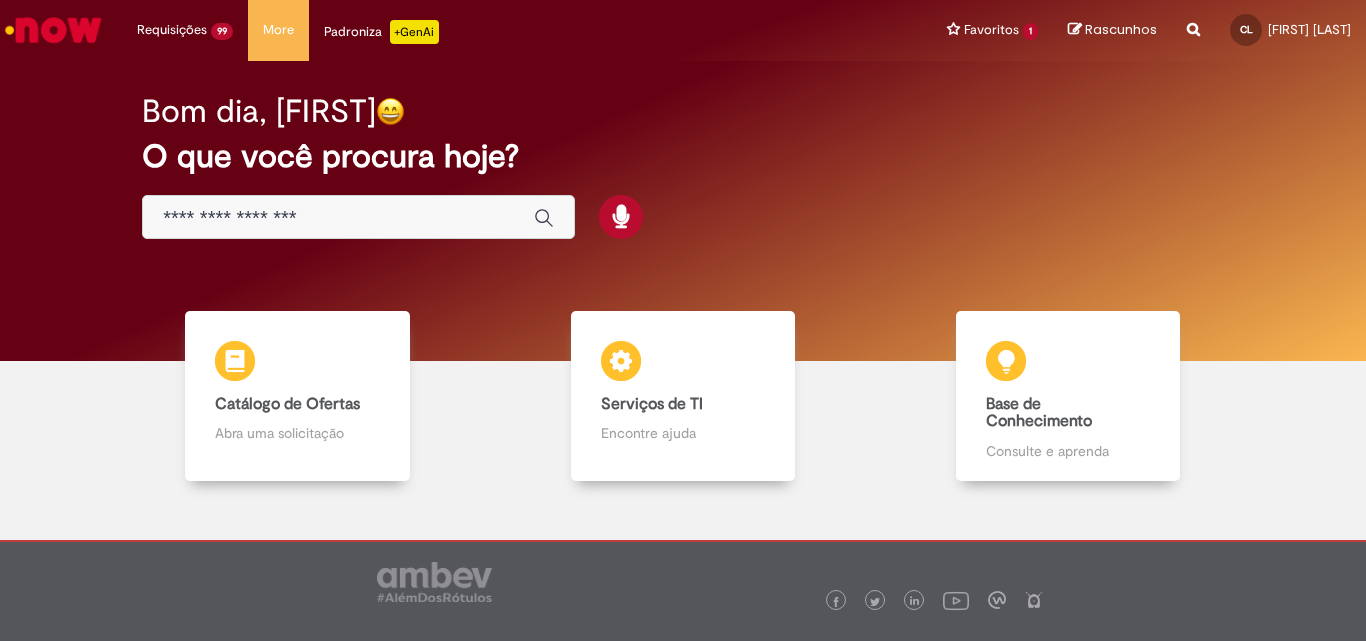 scroll, scrollTop: 0, scrollLeft: 0, axis: both 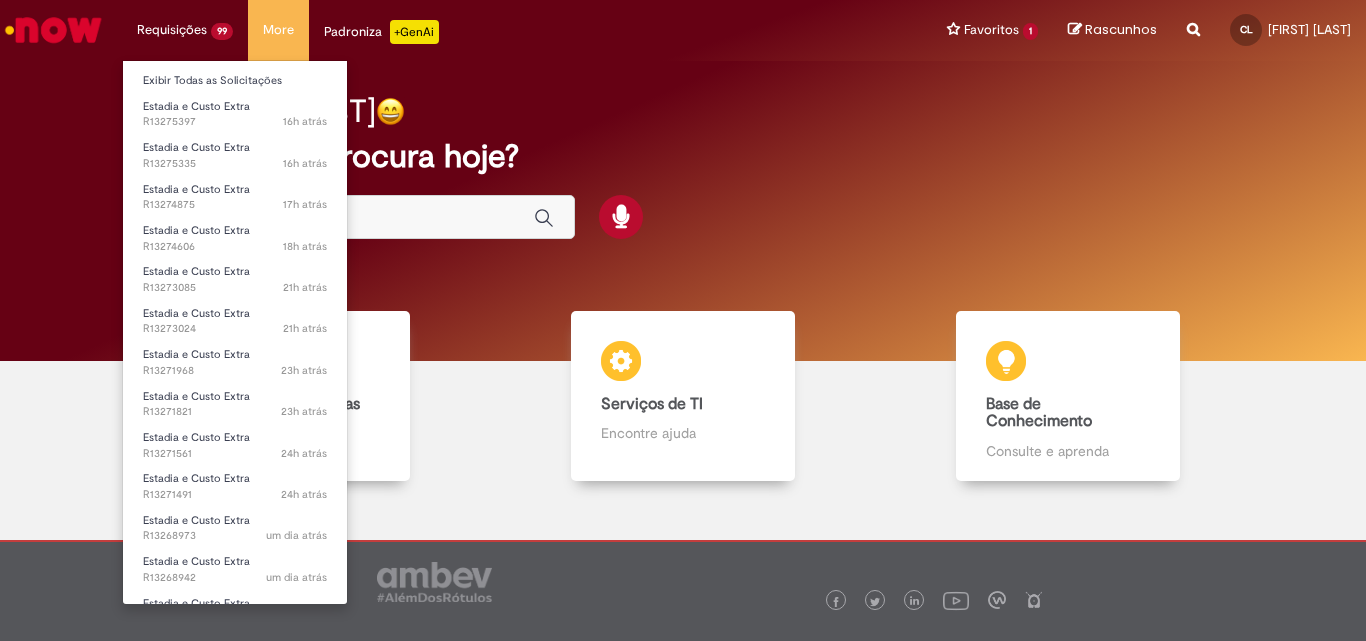 click on "Requisições   99
Exibir Todas as Solicitações
Estadia e Custo Extra
16h atrás 16 horas atrás  R13275397
Estadia e Custo Extra
16h atrás 16 horas atrás  R13275335
Estadia e Custo Extra
17h atrás 17 horas atrás  R13274875
Estadia e Custo Extra
18h atrás 18 horas atrás  R13274606
Estadia e Custo Extra
21h atrás 21 horas atrás  R13273085
Estadia e Custo Extra
21h atrás 21 horas atrás  R13273024
Estadia e Custo Extra
23h atrás 23 horas atrás  R13271968
Estadia e Custo Extra
23h atrás 23 horas atrás  R13271821
Estadia e Custo Extra
24h atrás 24 horas atrás  R13271561
Estadia e Custo Extra
24h atrás 24 horas atrás  R13271491
Estadia e Custo Extra
um dia atrás um dia atrás  R13268973" at bounding box center [185, 30] 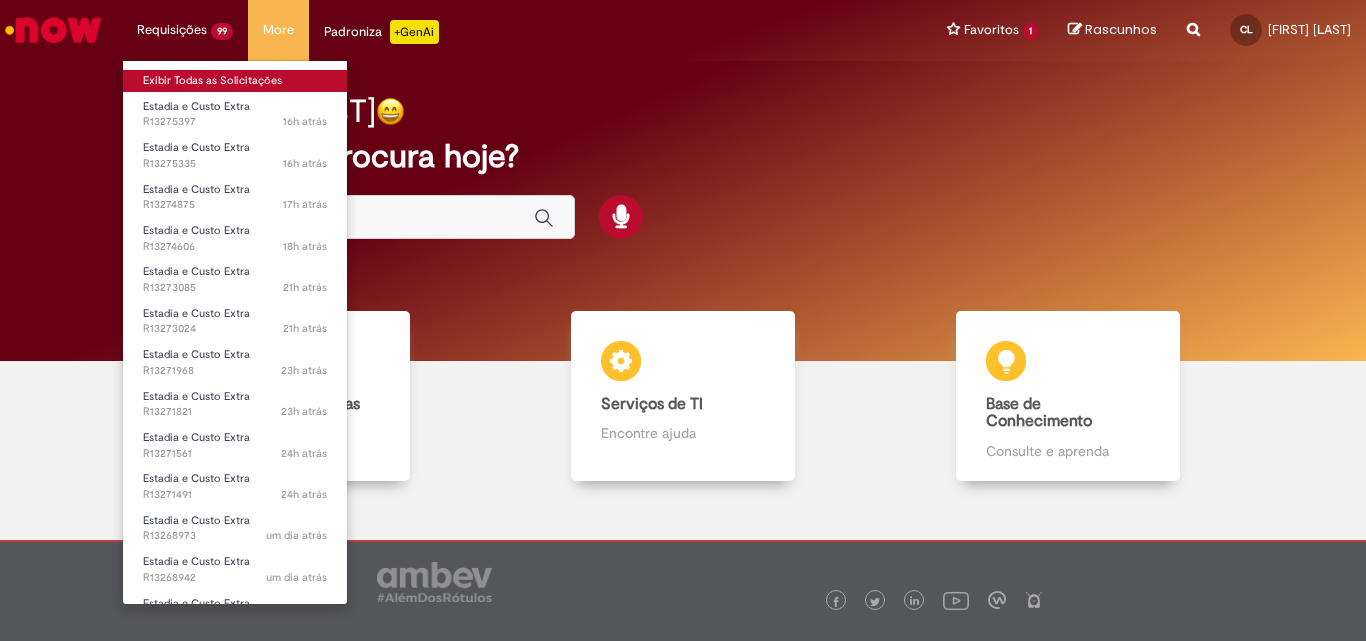 click on "Exibir Todas as Solicitações" at bounding box center (235, 81) 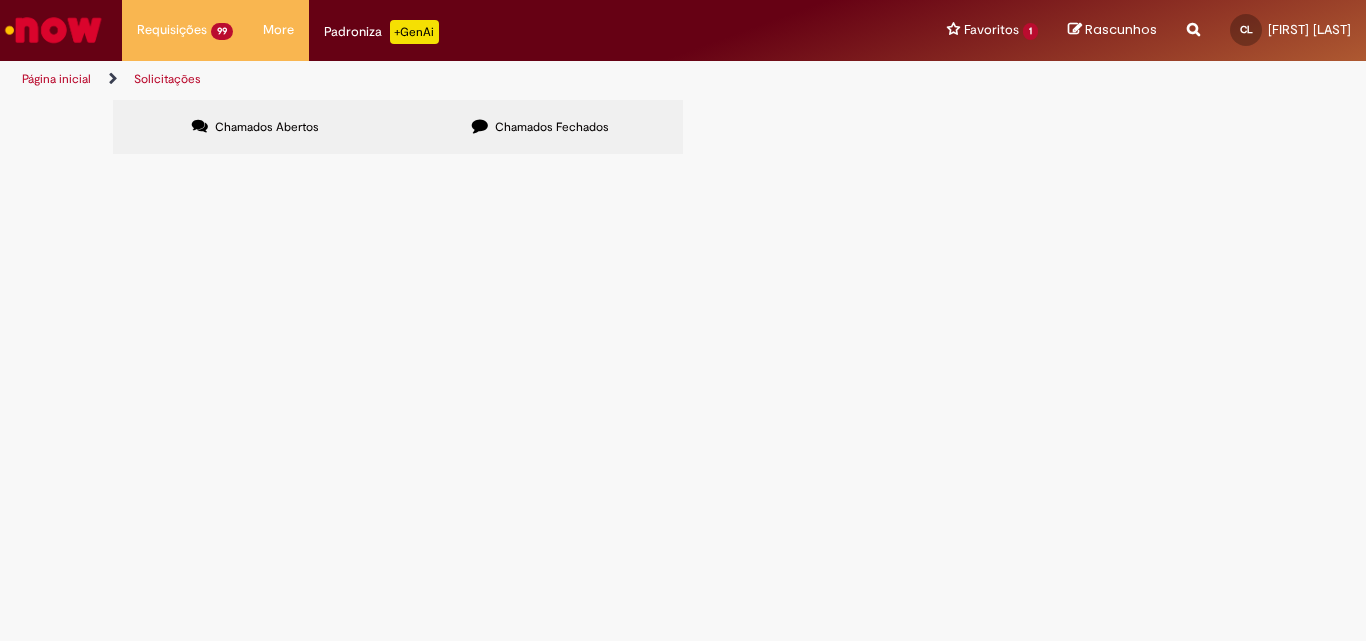 click at bounding box center (0, 0) 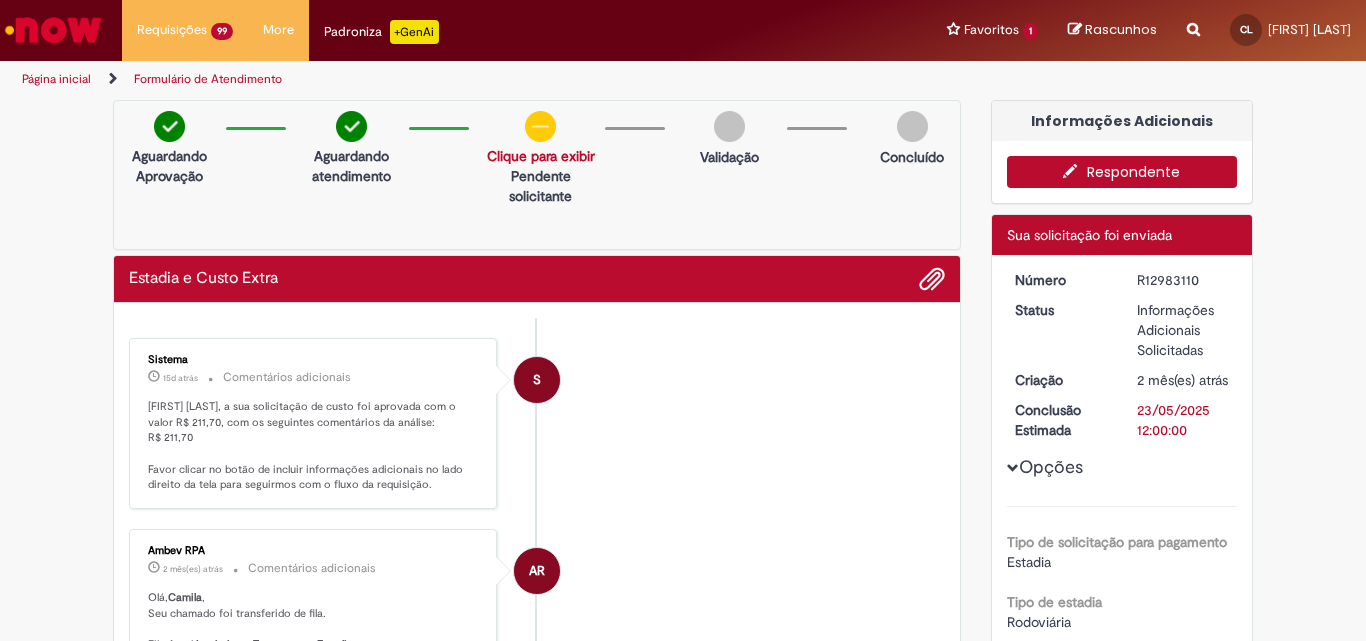 click at bounding box center [1075, 171] 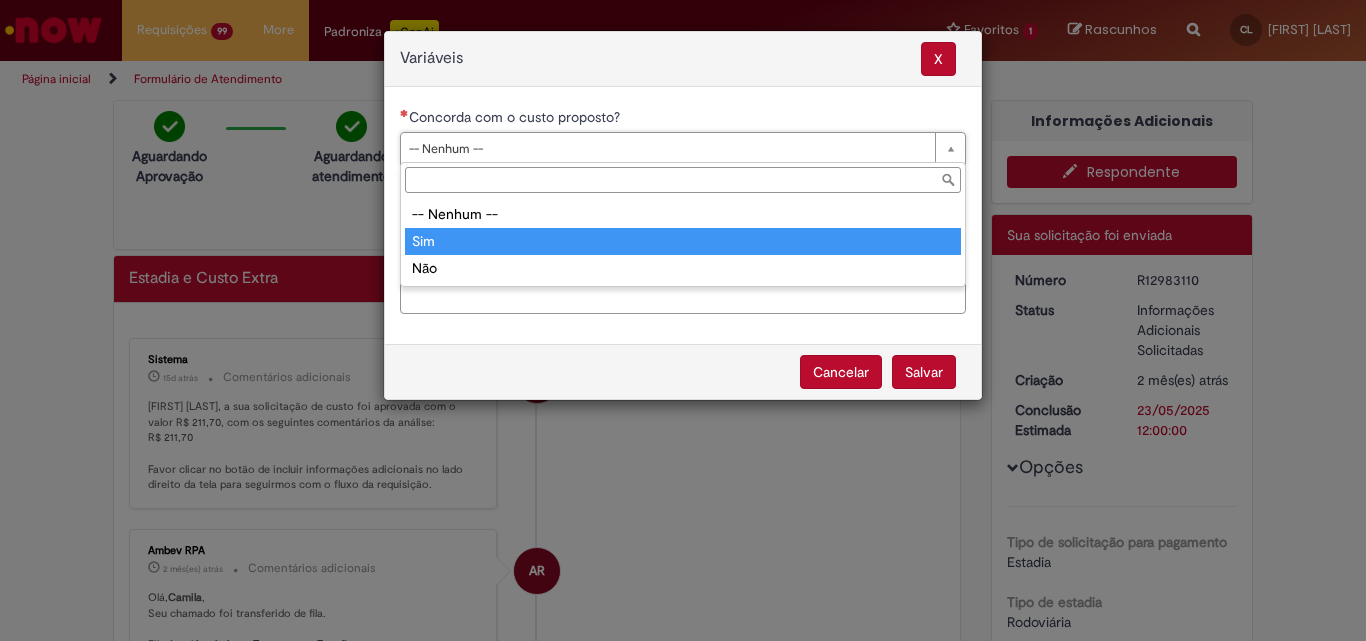type on "***" 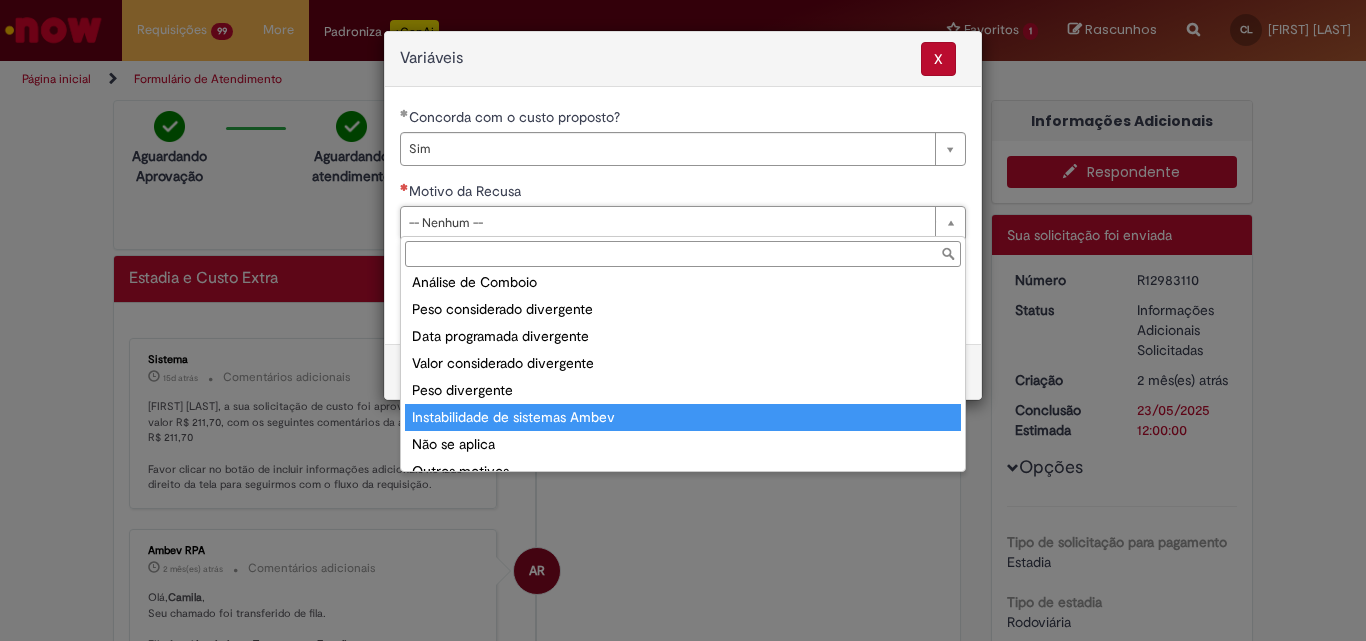 scroll, scrollTop: 78, scrollLeft: 0, axis: vertical 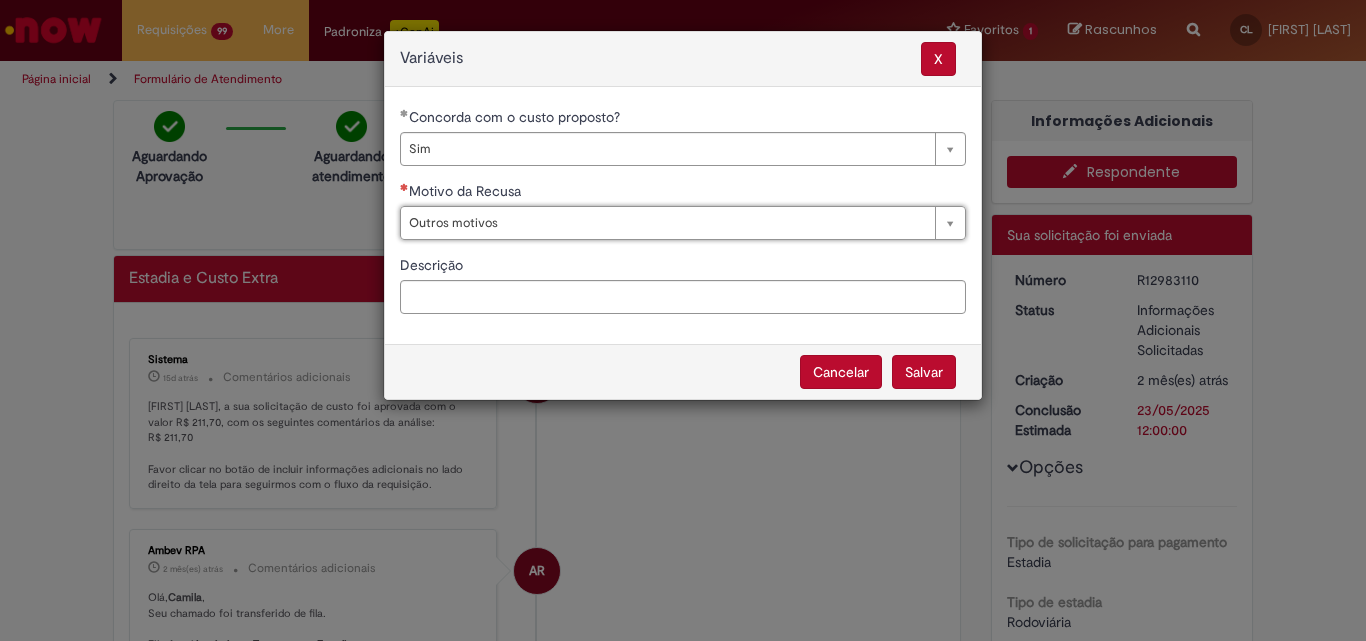 type on "**********" 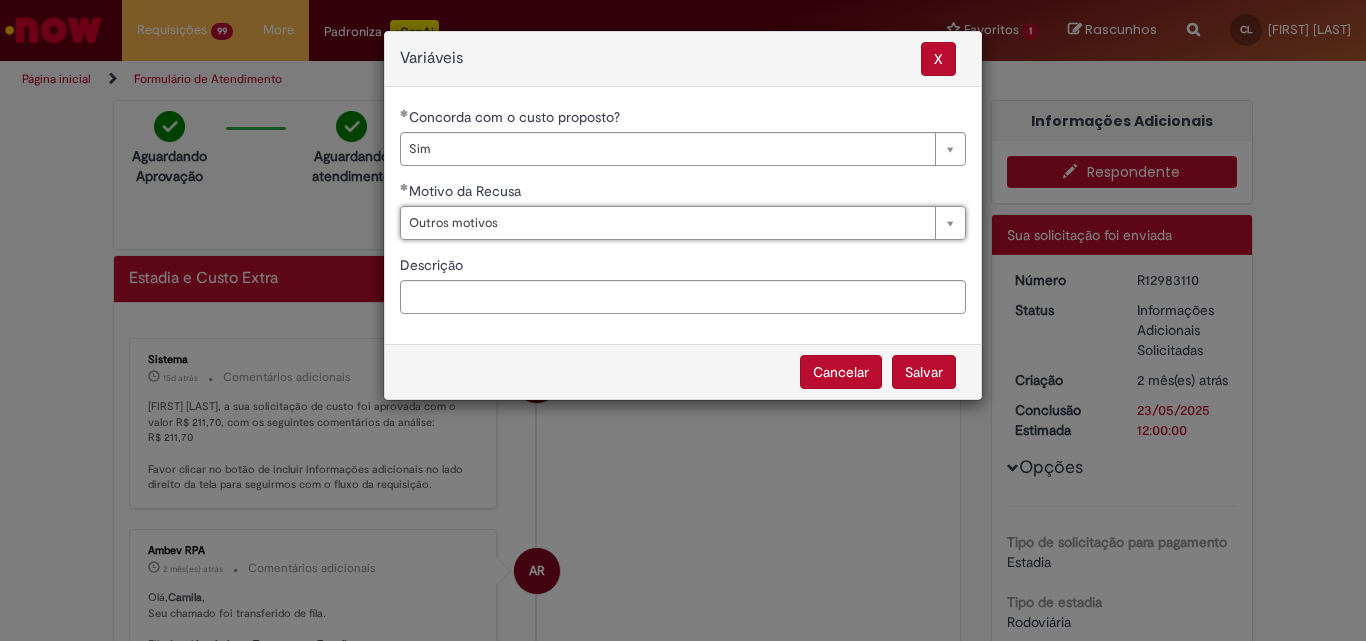 click on "Salvar   Cancelar" at bounding box center (683, 371) 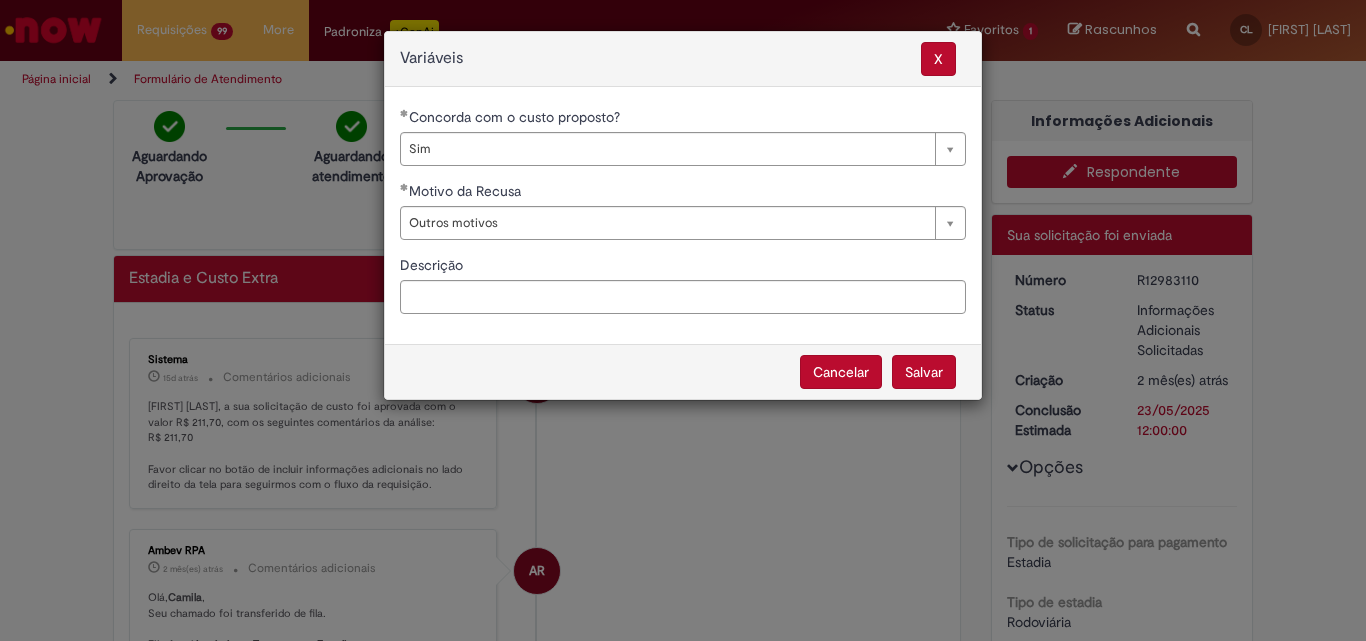 click on "Salvar" at bounding box center (924, 372) 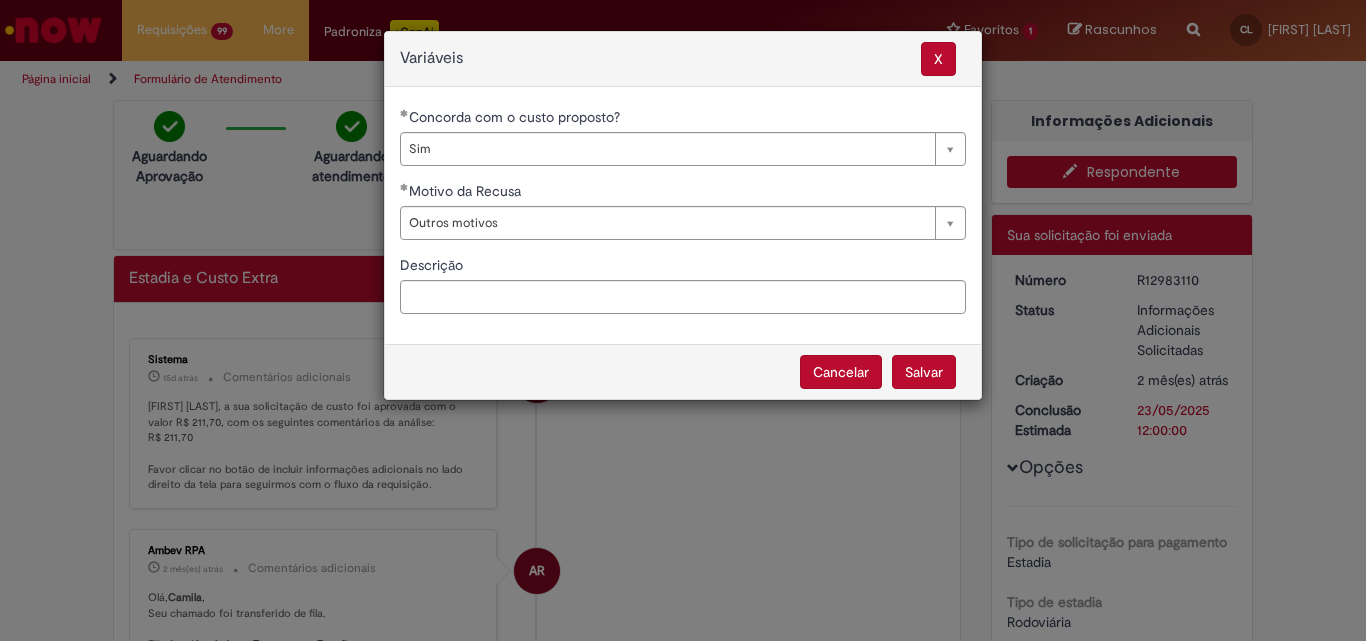 select on "***" 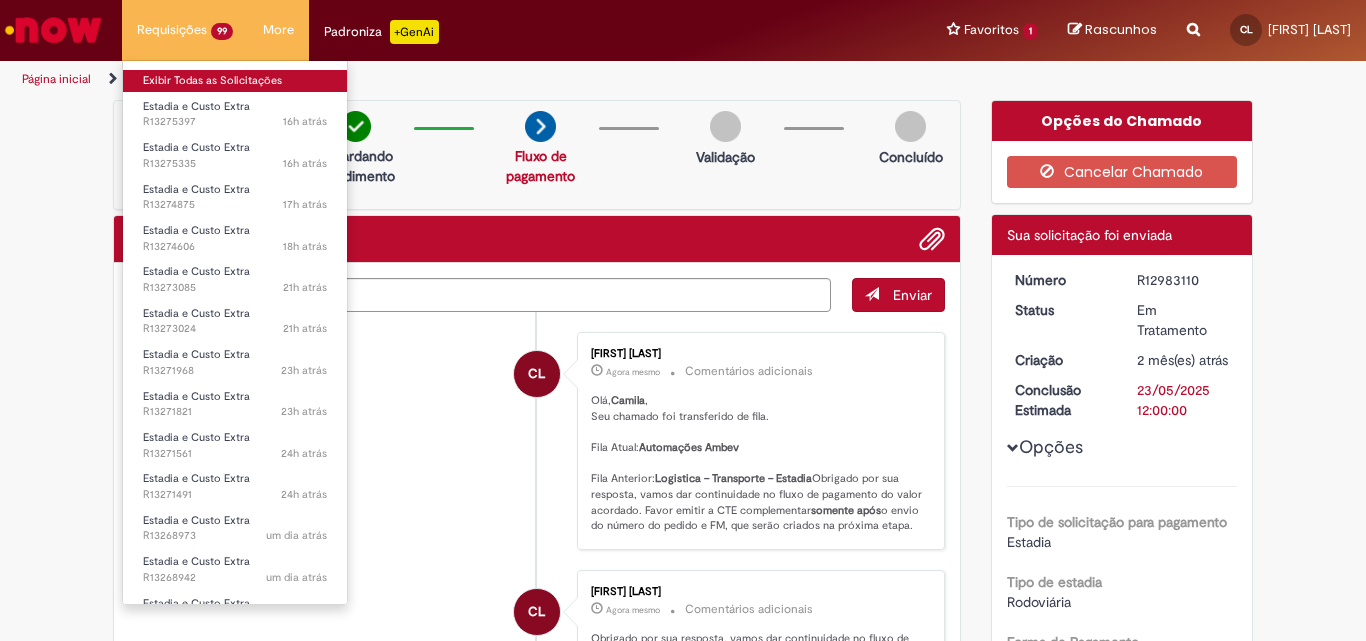 click on "Exibir Todas as Solicitações" at bounding box center (235, 81) 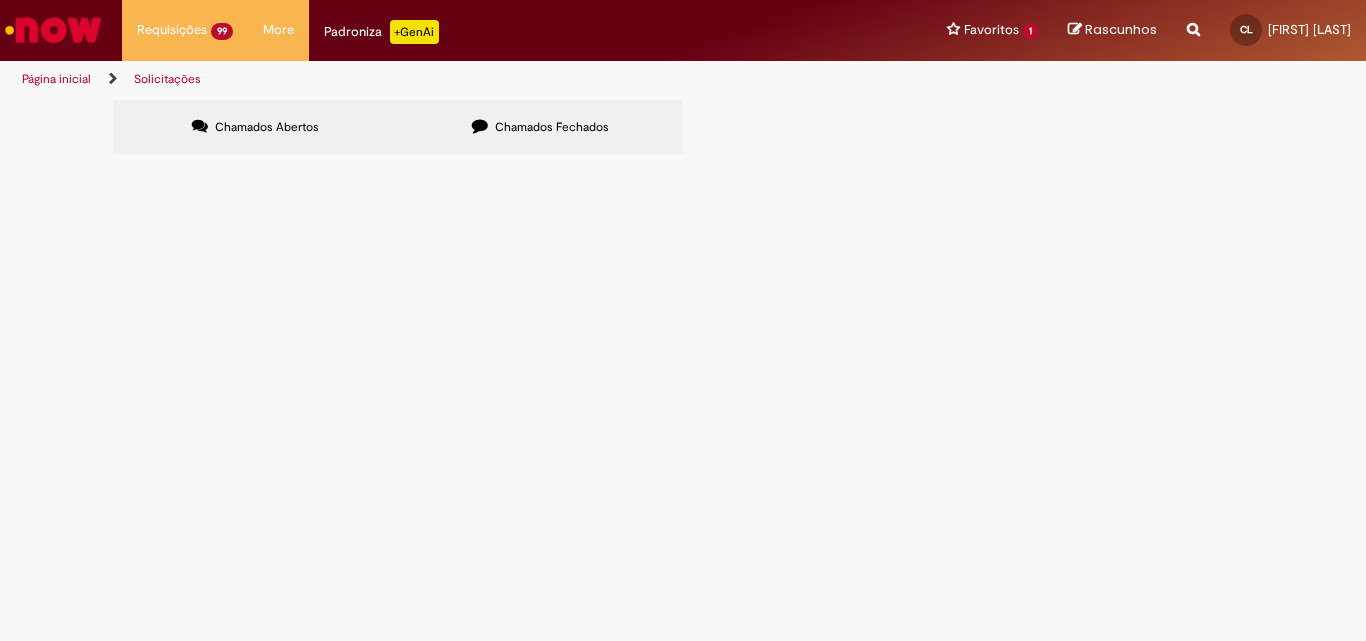 click at bounding box center (0, 0) 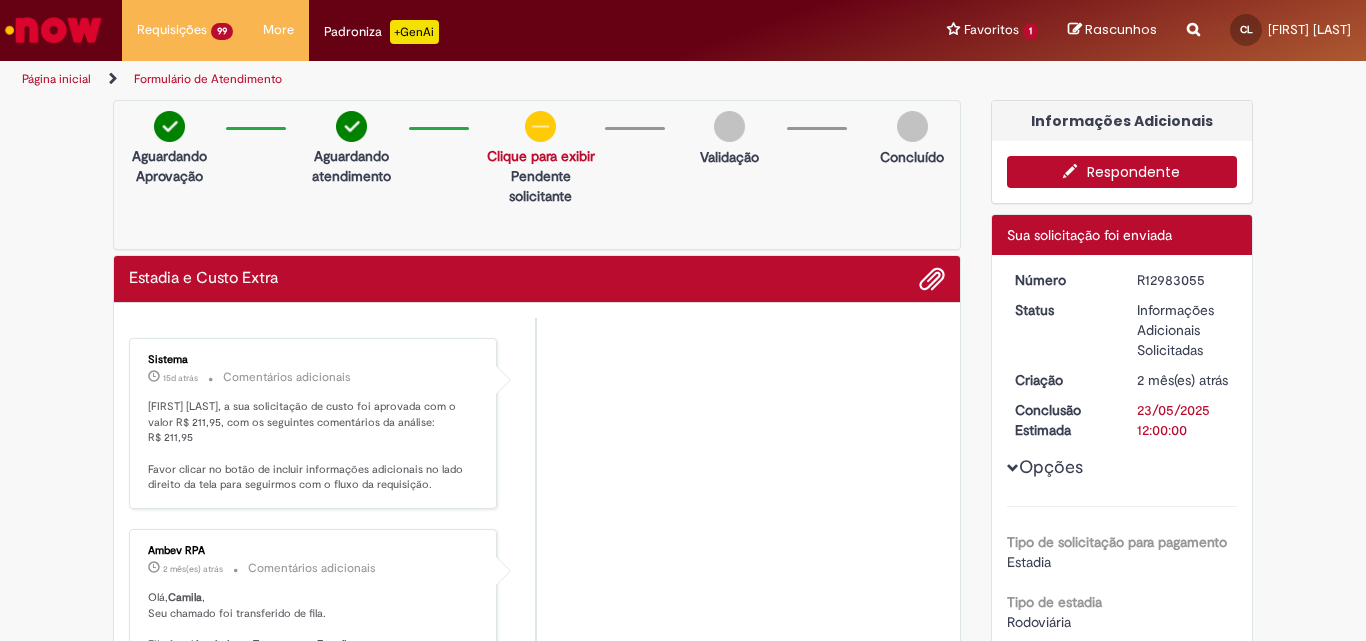 click on "Respondente" at bounding box center [1122, 172] 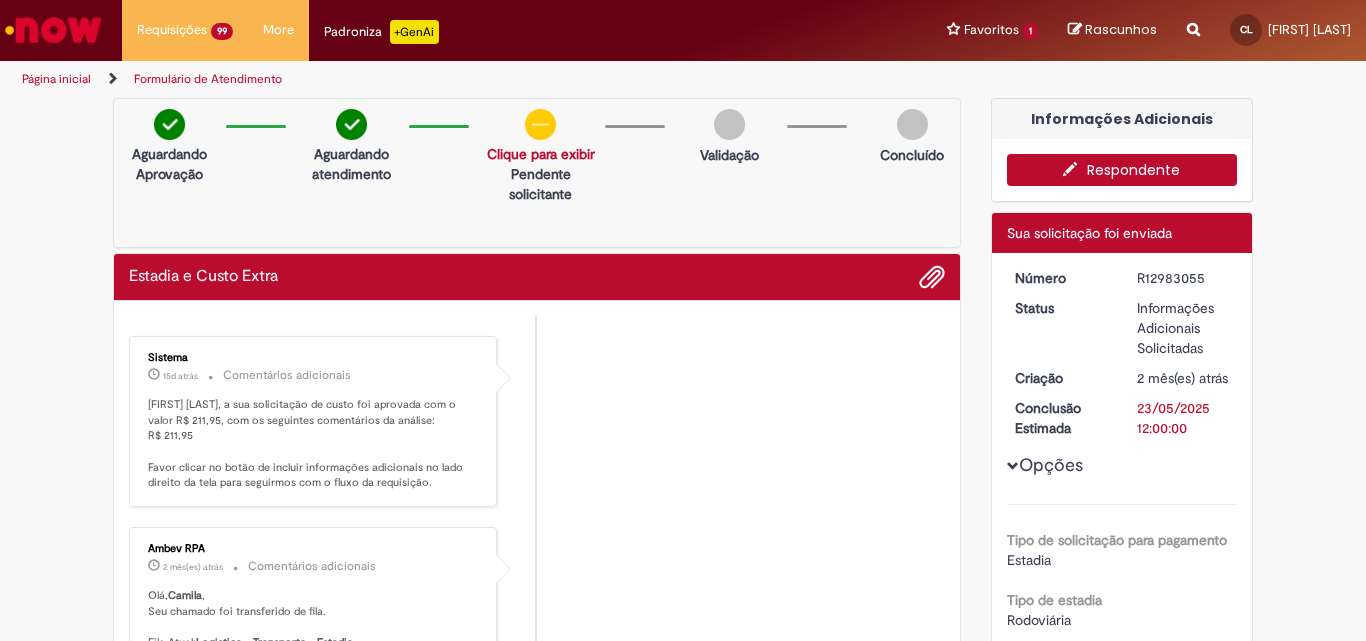 scroll, scrollTop: 0, scrollLeft: 0, axis: both 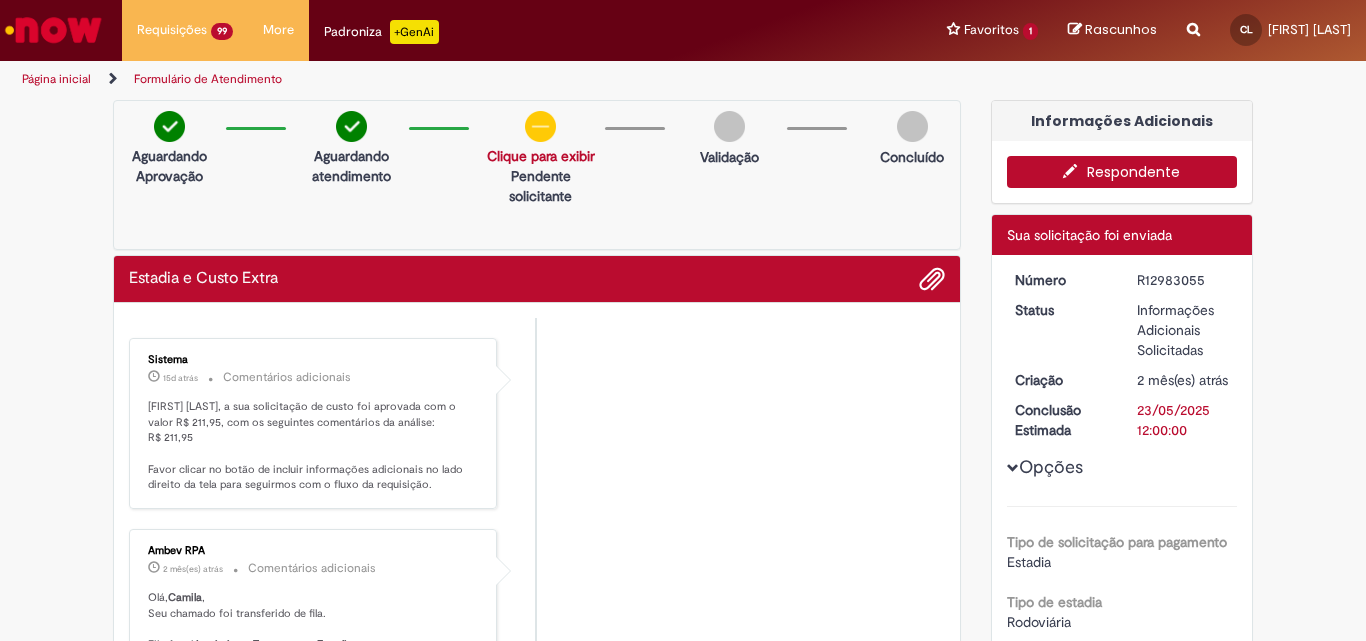 click on "Respondente" at bounding box center (1122, 172) 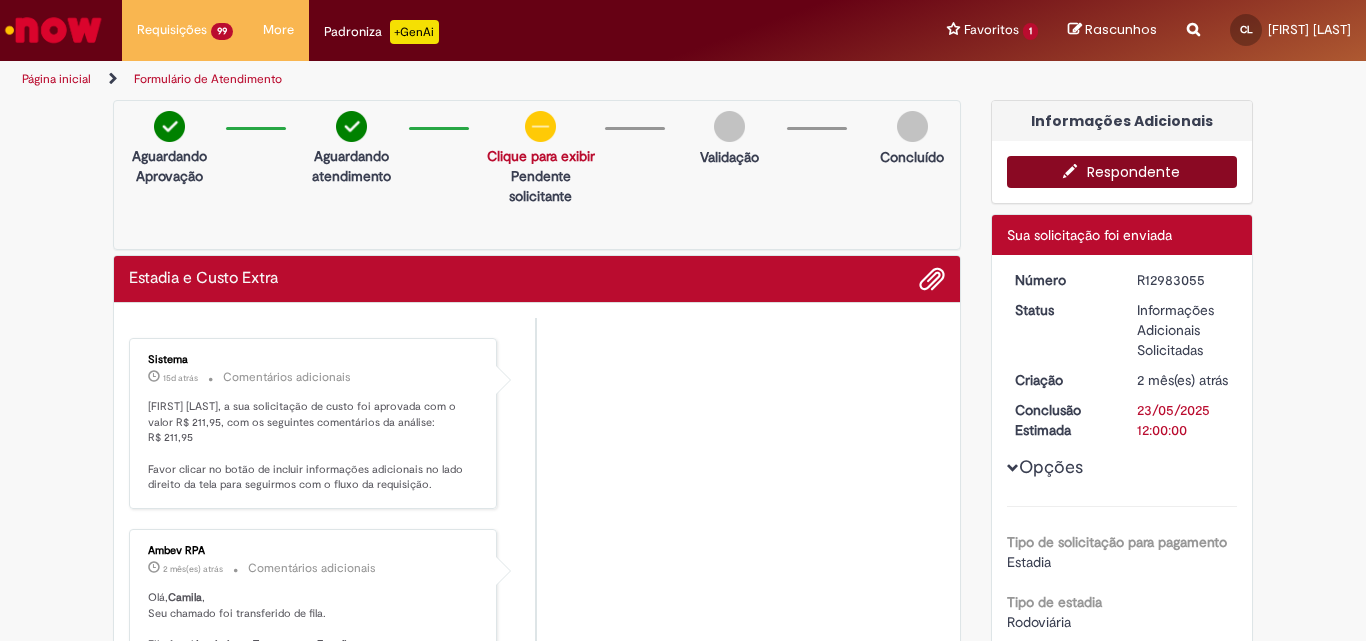 drag, startPoint x: 1076, startPoint y: 146, endPoint x: 1080, endPoint y: 170, distance: 24.33105 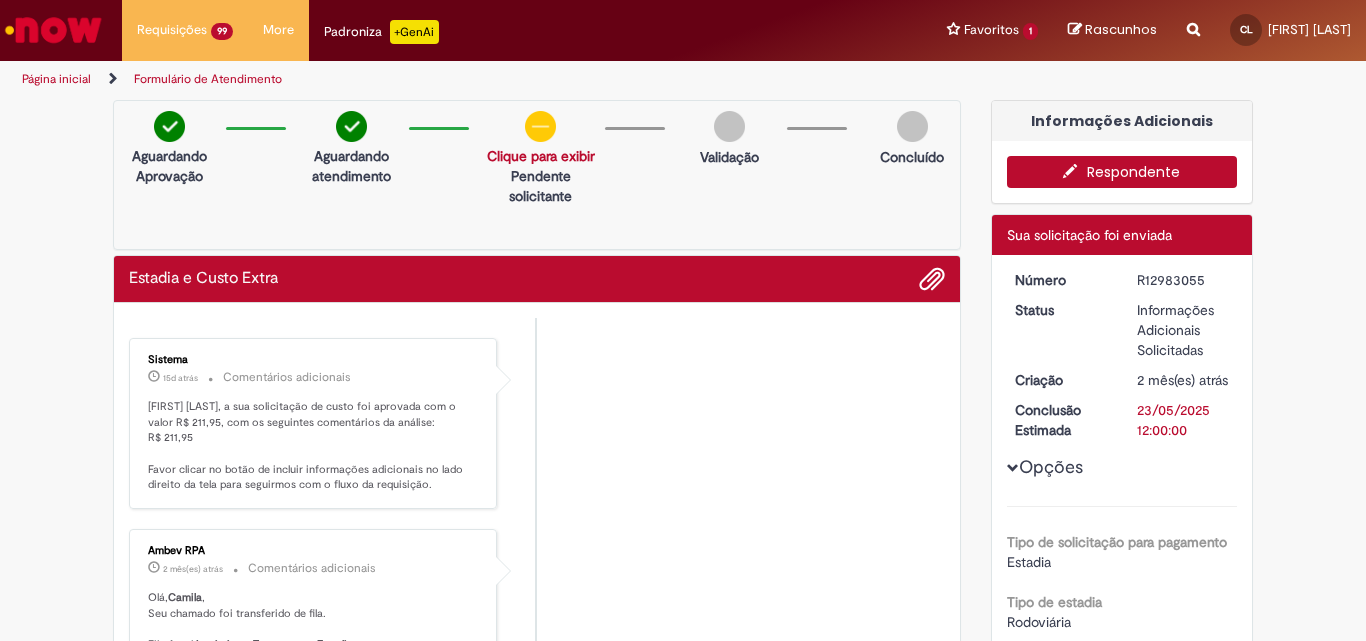 click on "Respondente" at bounding box center (1122, 172) 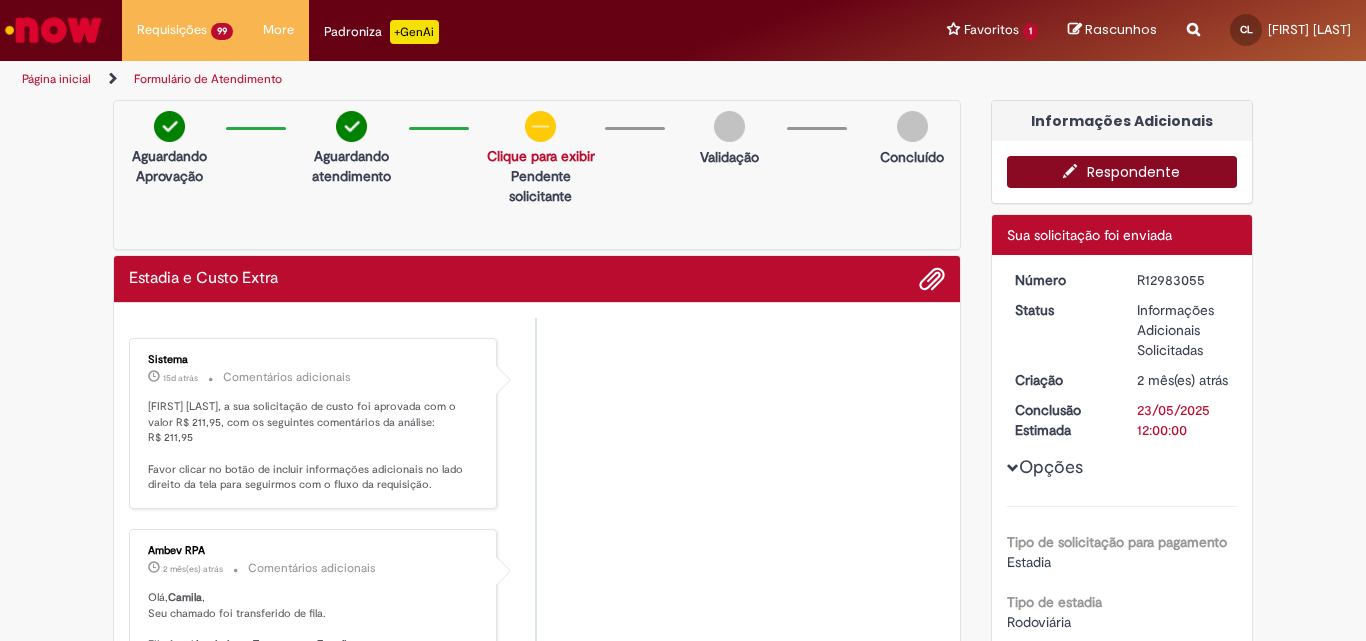 drag, startPoint x: 1116, startPoint y: 152, endPoint x: 1121, endPoint y: 174, distance: 22.561028 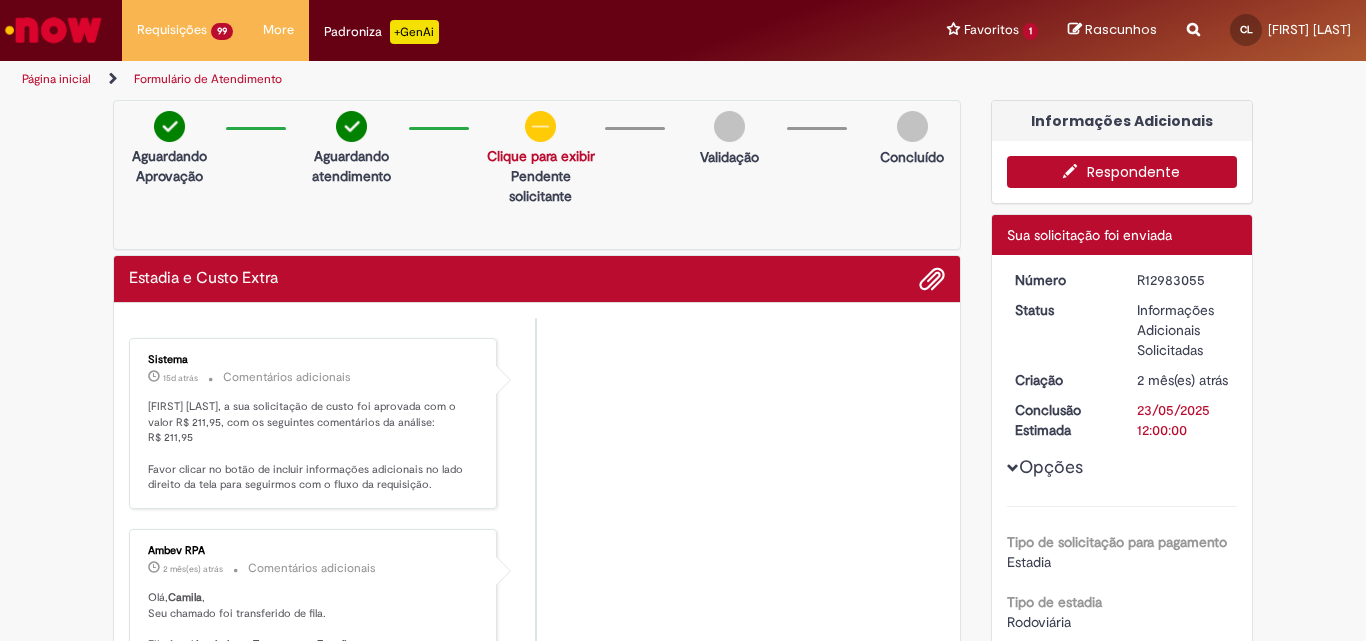 click on "Respondente" at bounding box center (1122, 172) 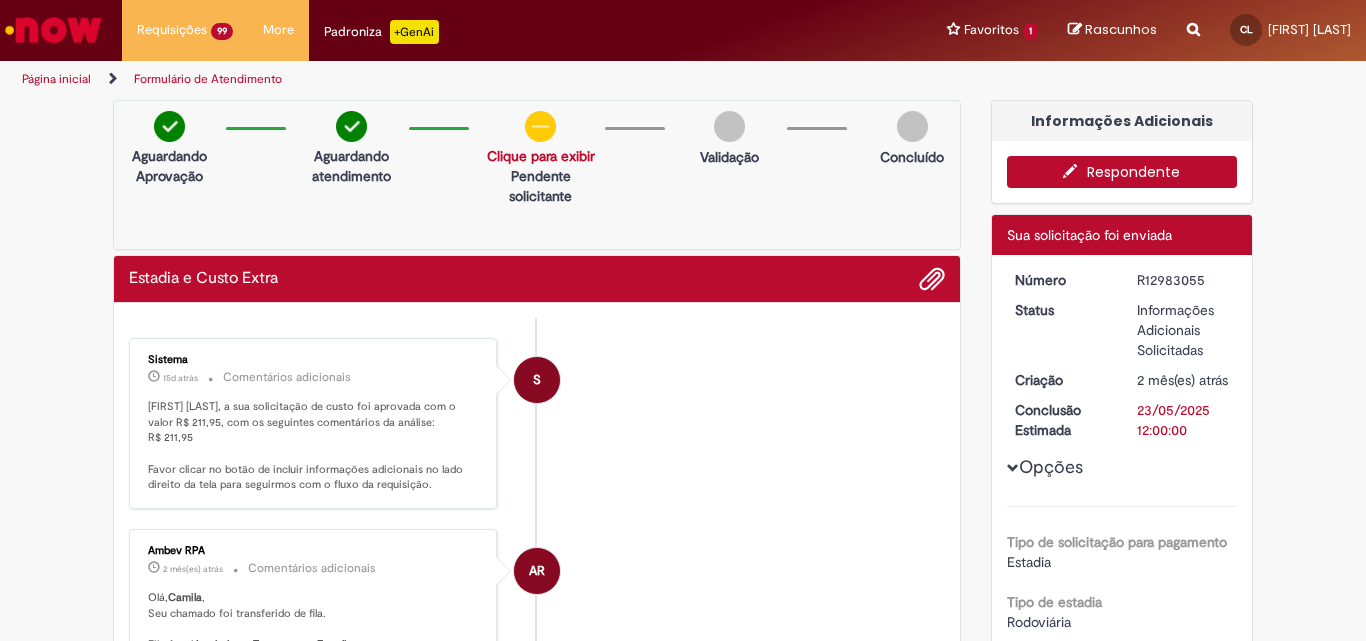 click on "**********" at bounding box center (683, 320) 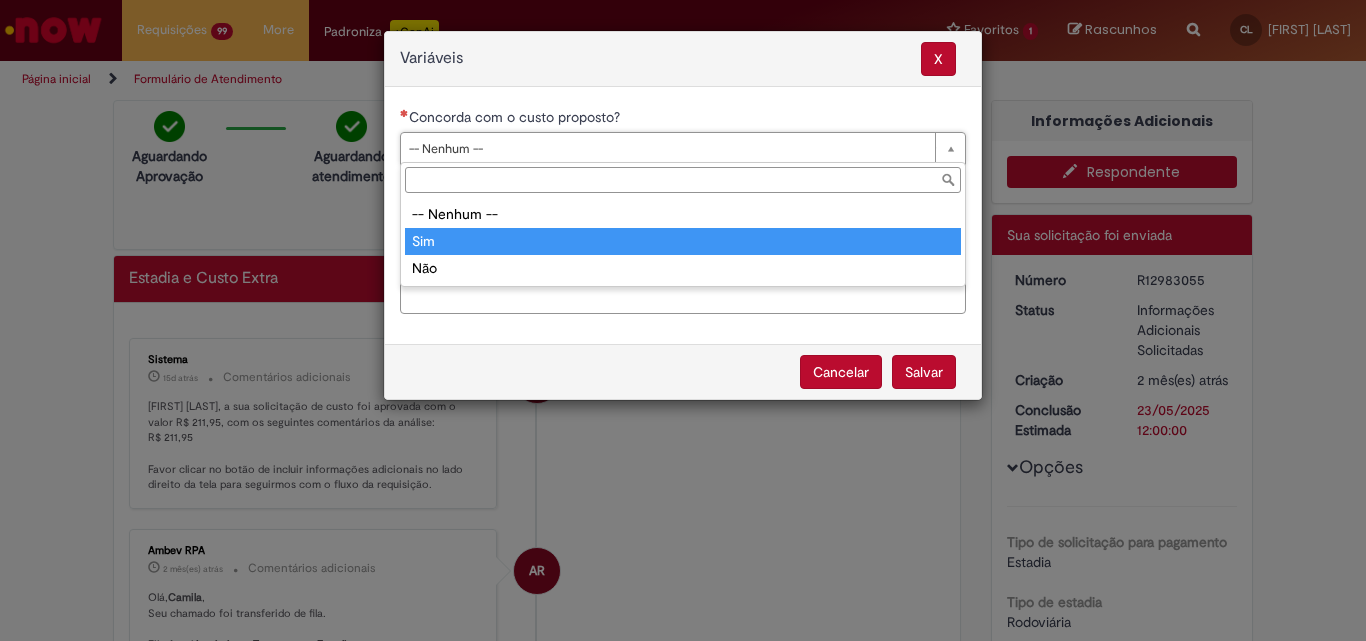 type on "***" 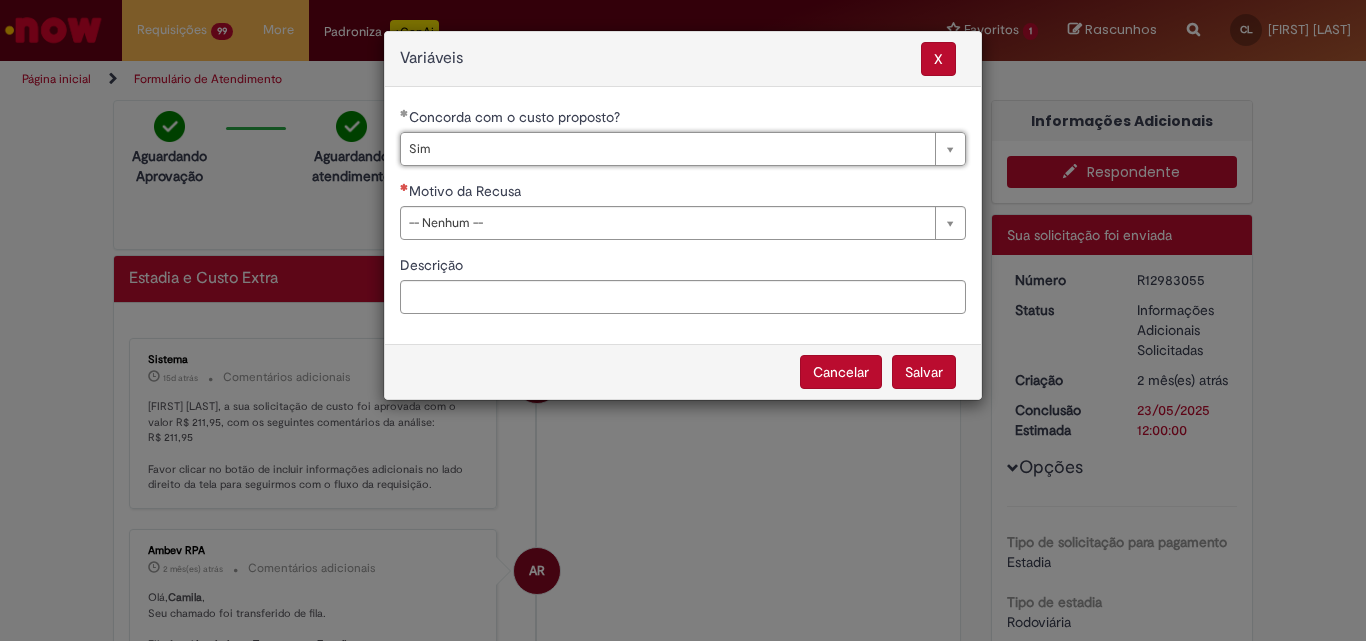 click on "**********" at bounding box center (683, 218) 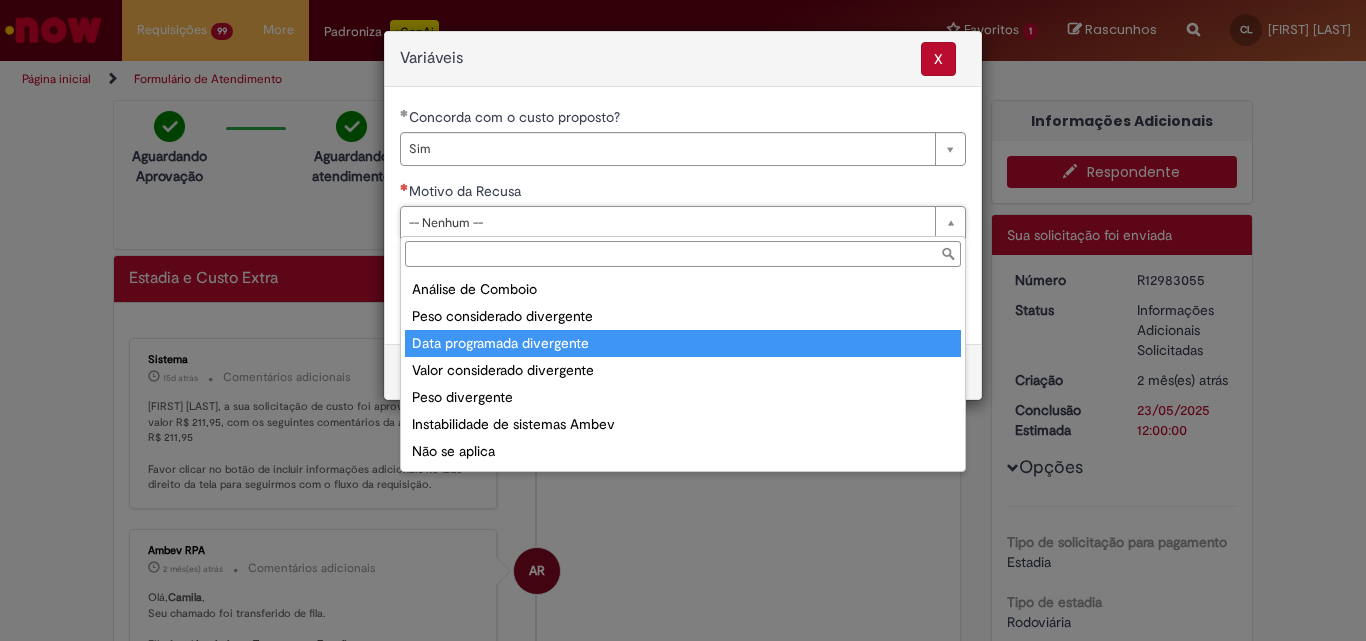 scroll, scrollTop: 78, scrollLeft: 0, axis: vertical 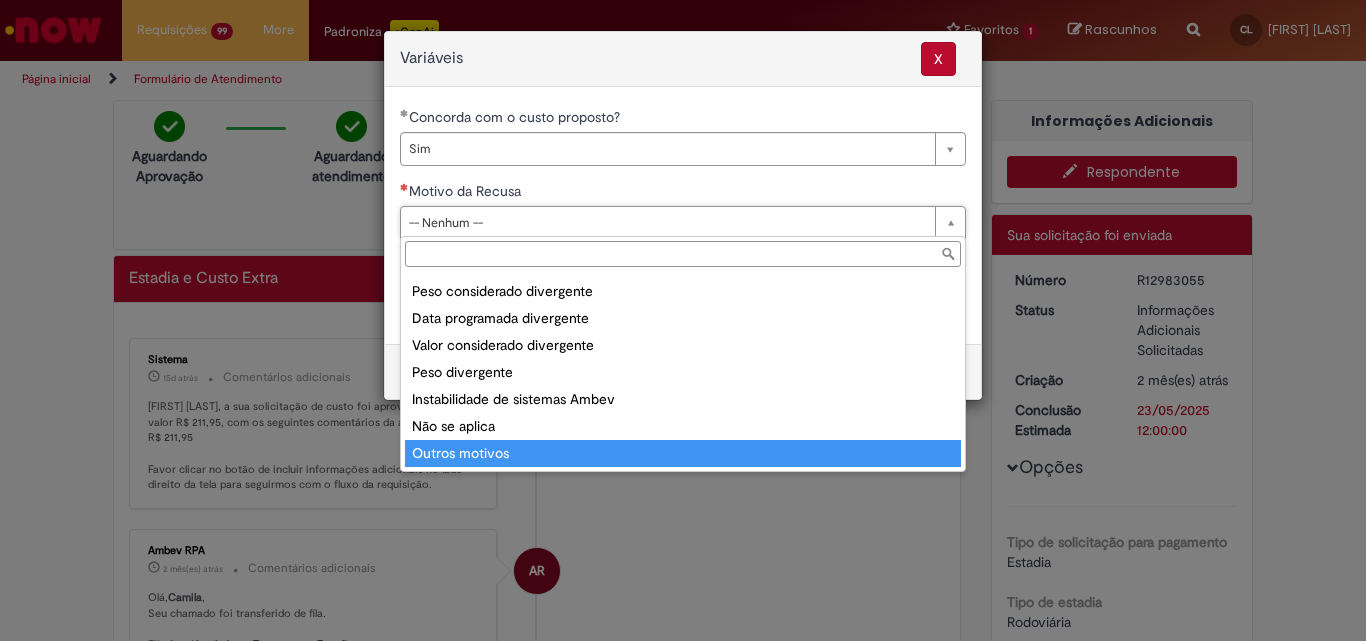 type on "**********" 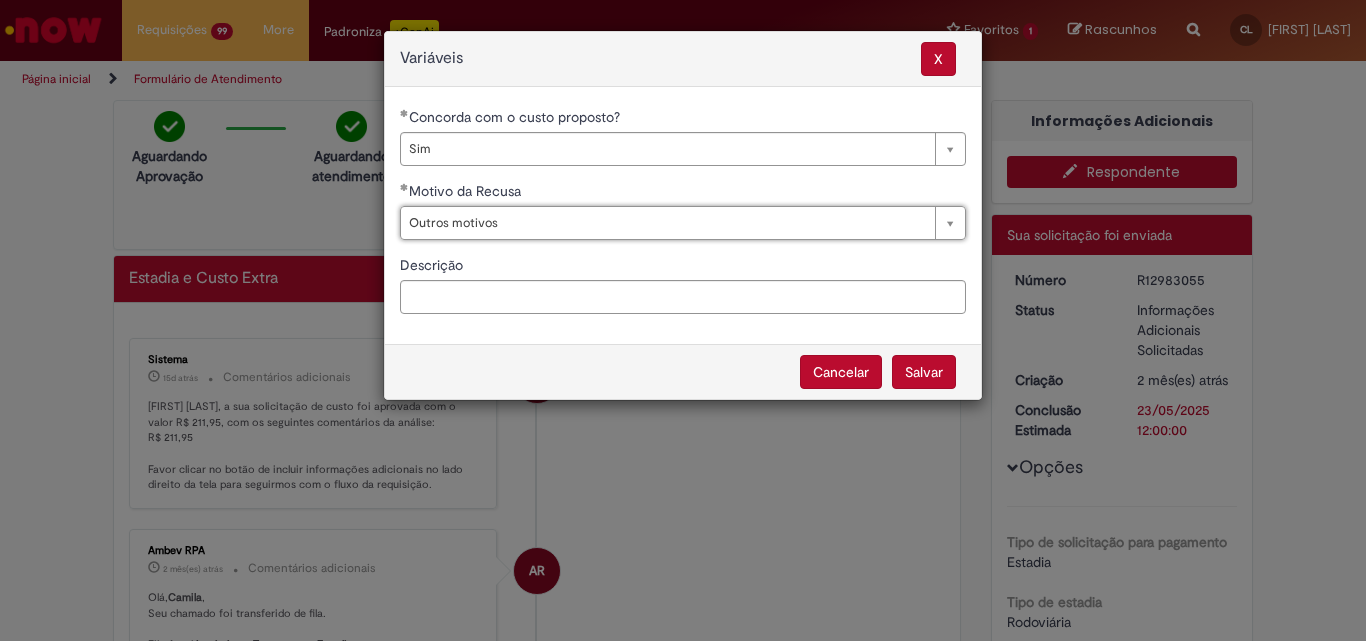 click on "Salvar" at bounding box center [924, 372] 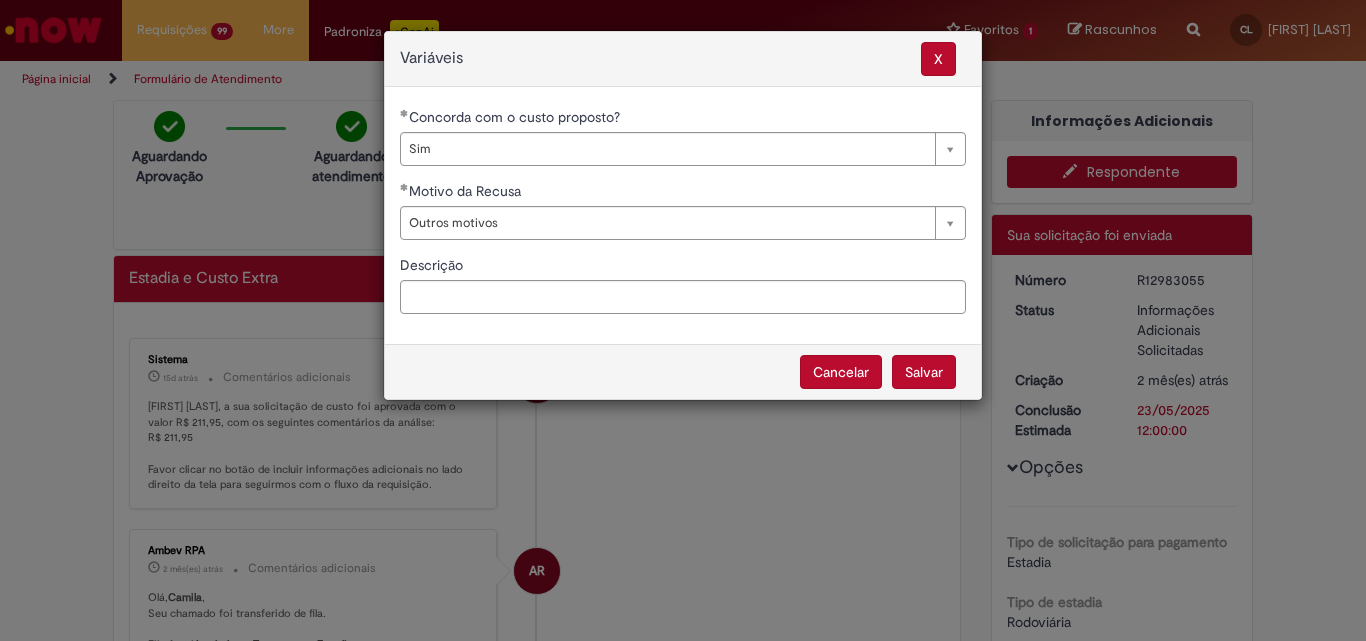 select on "***" 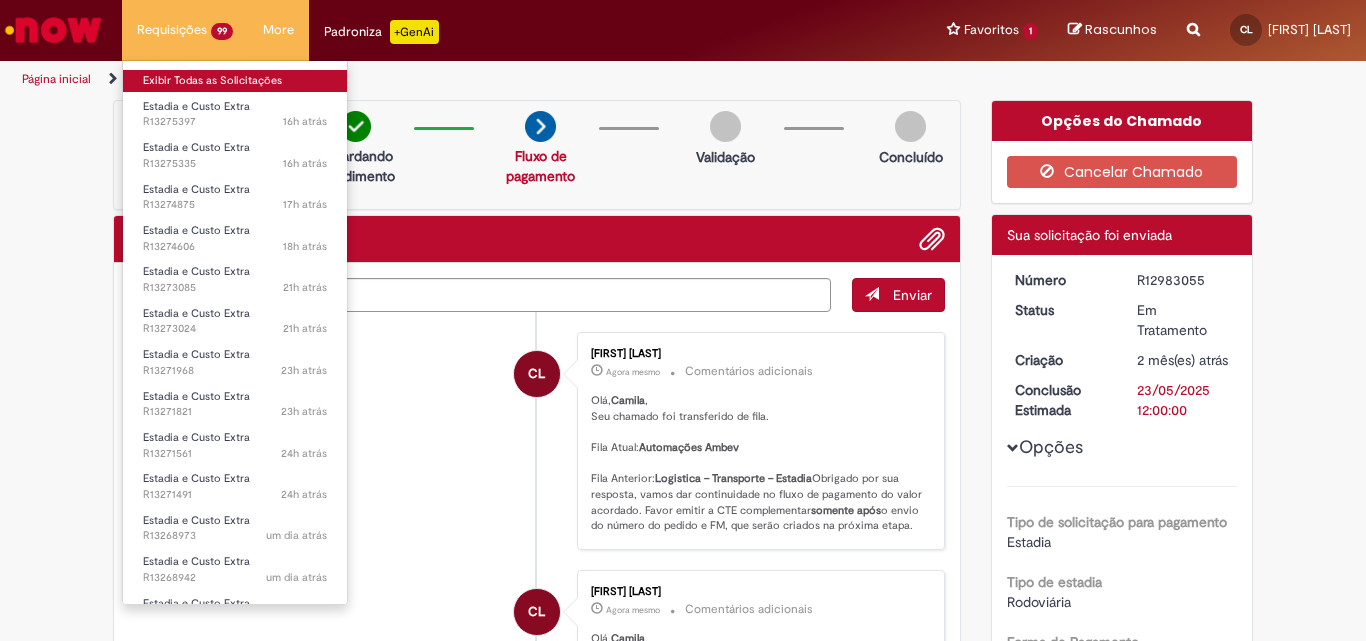 drag, startPoint x: 249, startPoint y: 83, endPoint x: 357, endPoint y: 124, distance: 115.52056 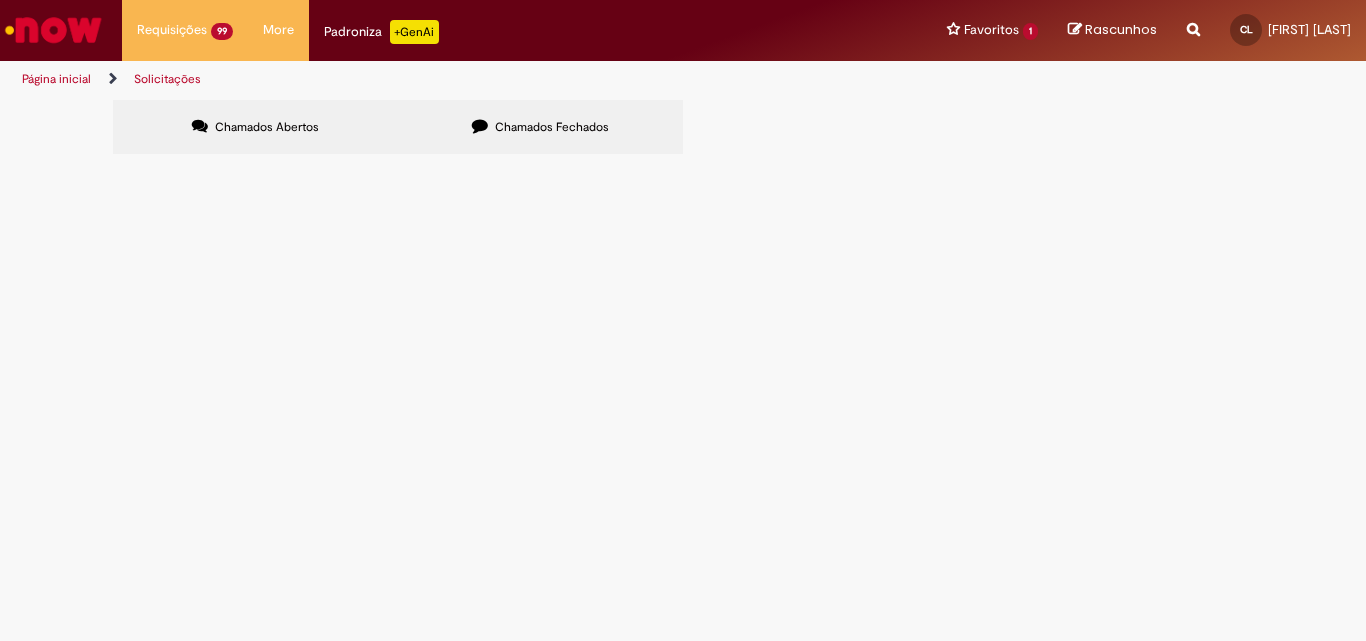 click at bounding box center (0, 0) 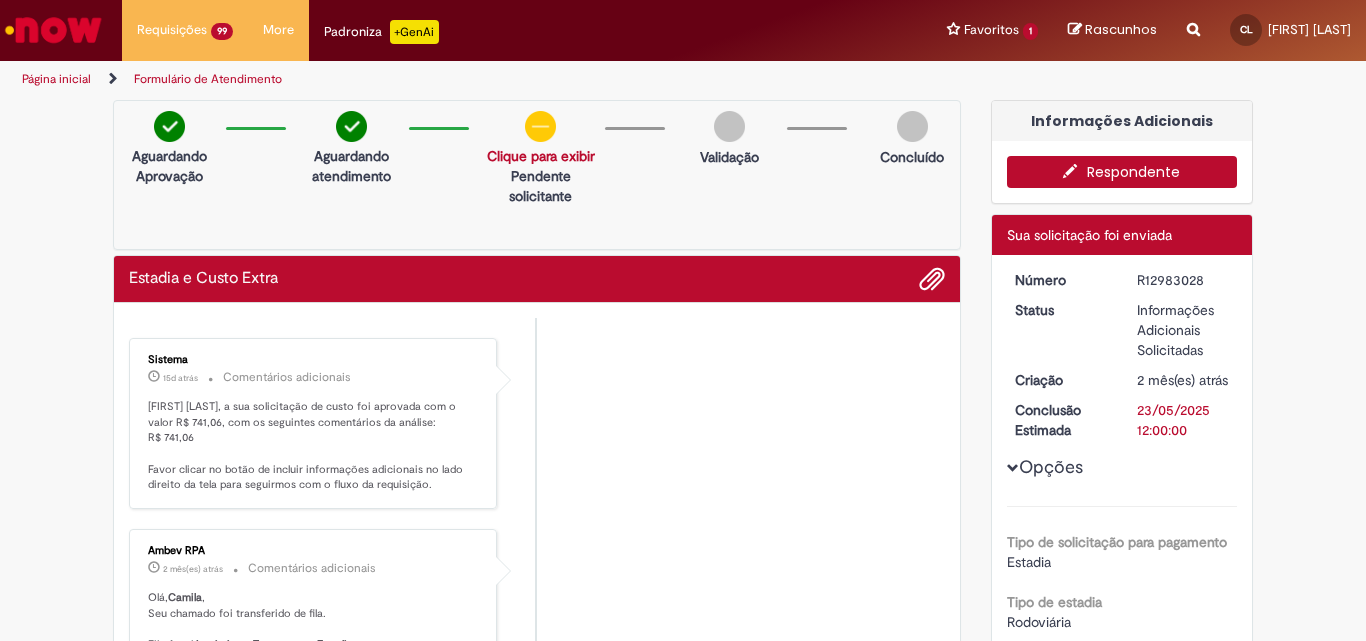 click at bounding box center [1075, 171] 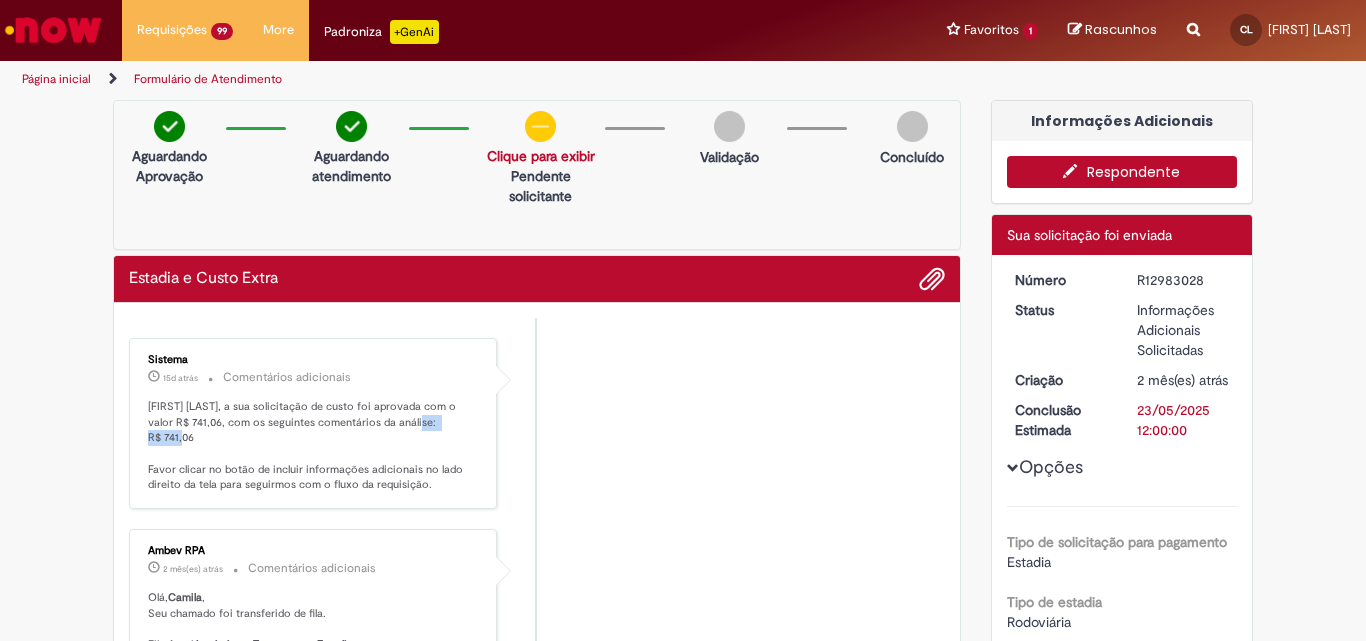 drag, startPoint x: 401, startPoint y: 423, endPoint x: 449, endPoint y: 424, distance: 48.010414 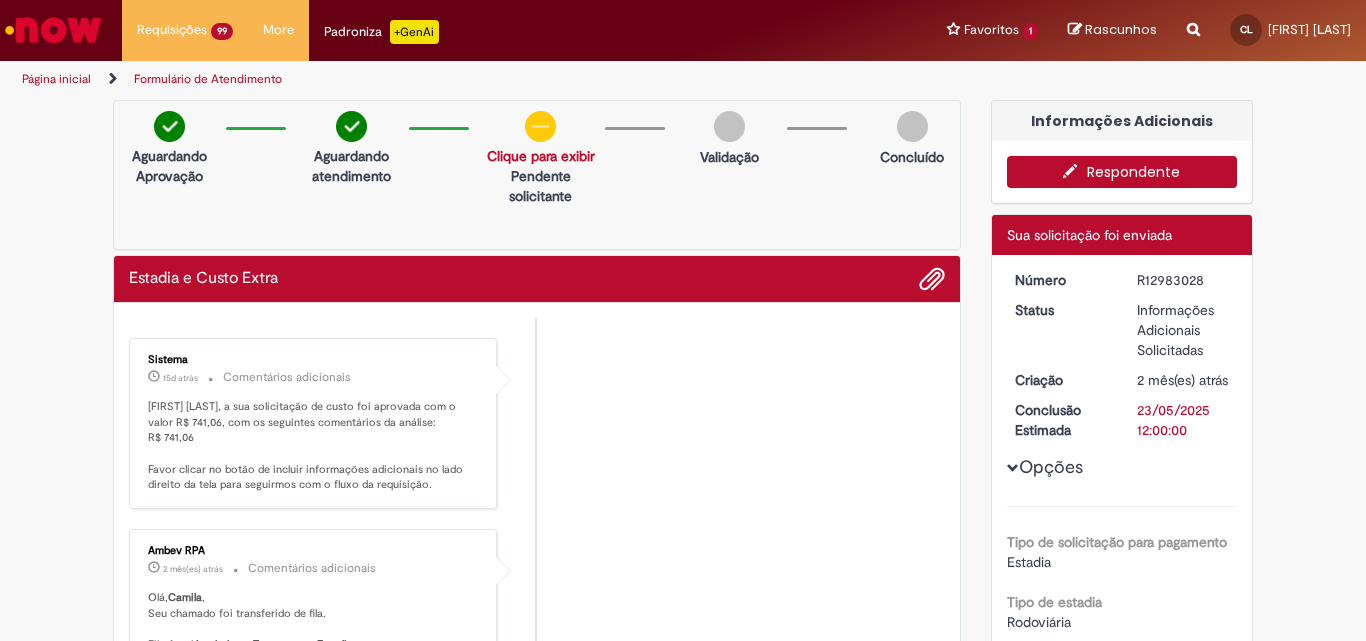 click on "Camila Leite, a sua solicitação de custo foi aprovada com o valor R$ 741,06, com os seguintes comentários da análise: R$ 741,06 Favor clicar no botão de incluir informações adicionais no lado direito da tela para seguirmos com o fluxo da requisição." at bounding box center (314, 446) 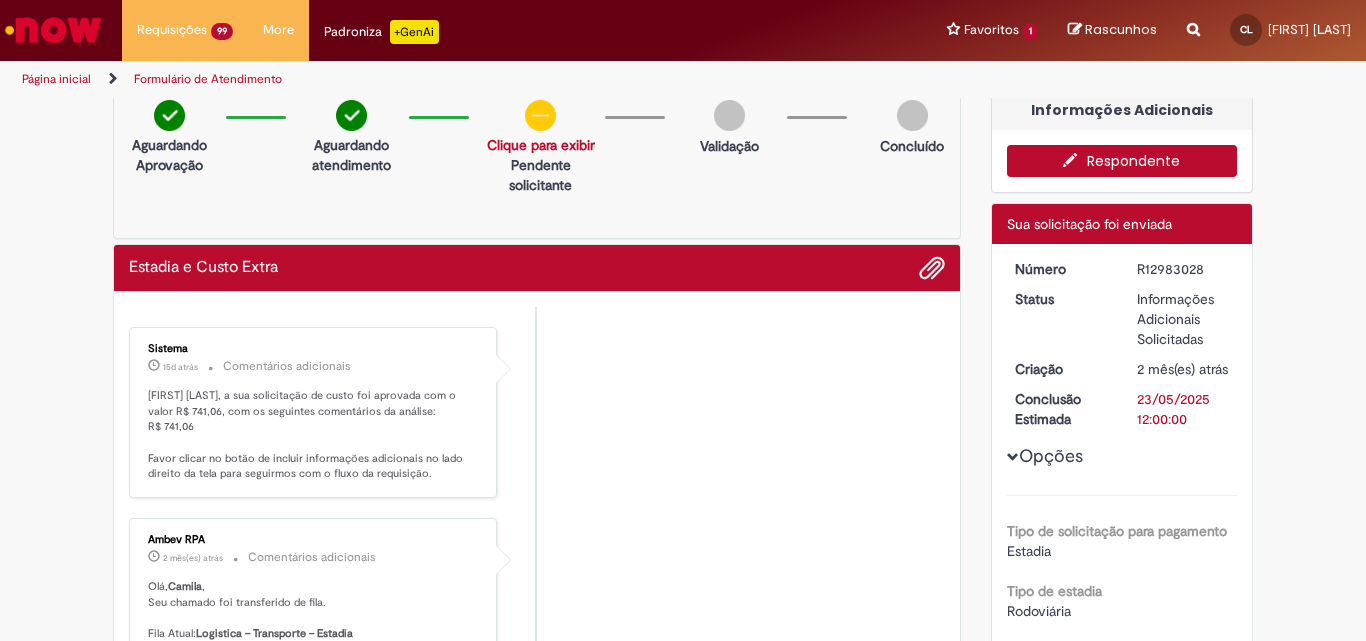 scroll, scrollTop: 0, scrollLeft: 0, axis: both 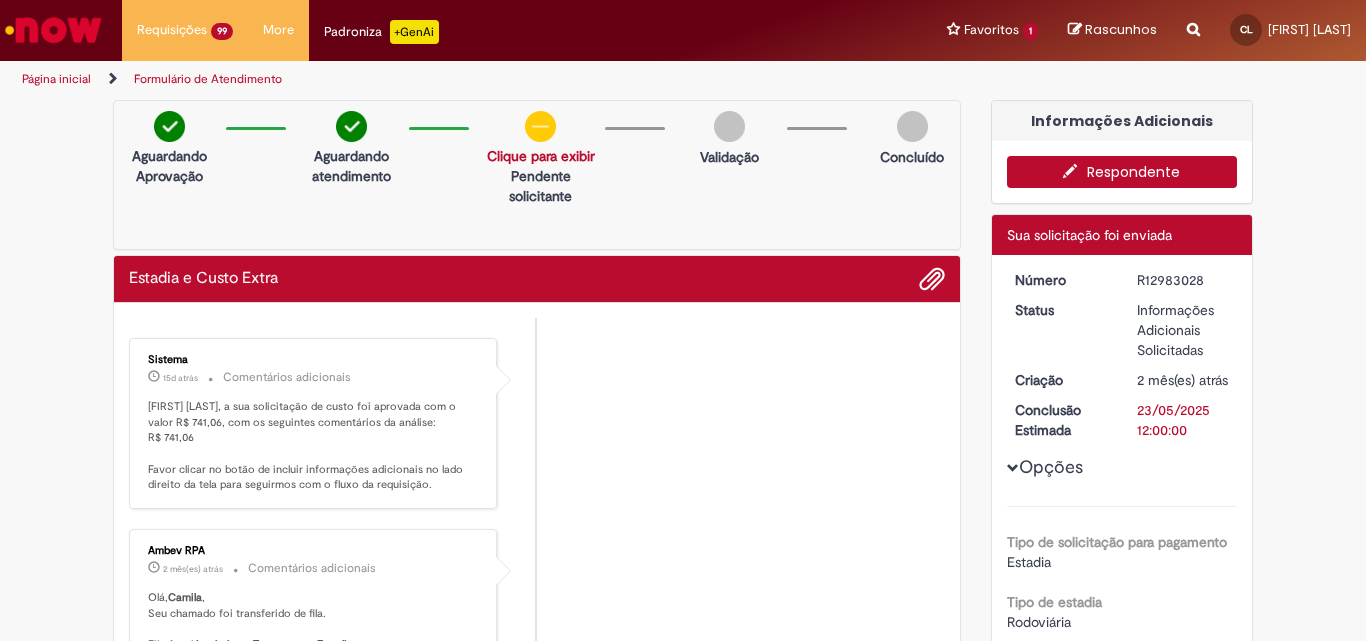 click on "Respondente" at bounding box center [1122, 172] 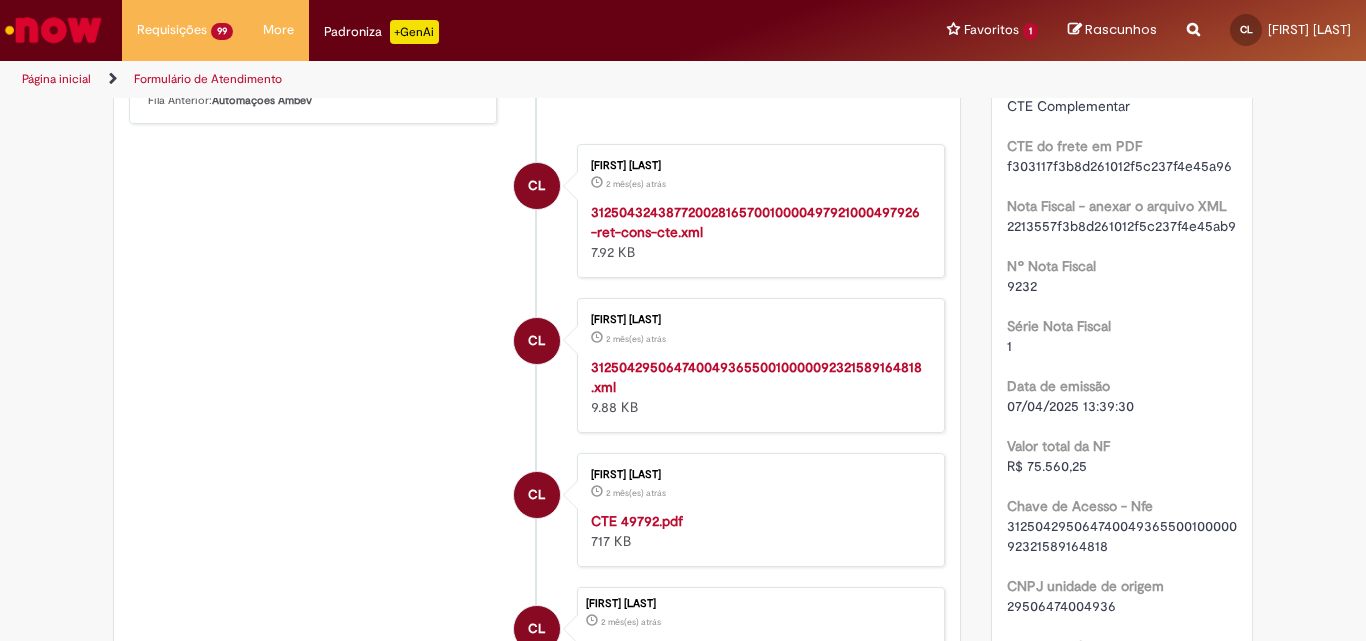 scroll, scrollTop: 0, scrollLeft: 0, axis: both 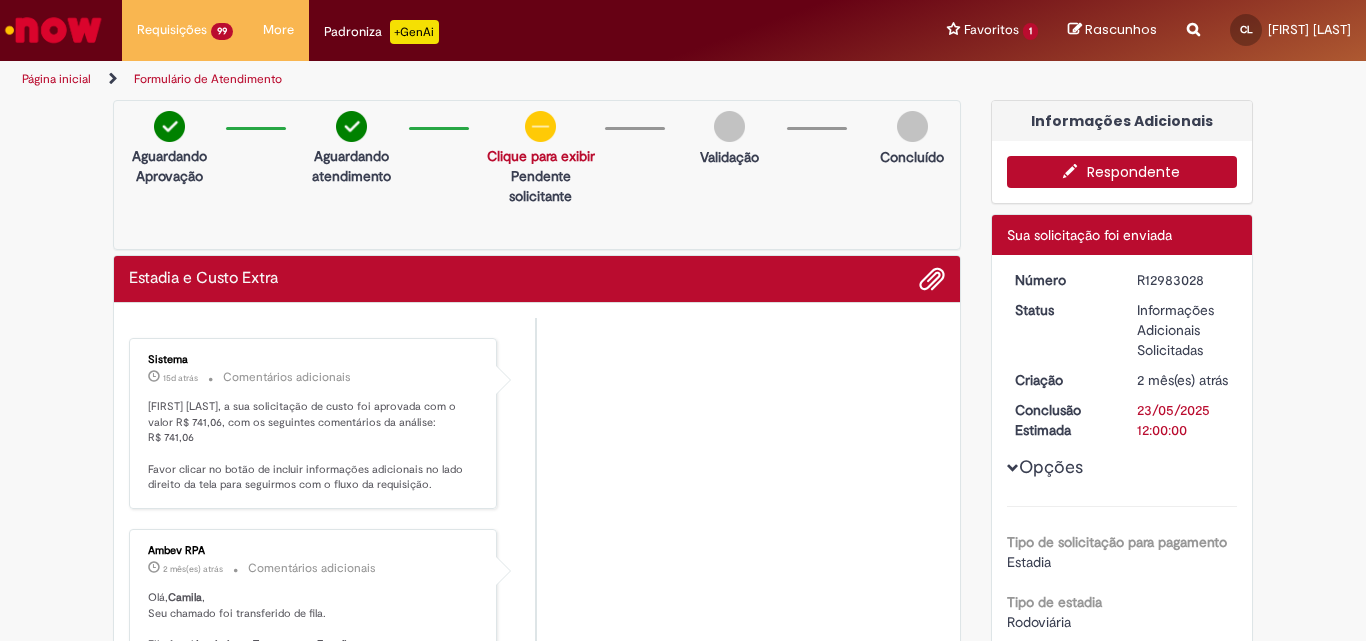 drag, startPoint x: 1277, startPoint y: 214, endPoint x: 1316, endPoint y: 222, distance: 39.812057 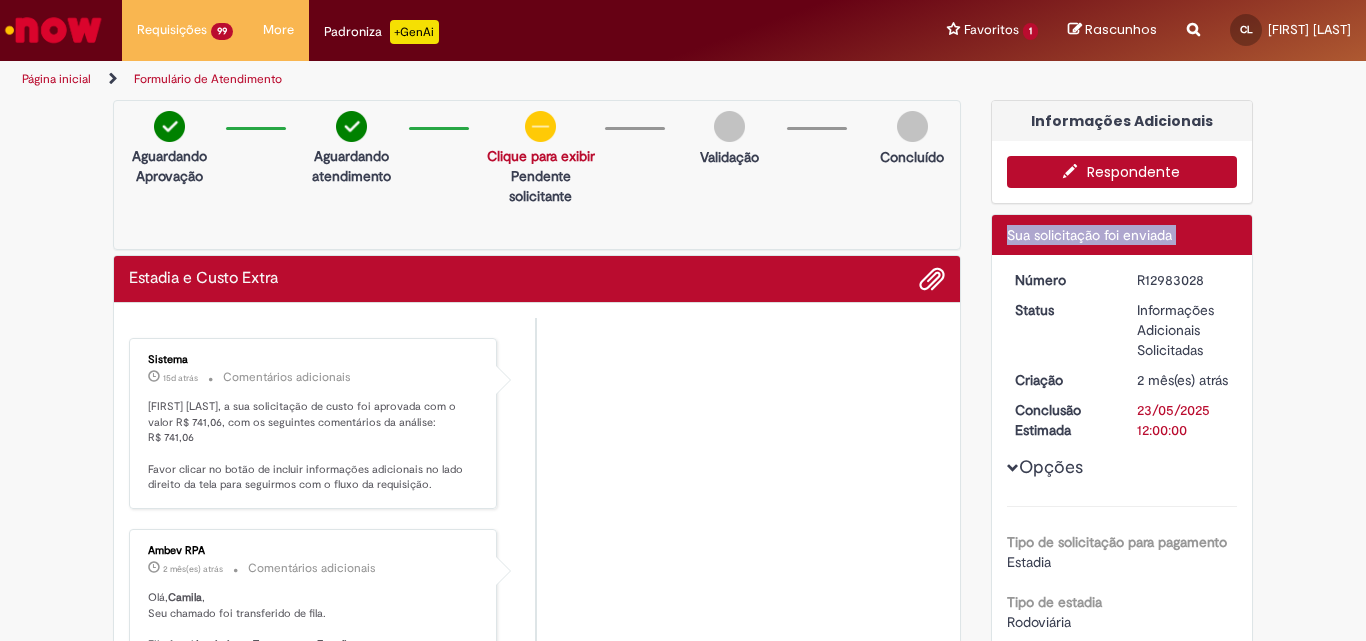 click on "Verificar Código de Barras
Aguardando Aprovação
Aguardando atendimento
Informações adicionais   Clique para exibir         Pendente solicitante
Validação
Concluído
Estadia e Custo Extra
Enviar
Sistema
15d atrás 15 dias atrás     Comentários adicionais
Camila Leite, a sua solicitação de custo foi aprovada com o valor R$ 741,06, com os seguintes comentários da análise: R$ 741,06" at bounding box center [683, 2129] 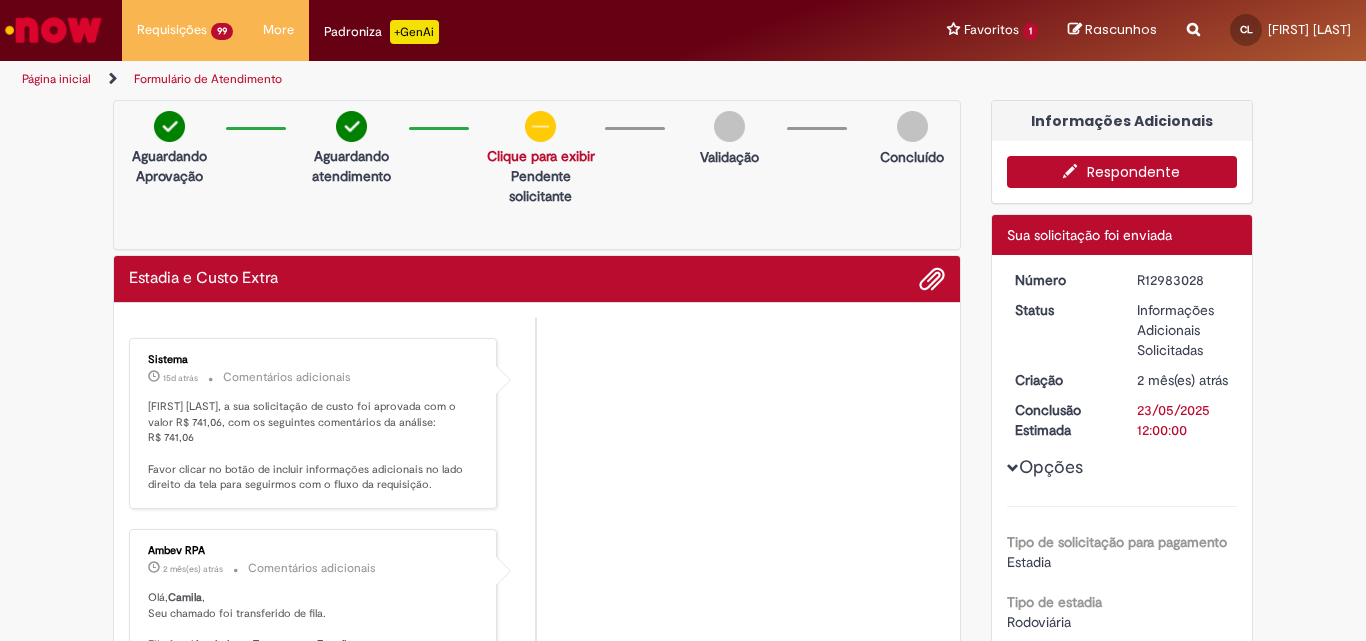click on "Verificar Código de Barras
Aguardando Aprovação
Aguardando atendimento
Informações adicionais   Clique para exibir         Pendente solicitante
Validação
Concluído
Estadia e Custo Extra
Enviar
Sistema
15d atrás 15 dias atrás     Comentários adicionais
Camila Leite, a sua solicitação de custo foi aprovada com o valor R$ 741,06, com os seguintes comentários da análise: R$ 741,06" at bounding box center [683, 2129] 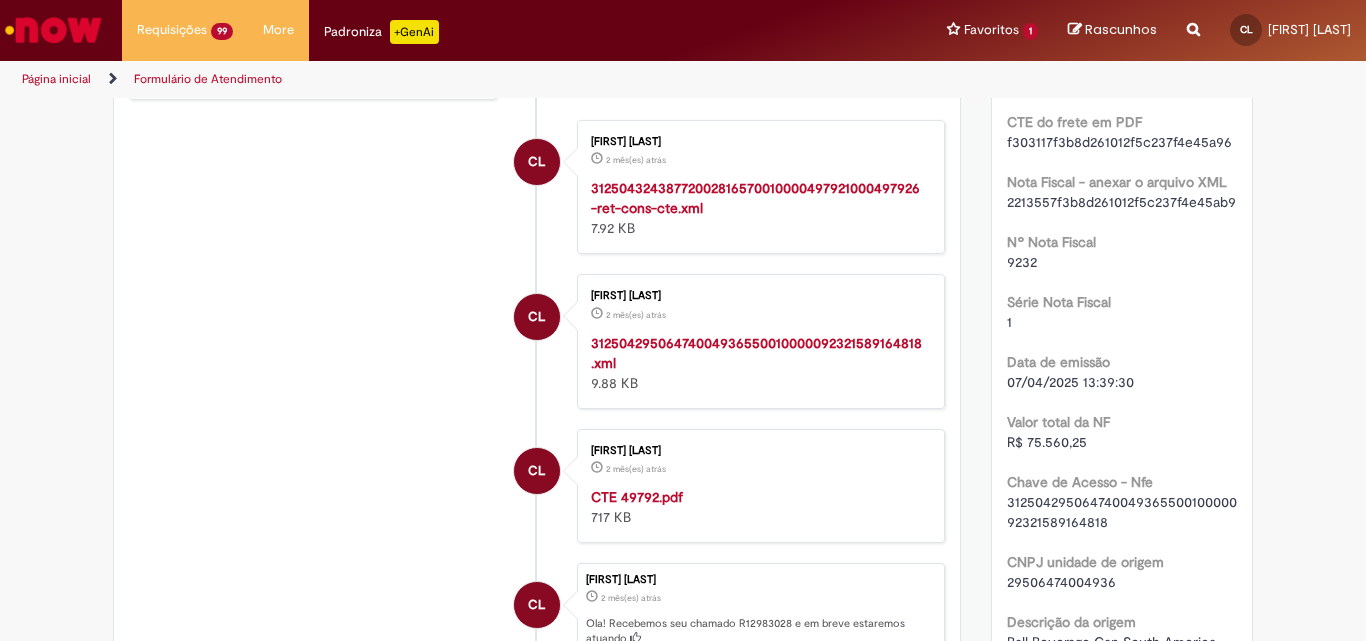 scroll, scrollTop: 0, scrollLeft: 0, axis: both 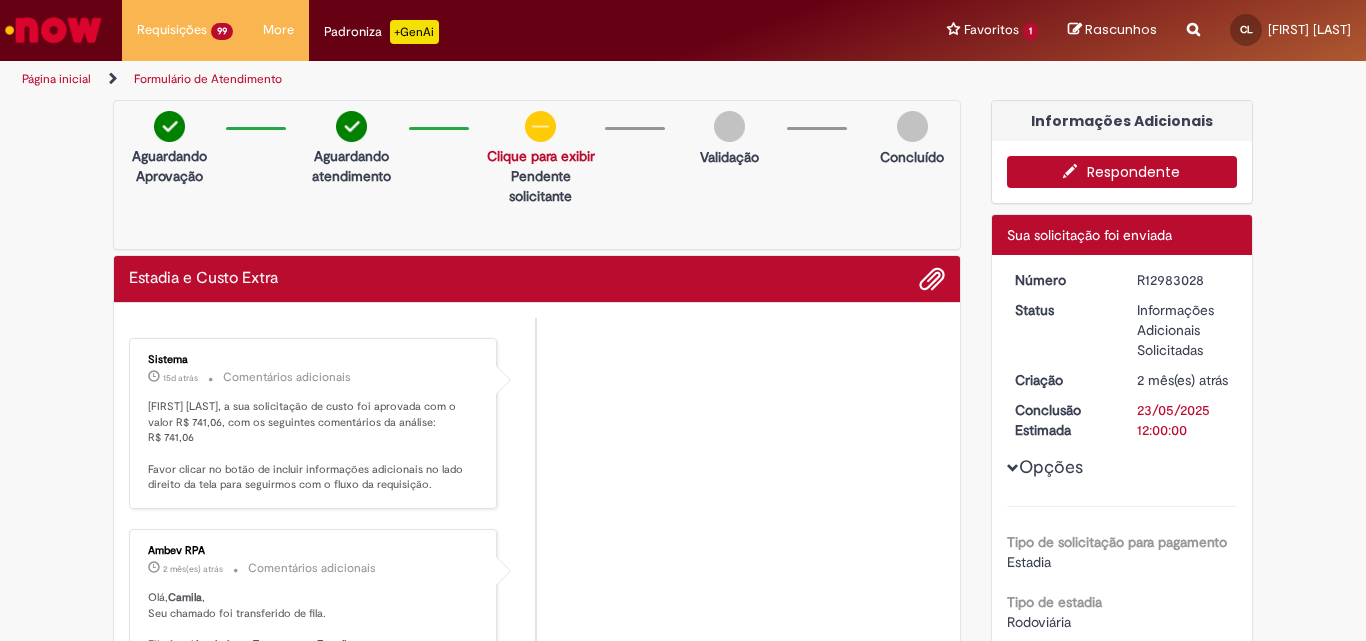 click on "Respondente" at bounding box center [1122, 172] 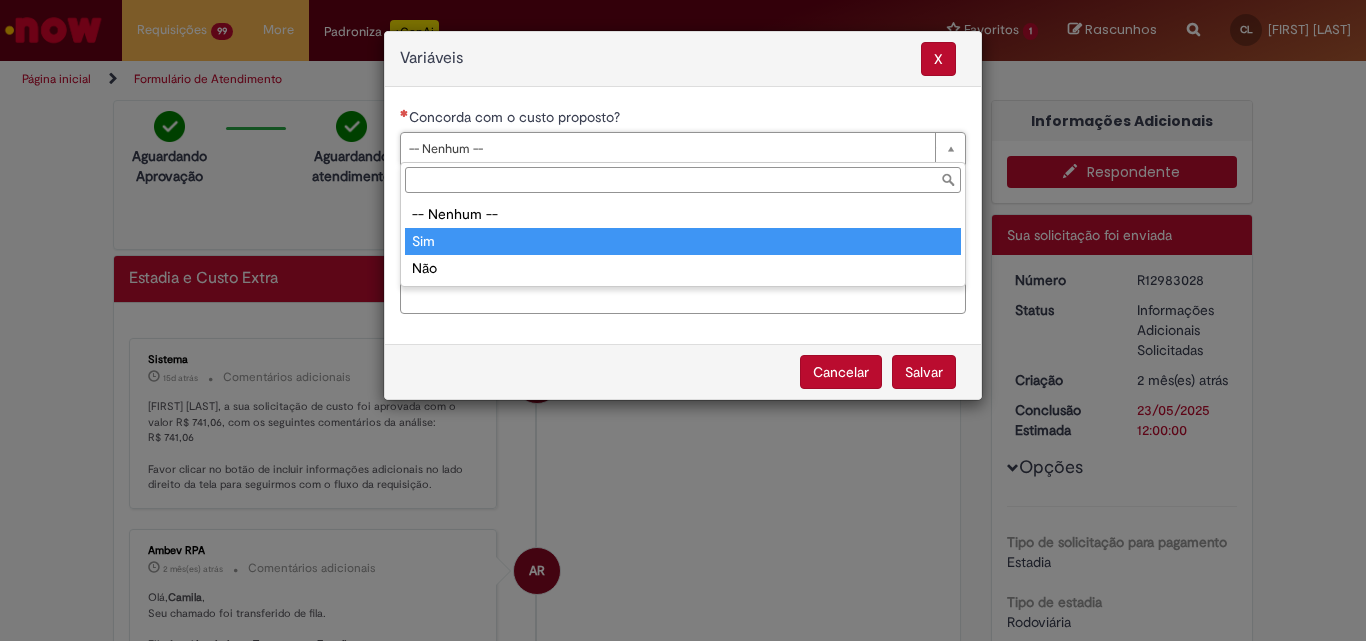 type on "***" 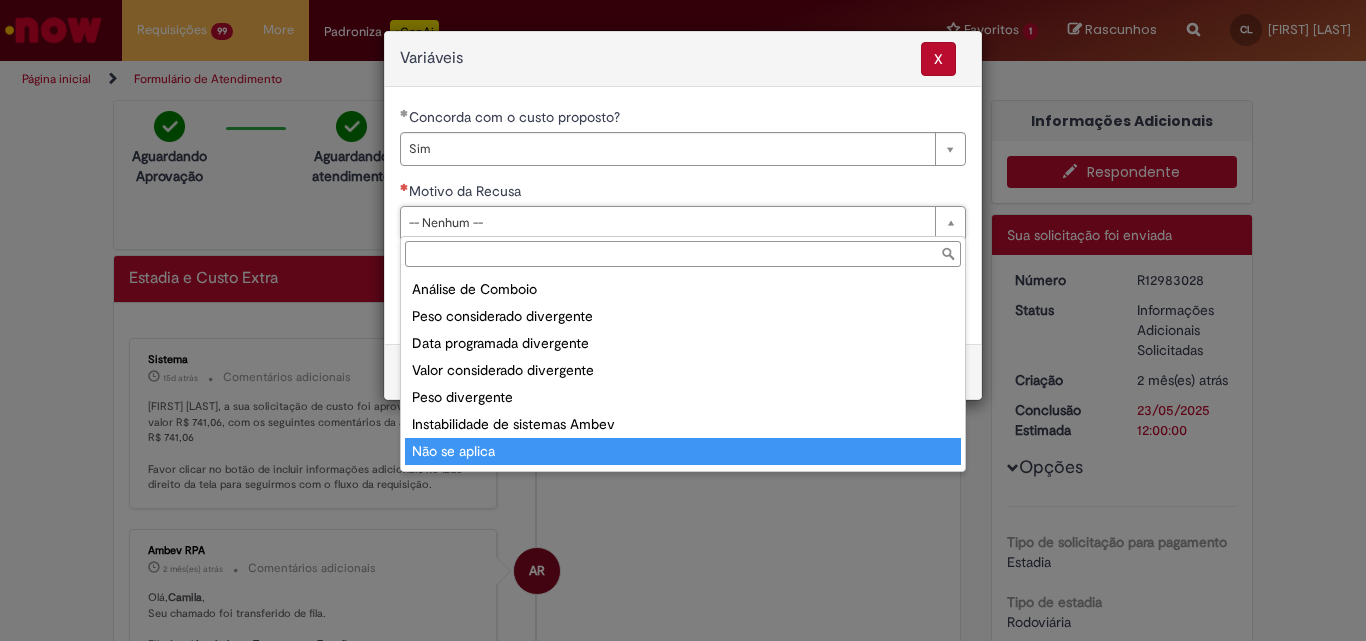 scroll, scrollTop: 78, scrollLeft: 0, axis: vertical 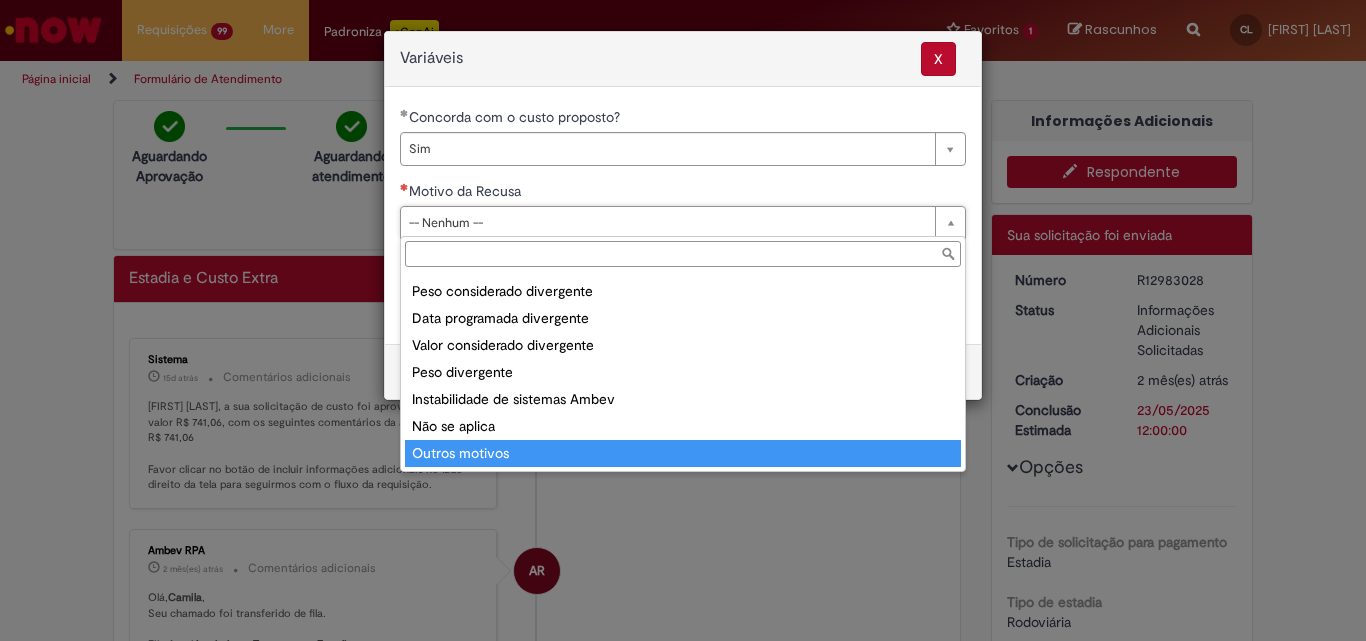 type on "**********" 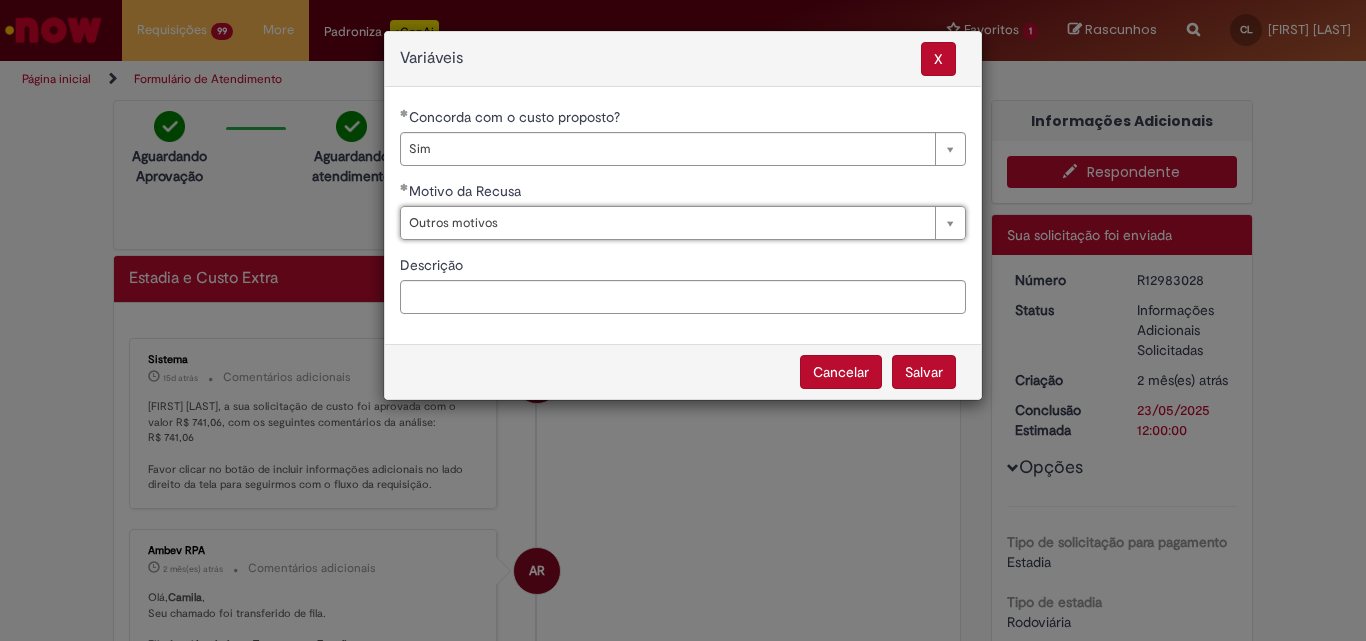 click on "Salvar" at bounding box center [924, 372] 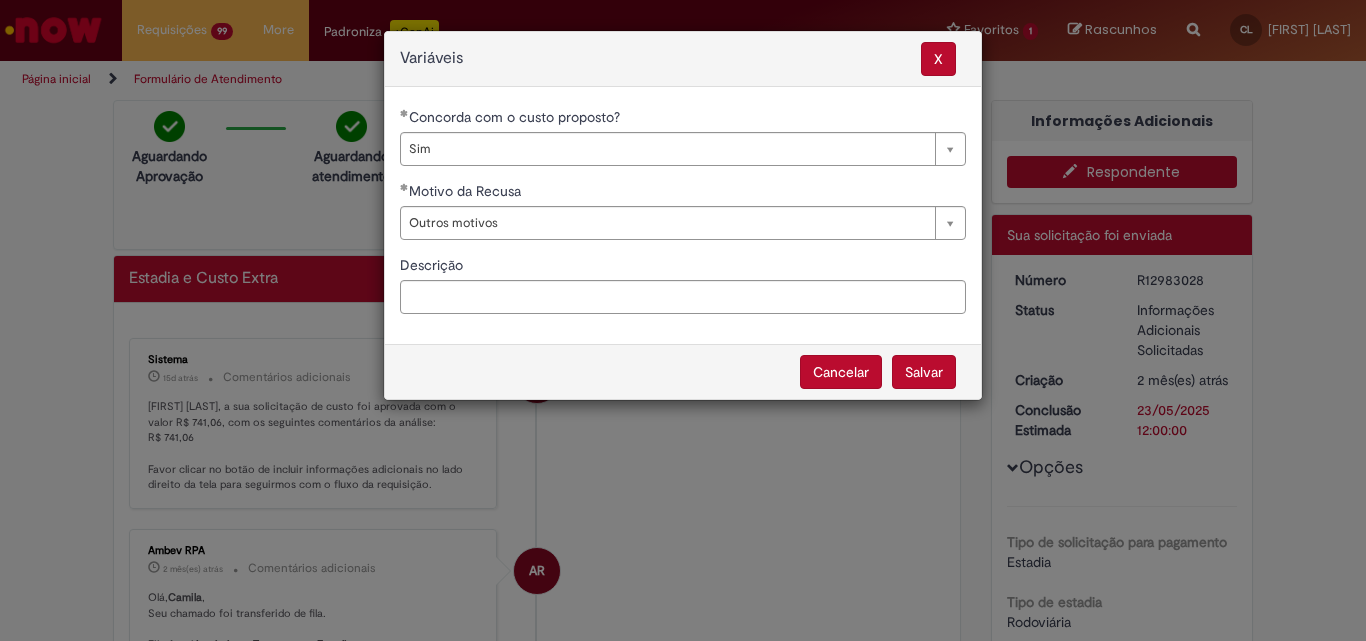 click on "Salvar" at bounding box center [924, 372] 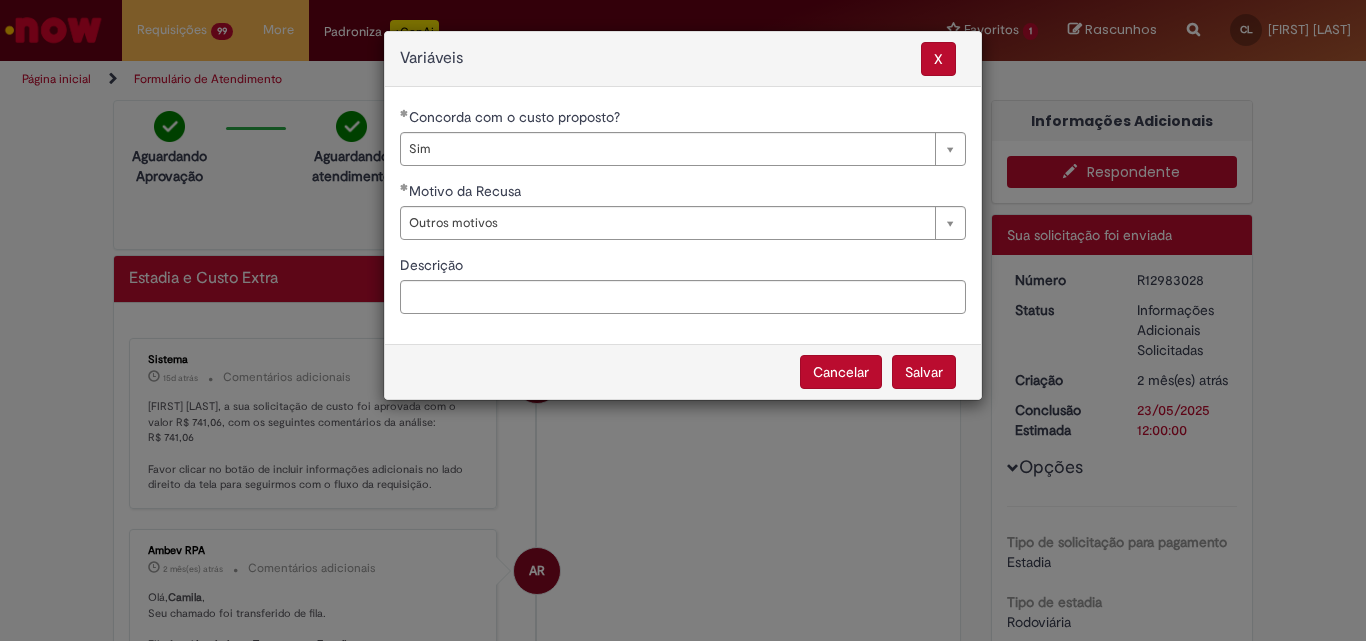 click on "Salvar" at bounding box center (924, 372) 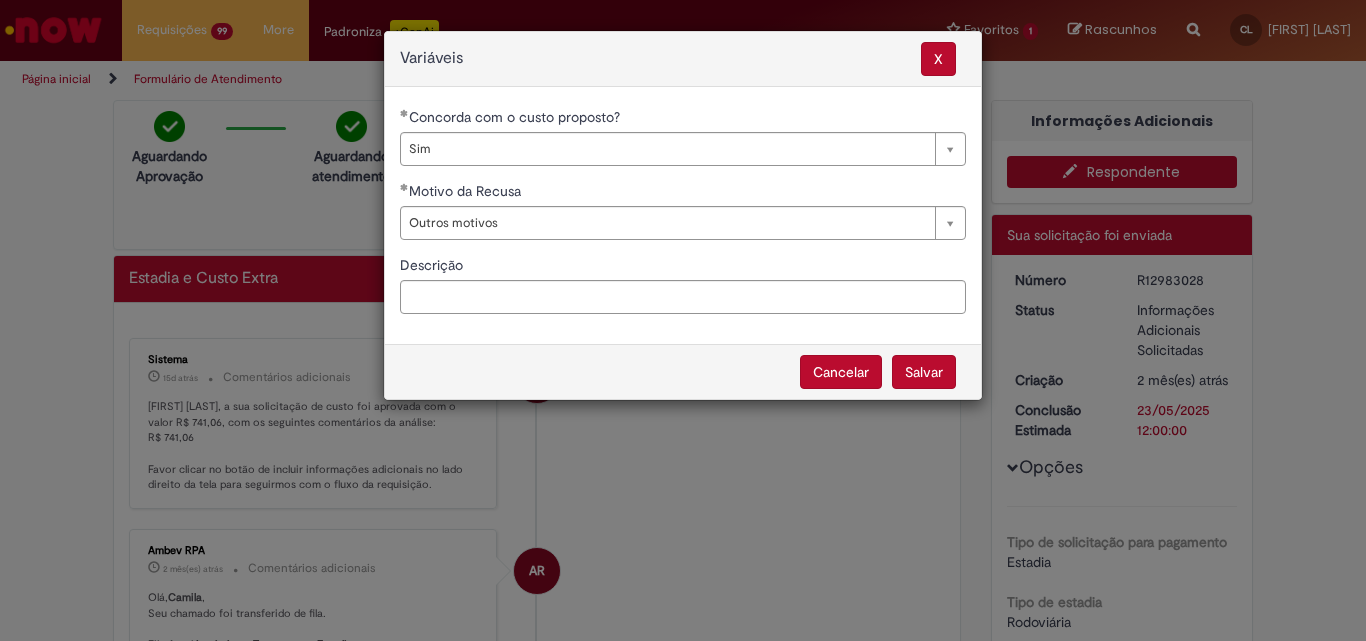 click on "Salvar" at bounding box center (924, 372) 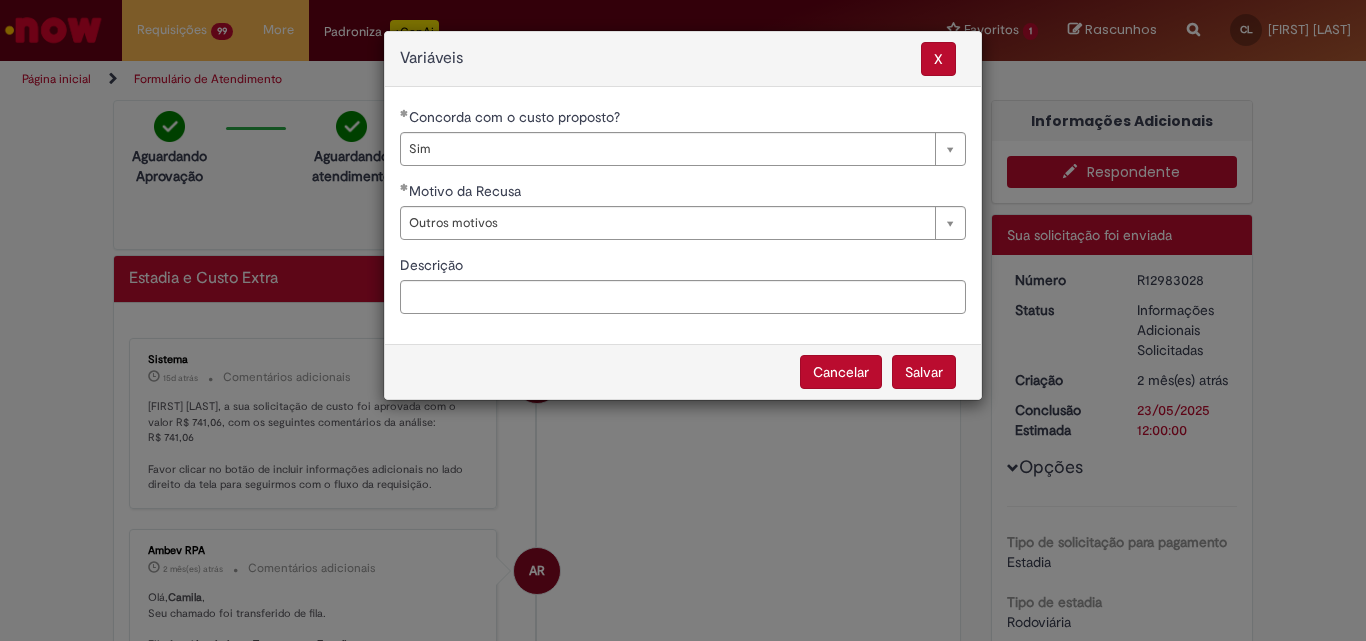 click on "Salvar" at bounding box center (924, 372) 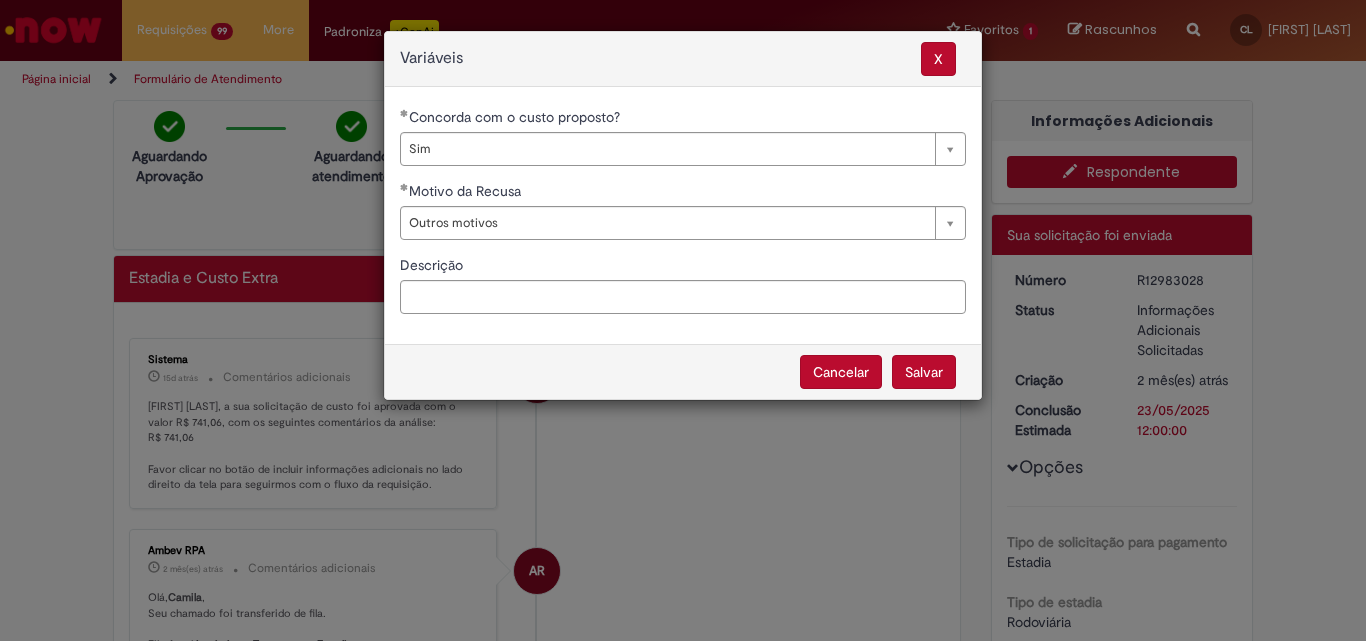 click on "Salvar" at bounding box center (924, 372) 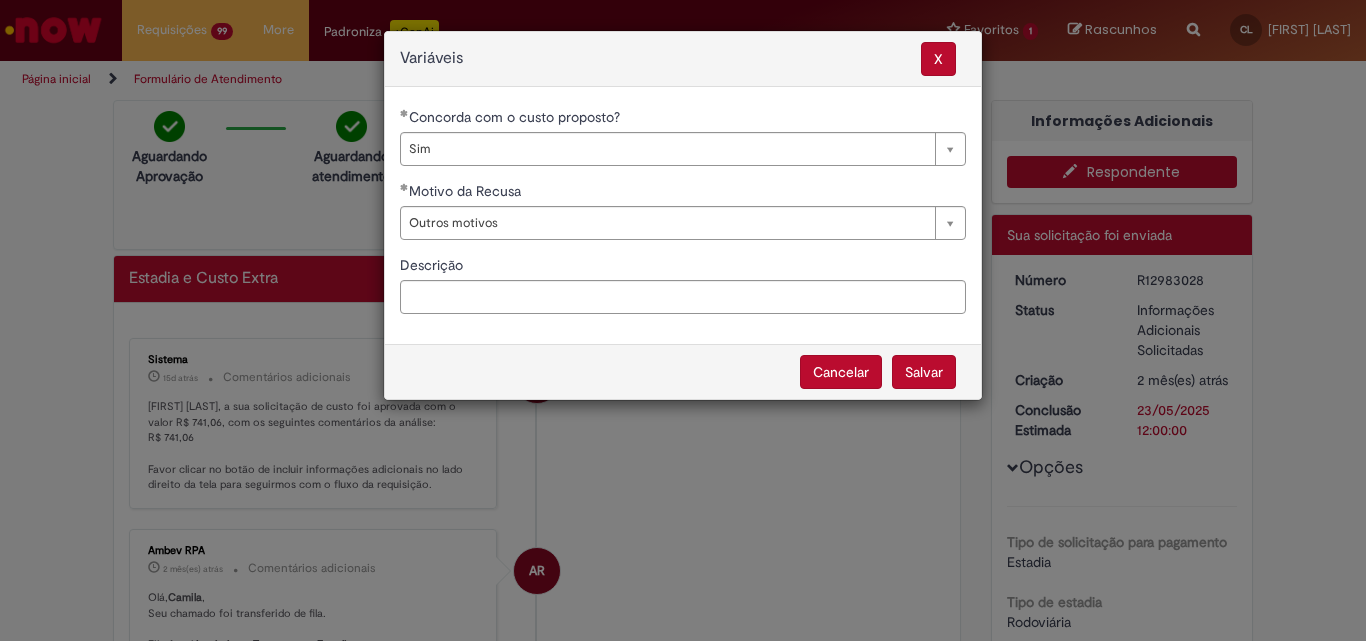 click on "Salvar" at bounding box center [924, 372] 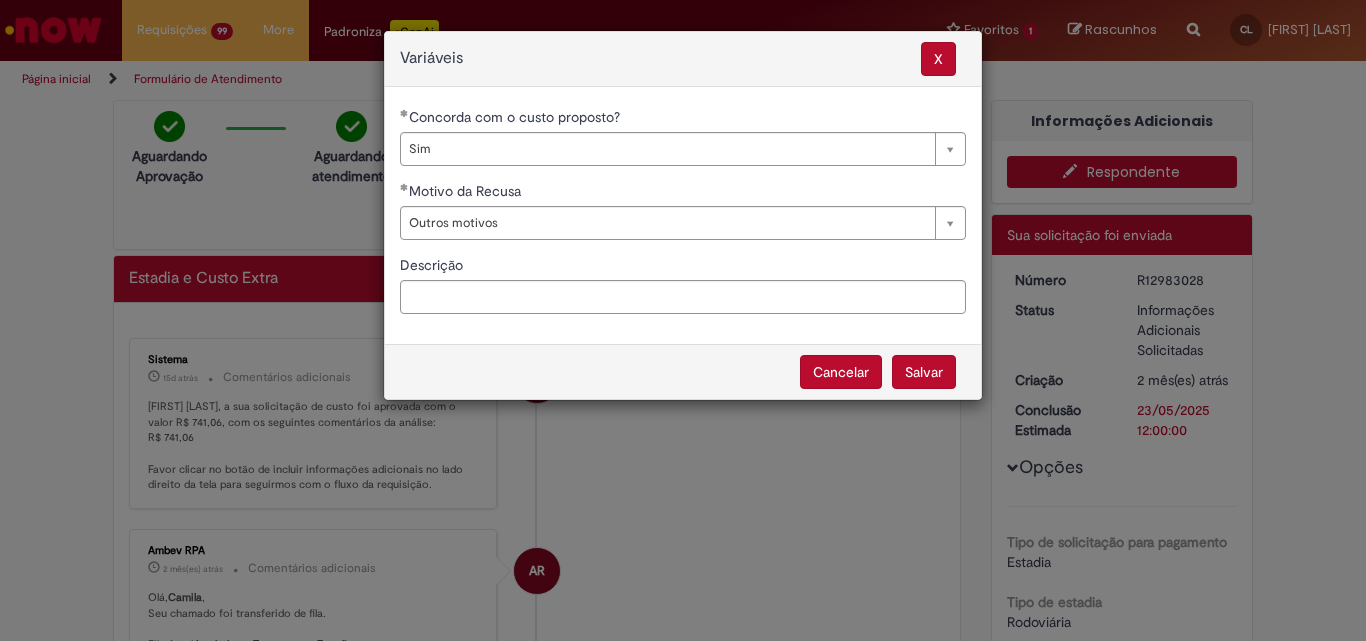 click on "Salvar" at bounding box center [924, 372] 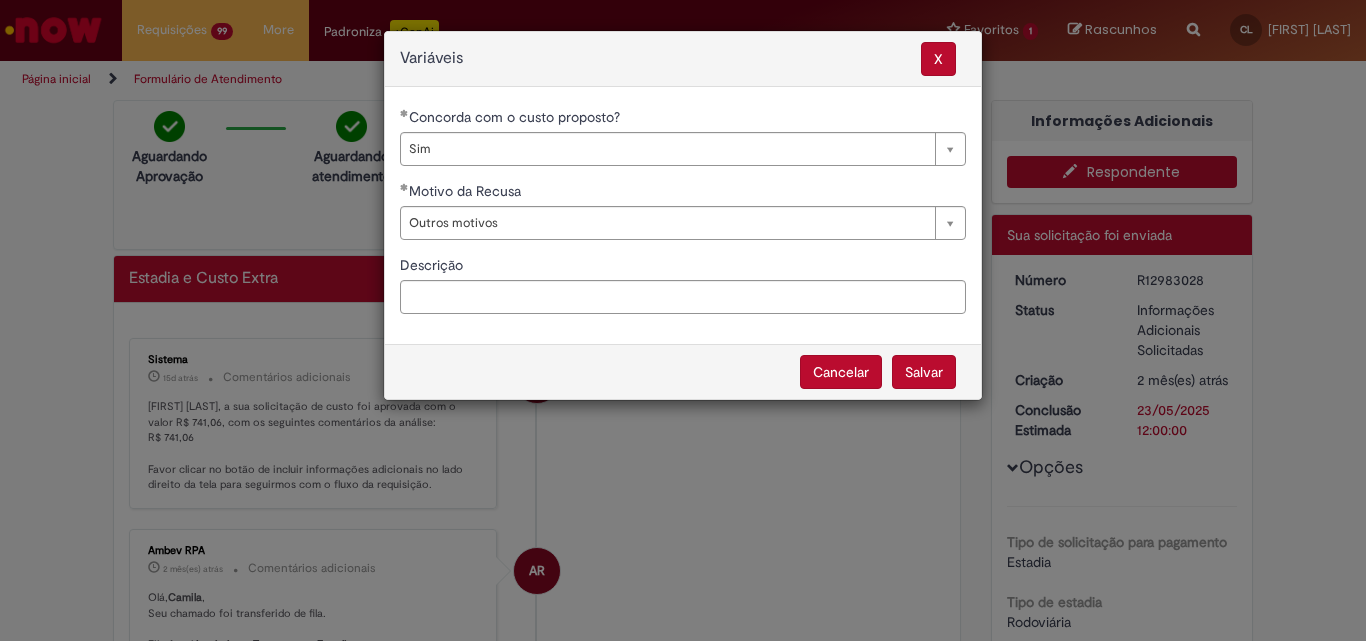 click on "Salvar" at bounding box center [924, 372] 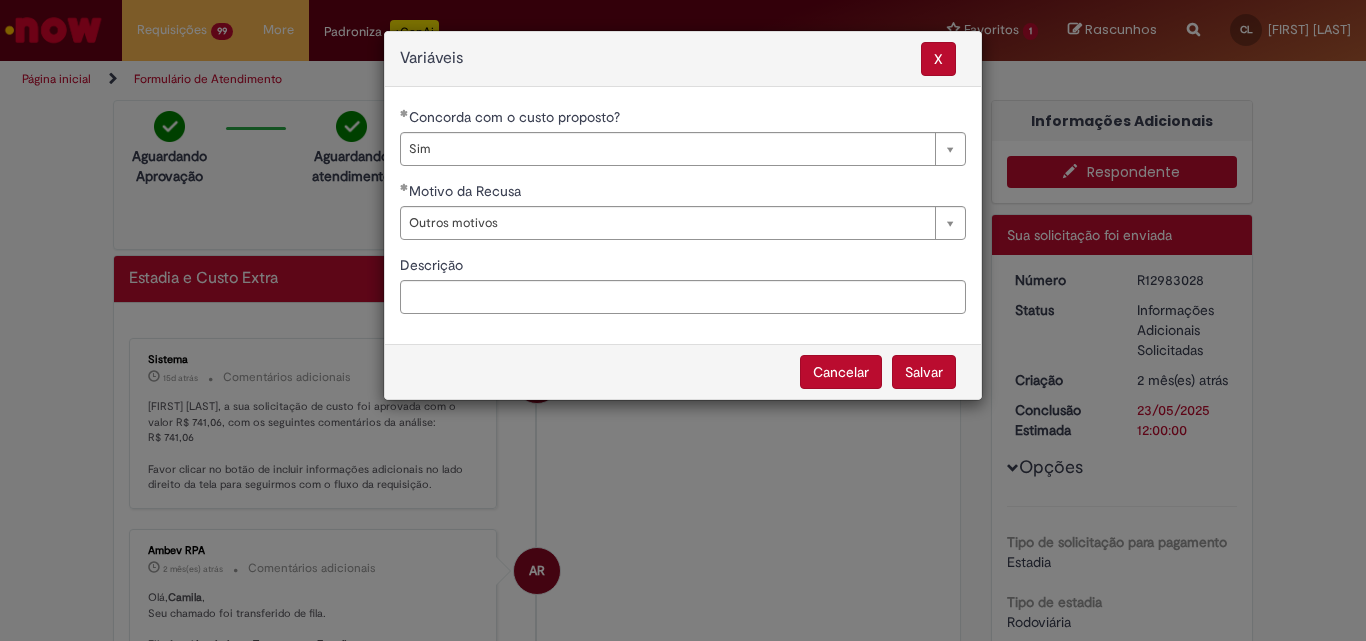 click on "Salvar" at bounding box center (924, 372) 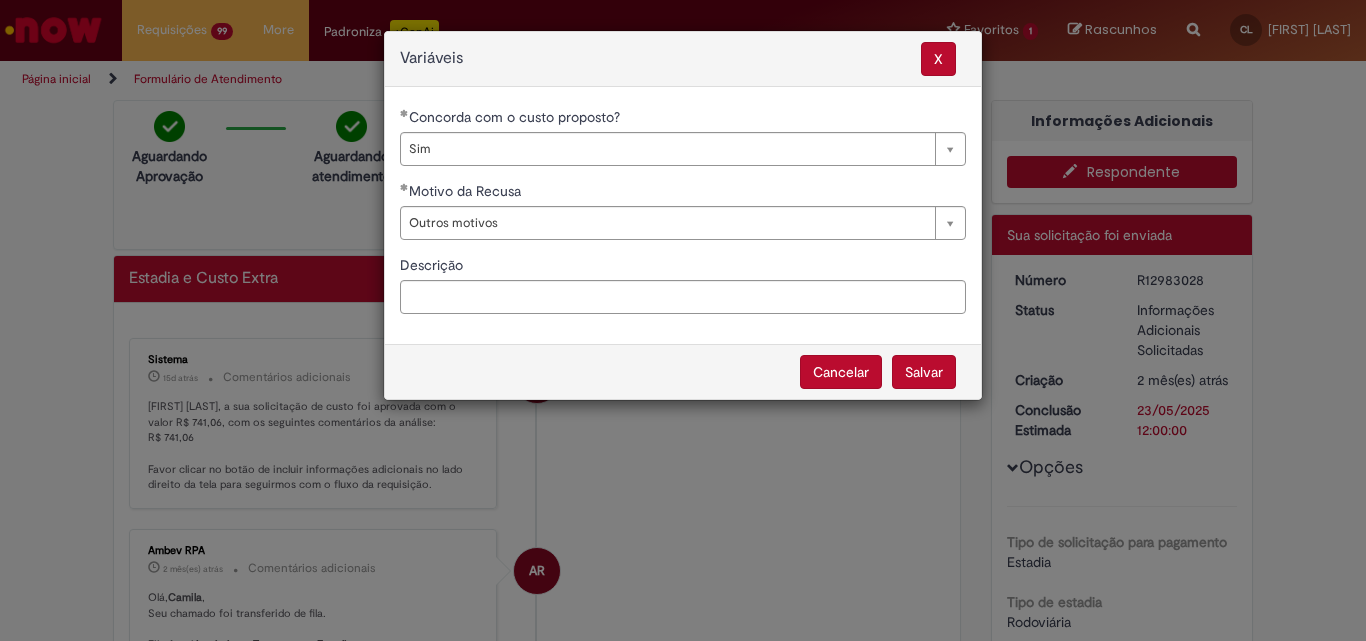 click on "Salvar" at bounding box center (924, 372) 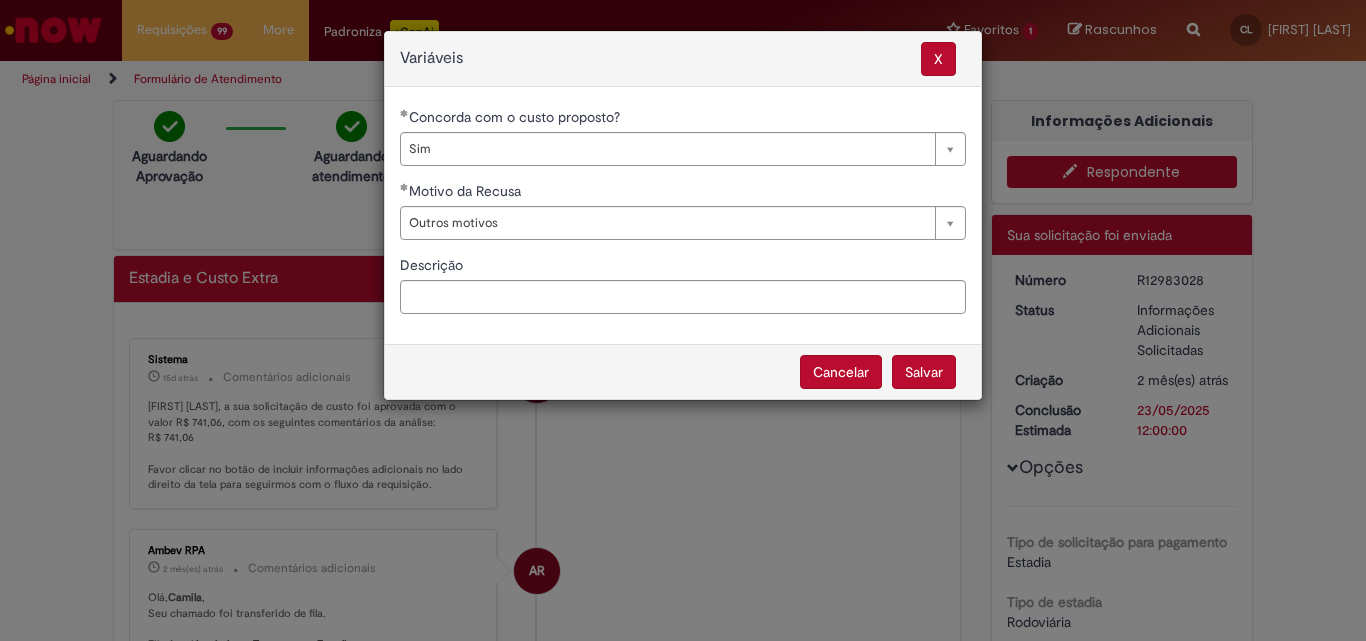 click on "Salvar" at bounding box center [924, 372] 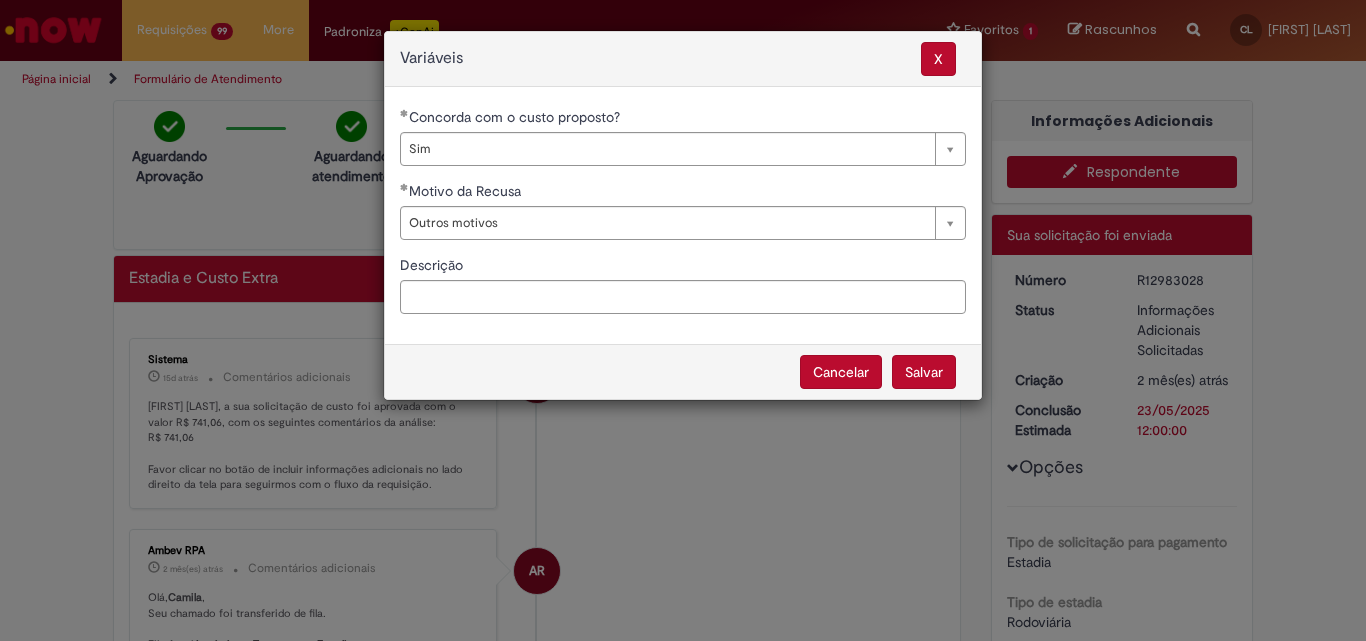 click on "Salvar   Cancelar" at bounding box center [683, 371] 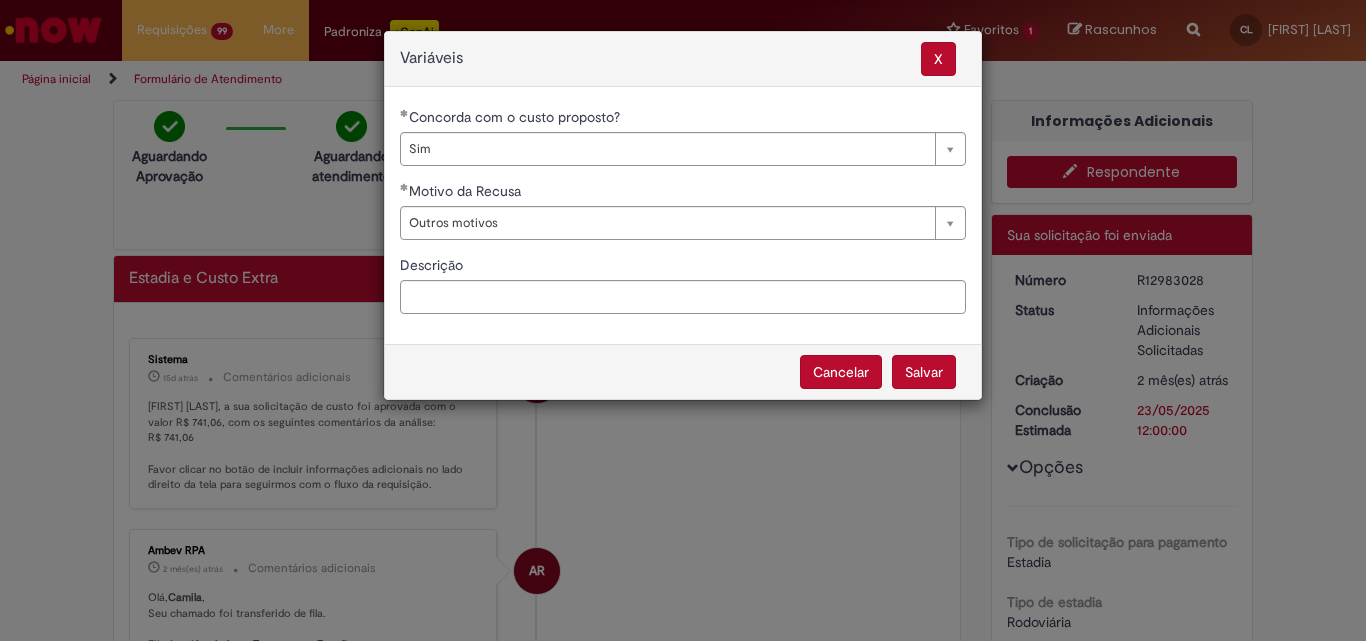 click on "Salvar" at bounding box center [924, 372] 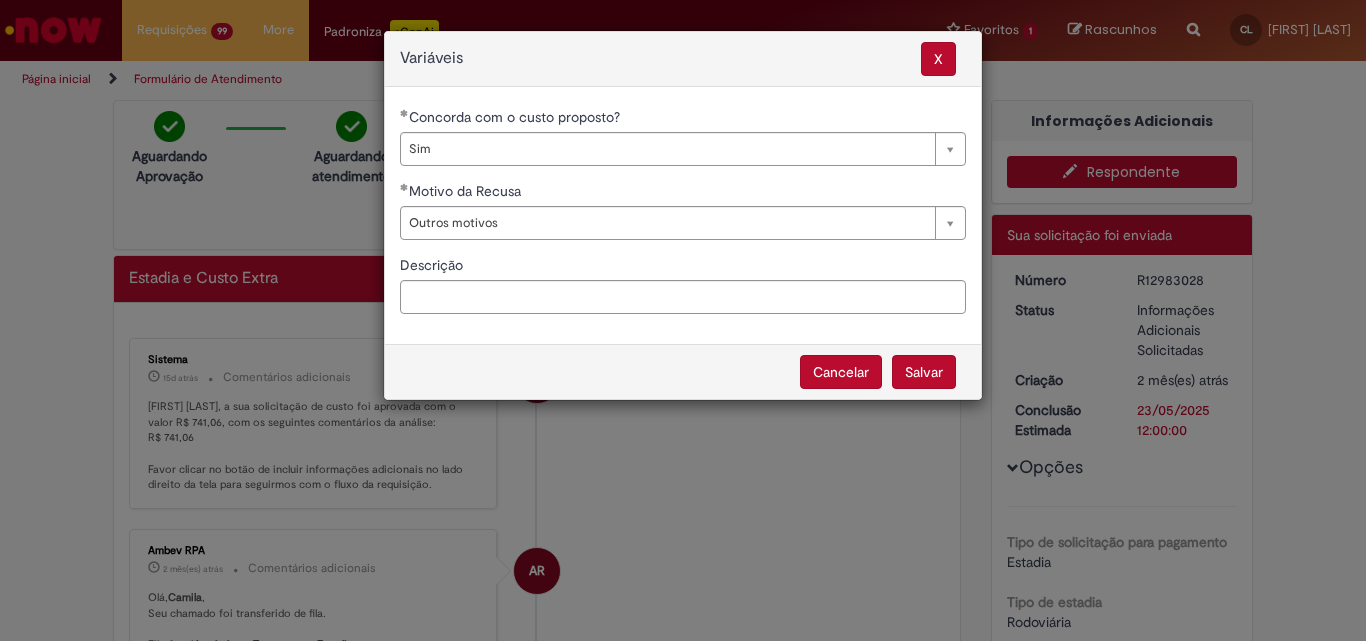 click on "Salvar" at bounding box center (924, 372) 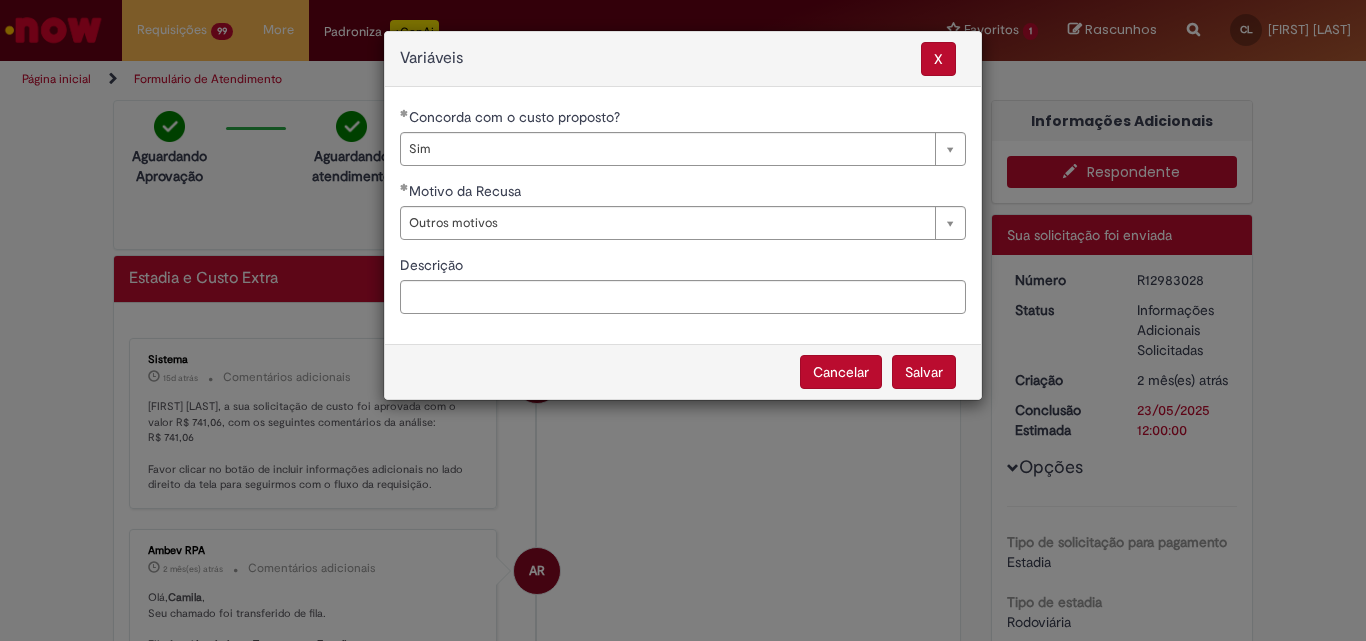 click on "Salvar" at bounding box center [924, 372] 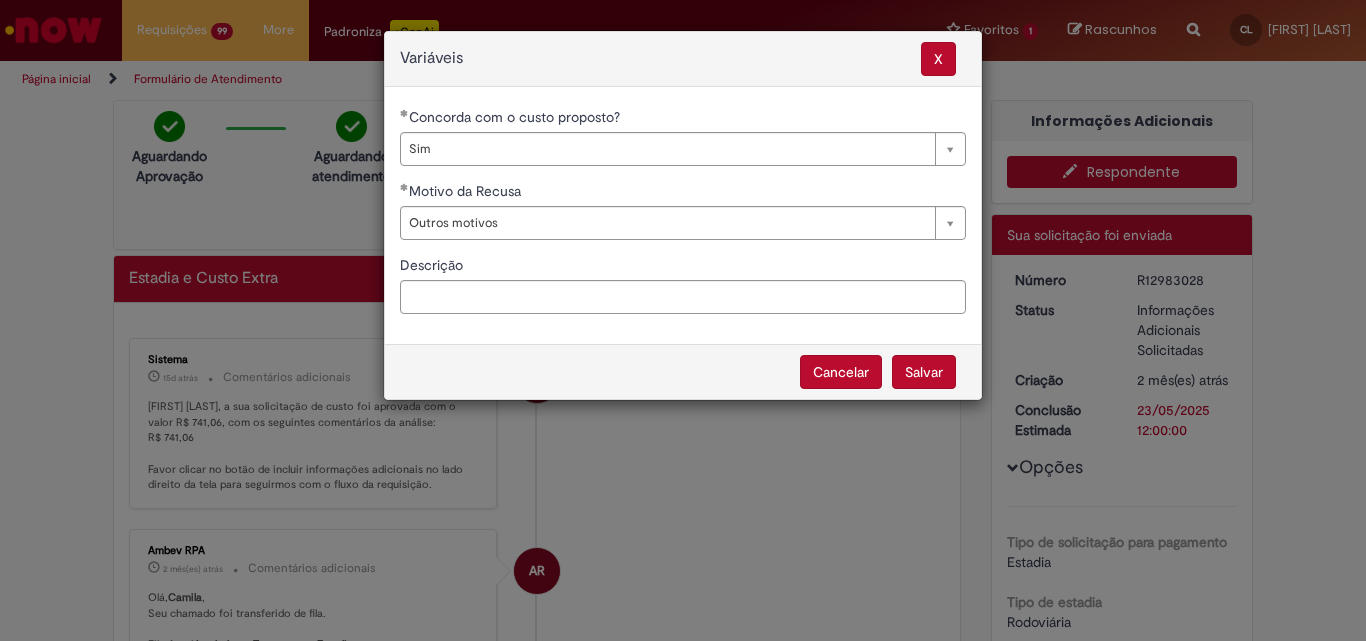 click on "Salvar" at bounding box center (924, 372) 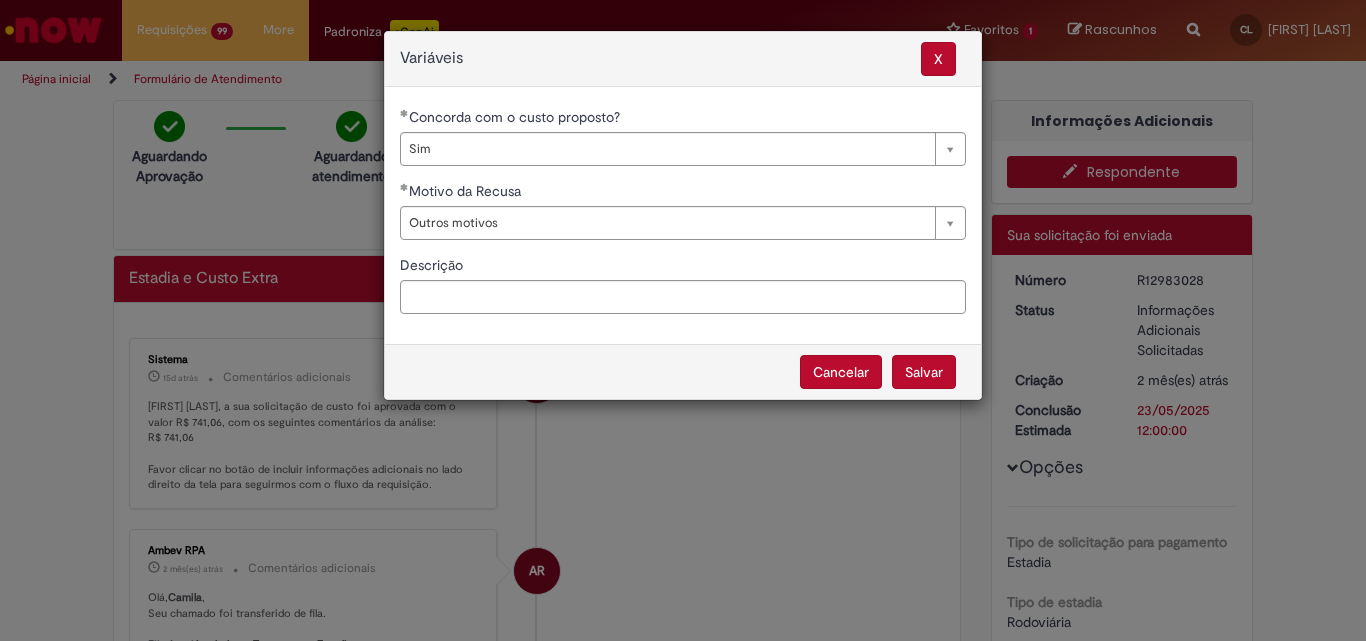 click on "Salvar" at bounding box center [924, 372] 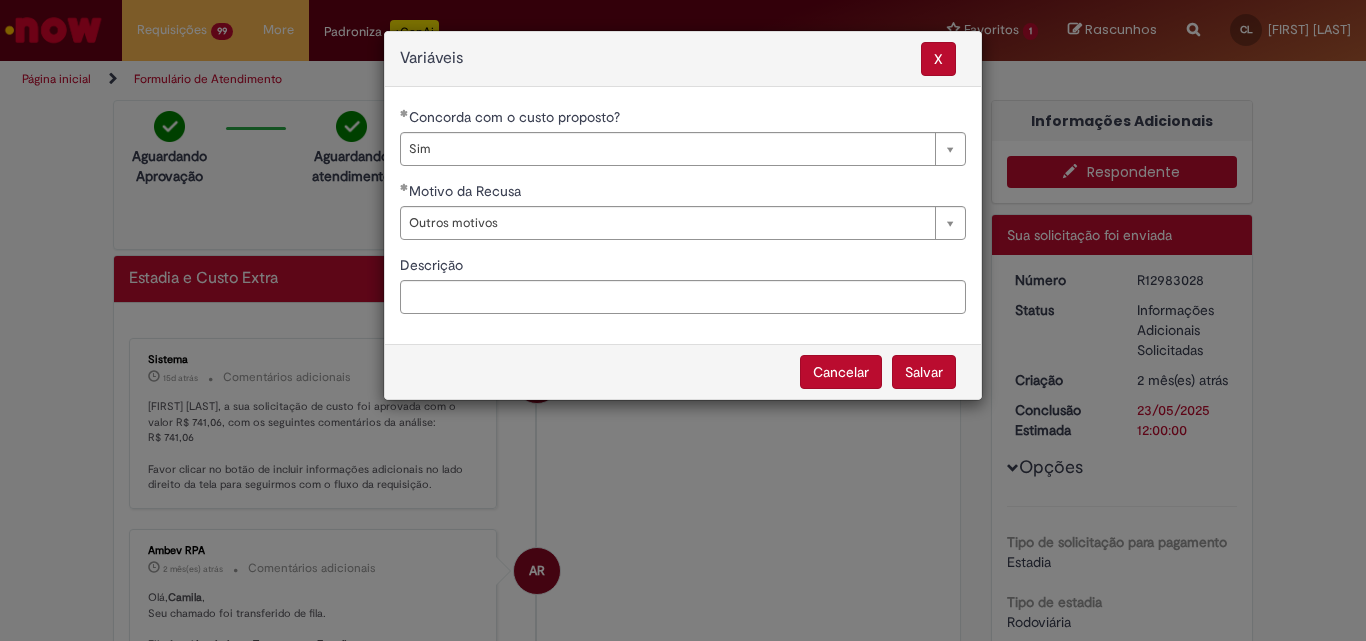 click on "Salvar   Cancelar" at bounding box center (683, 371) 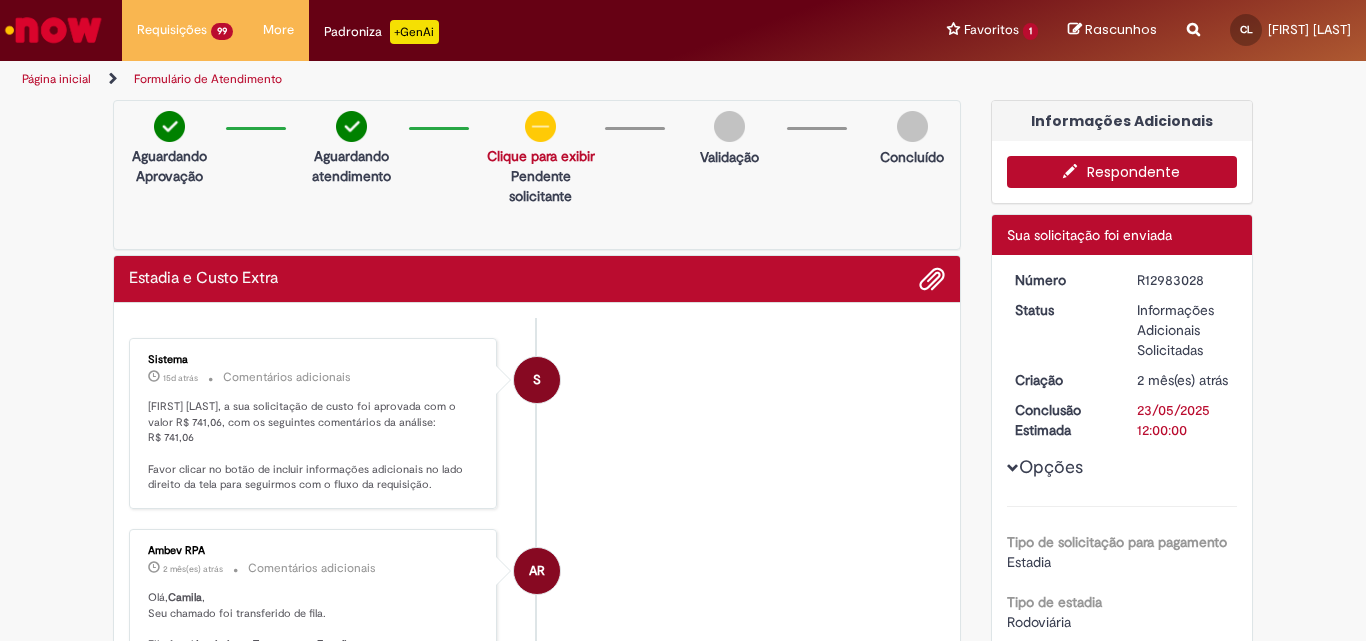 click on "**********" at bounding box center [683, 320] 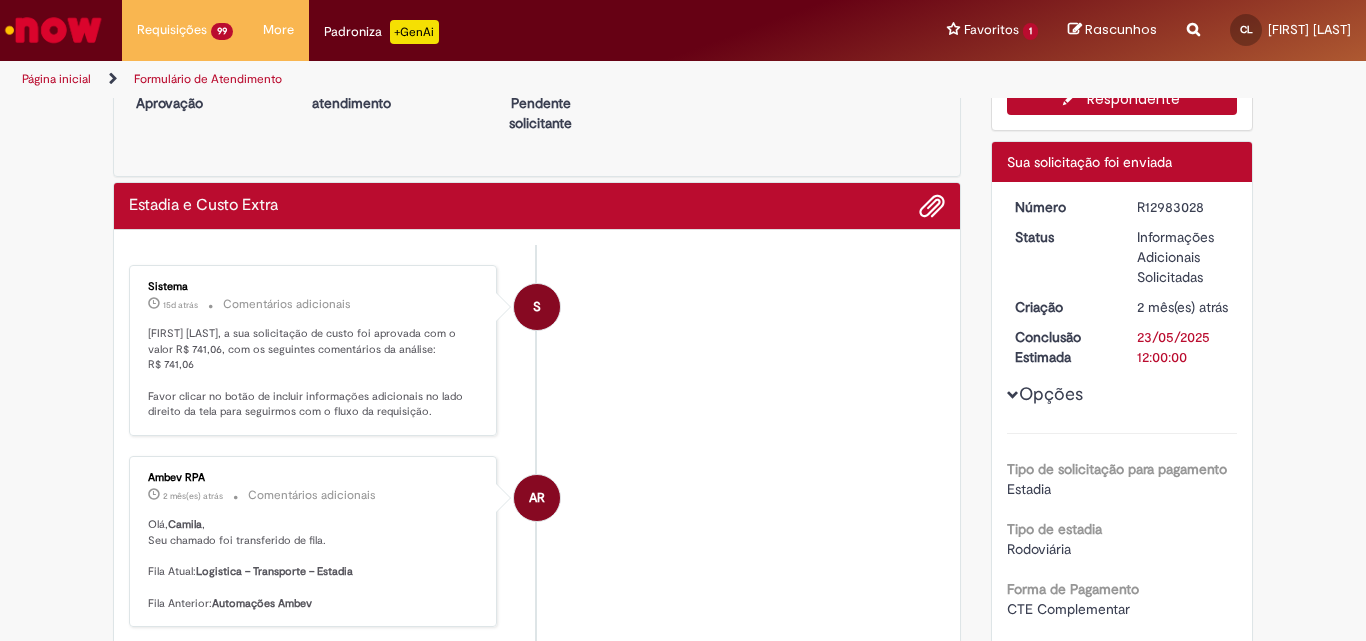 scroll, scrollTop: 0, scrollLeft: 0, axis: both 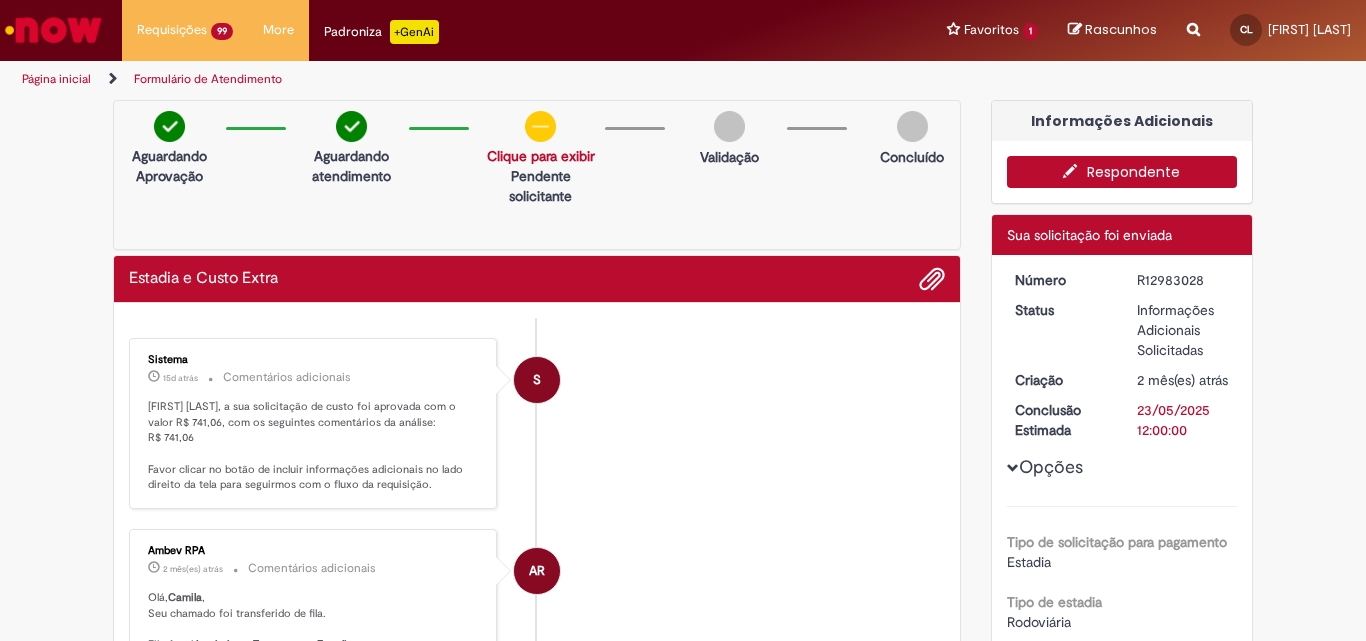 click on "Respondente" at bounding box center [1122, 172] 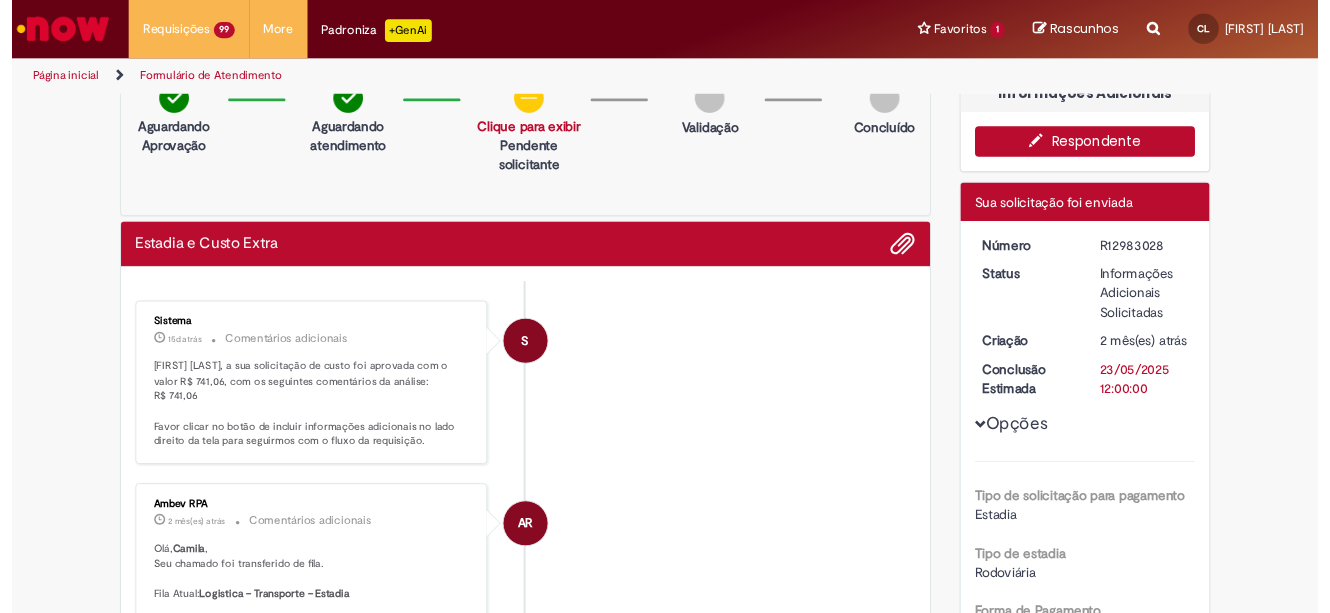 scroll, scrollTop: 0, scrollLeft: 0, axis: both 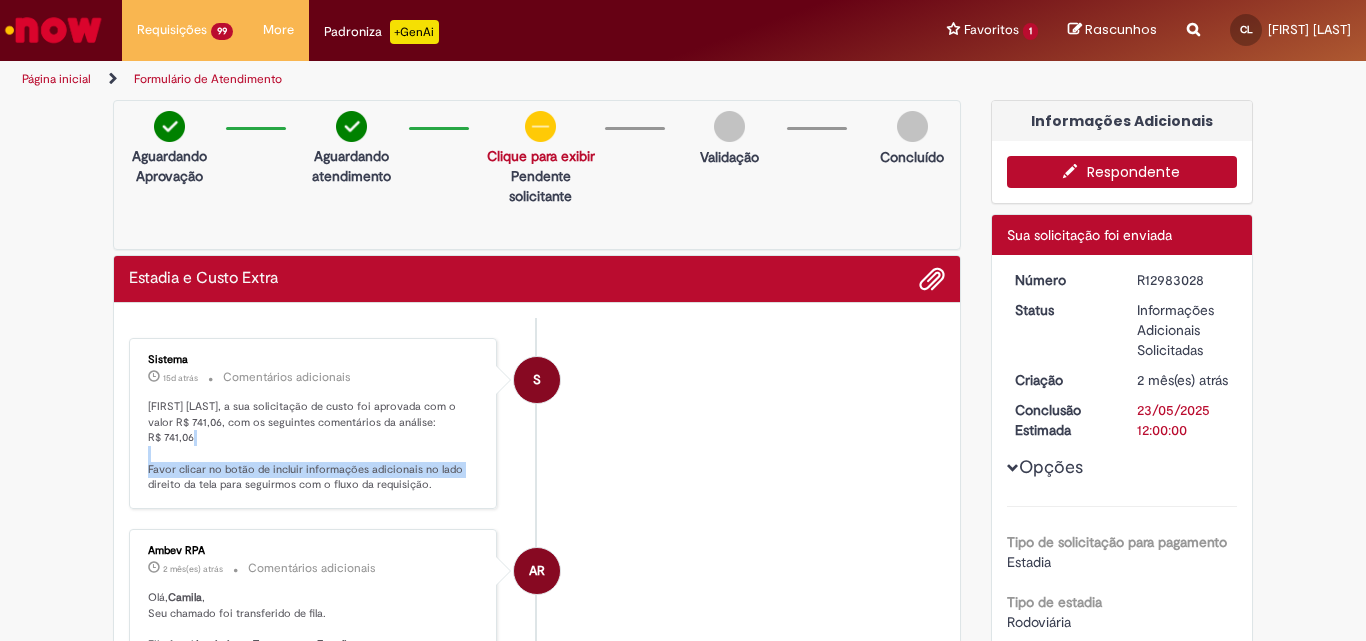 drag, startPoint x: 342, startPoint y: 431, endPoint x: 460, endPoint y: 458, distance: 121.049576 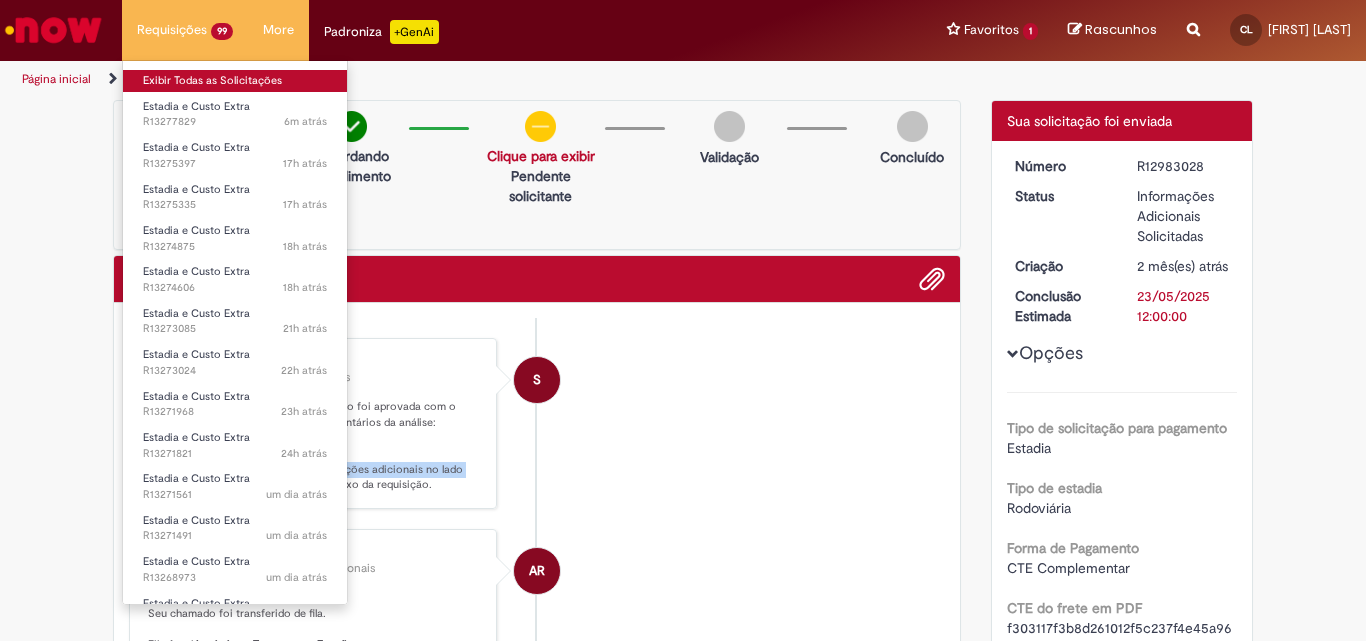 click on "Exibir Todas as Solicitações" at bounding box center [235, 81] 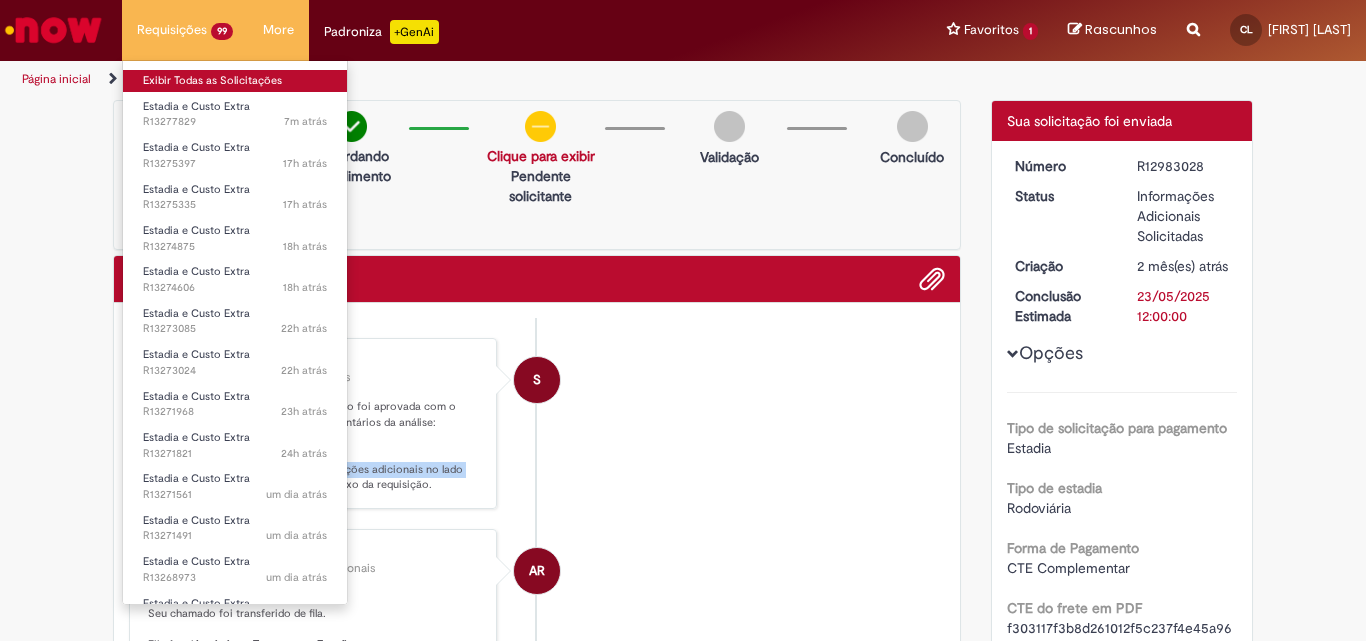 click on "Exibir Todas as Solicitações" at bounding box center [235, 81] 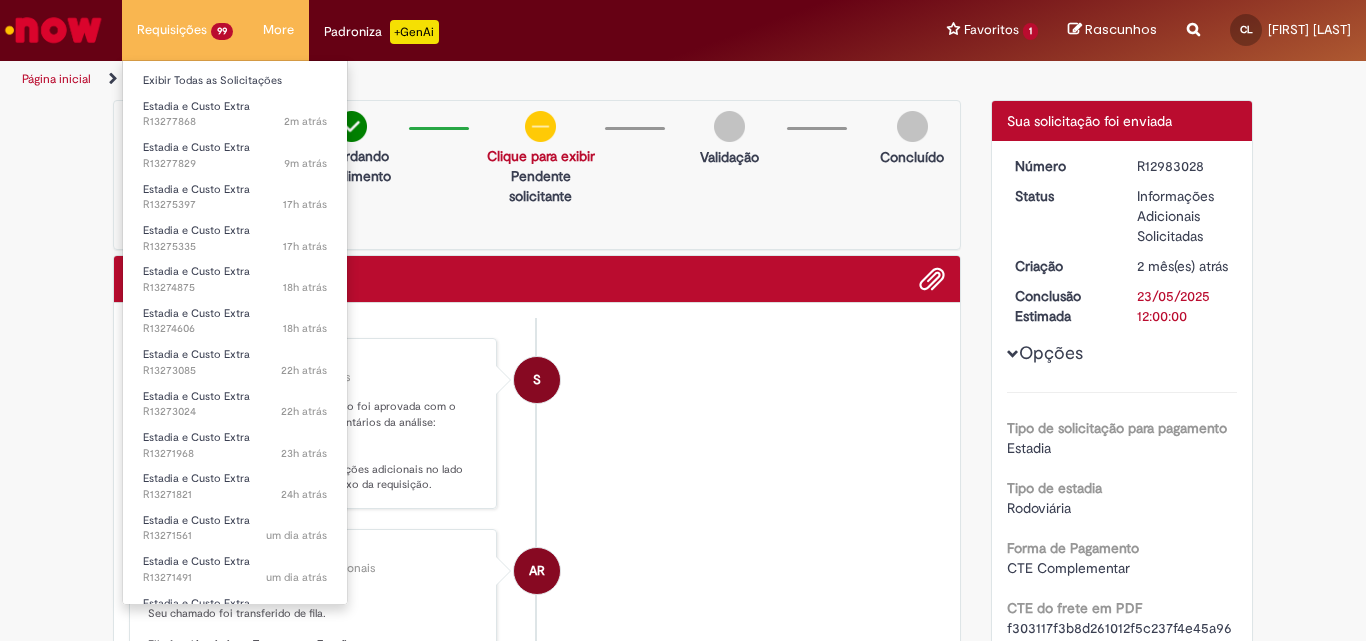click on "Exibir Todas as Solicitações" at bounding box center [235, 79] 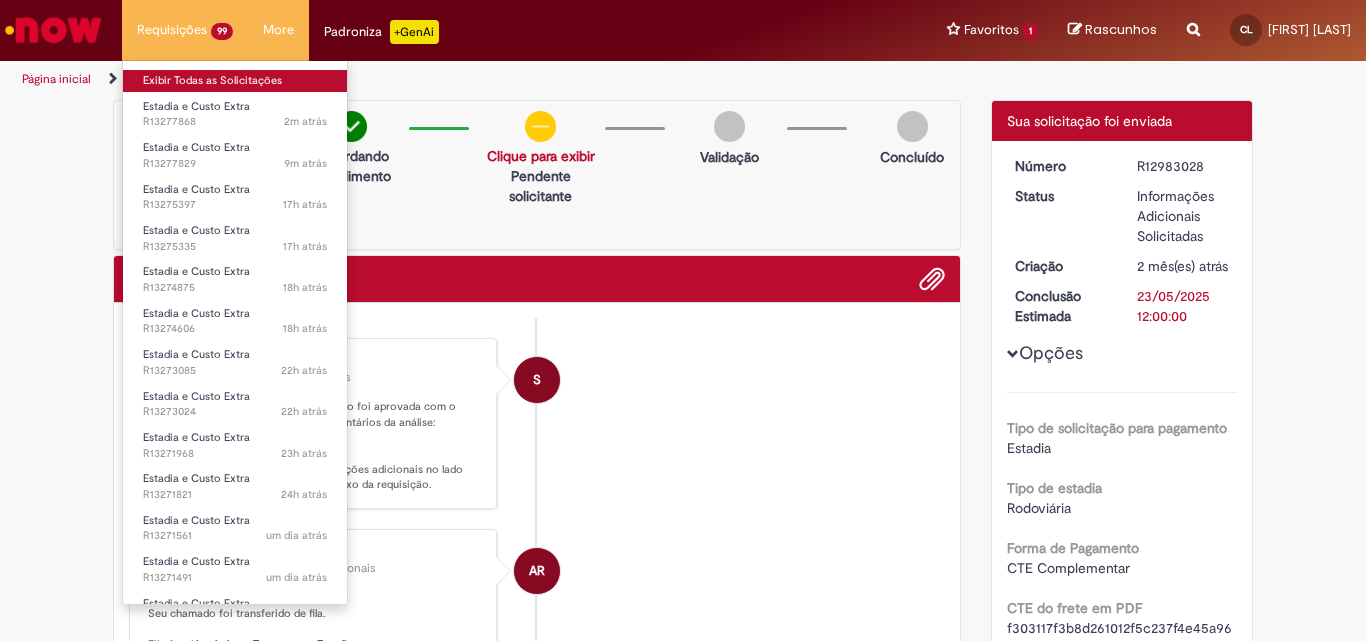click on "Exibir Todas as Solicitações" at bounding box center (235, 81) 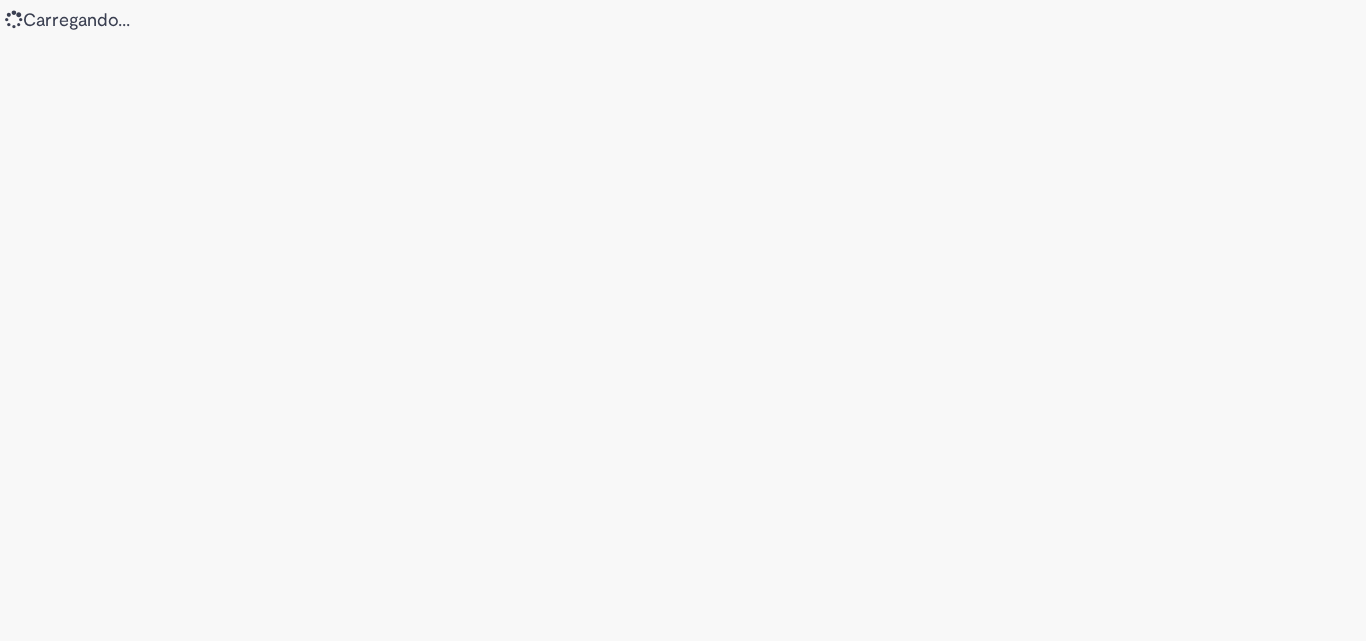 scroll, scrollTop: 0, scrollLeft: 0, axis: both 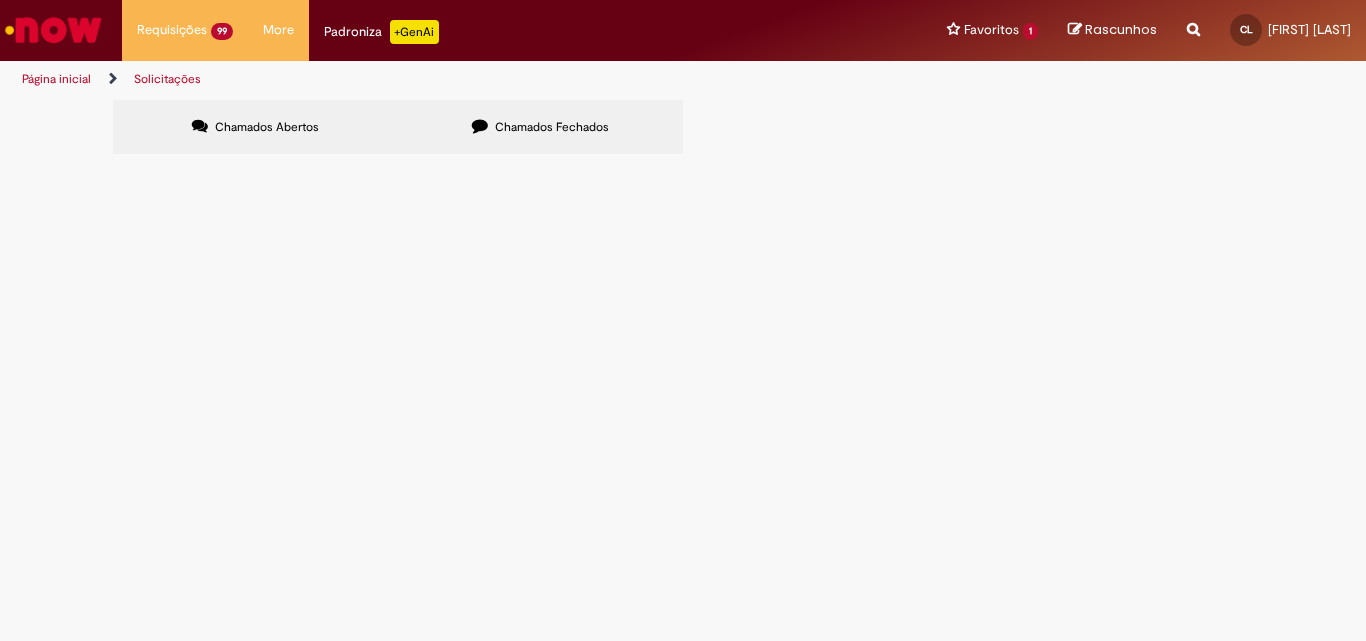 click at bounding box center (0, 0) 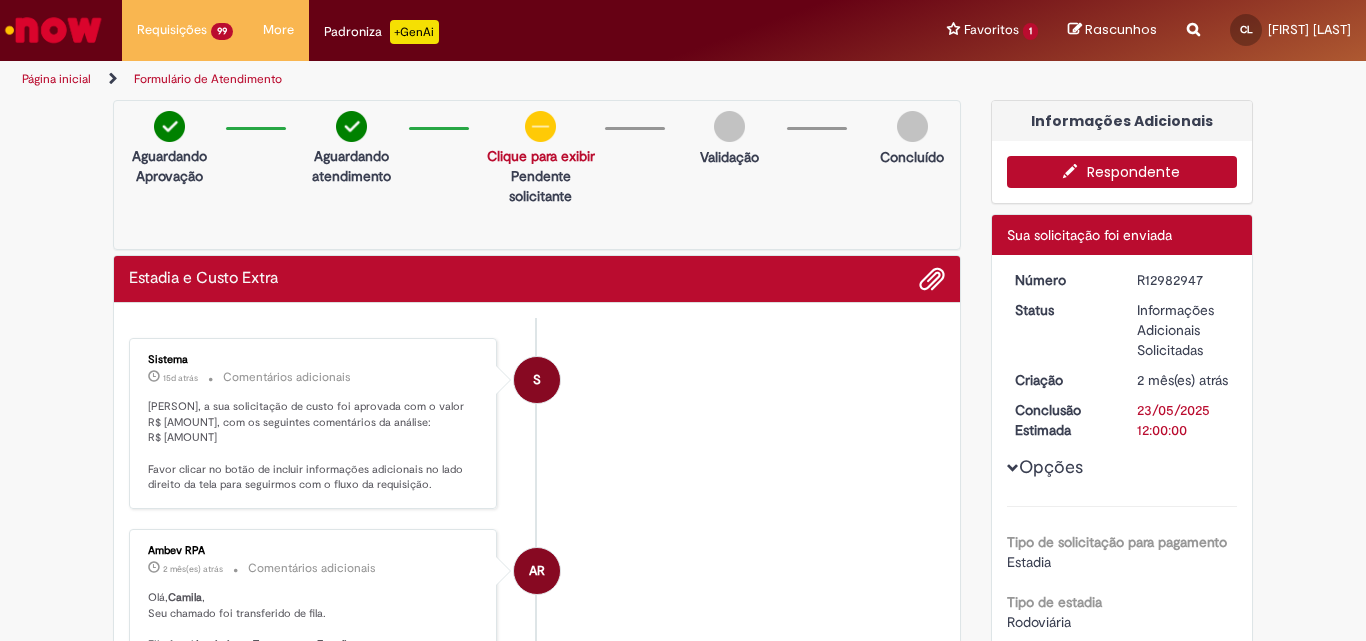 click on "Respondente" at bounding box center (1122, 172) 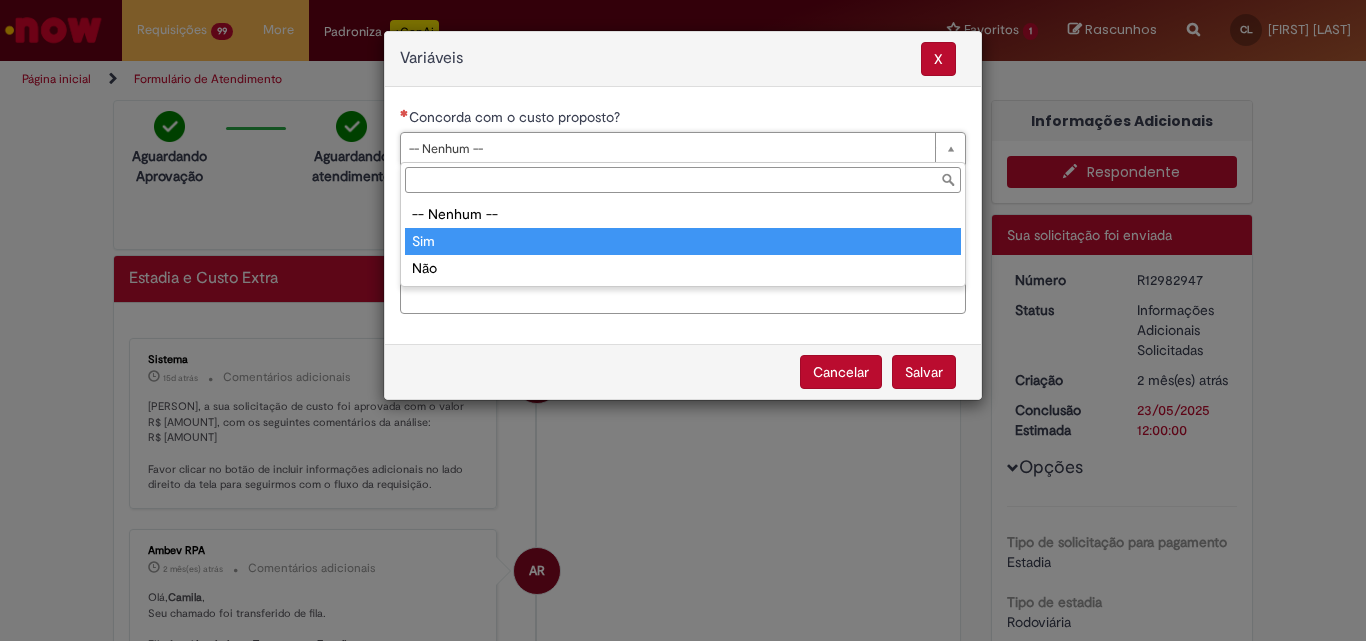 type on "***" 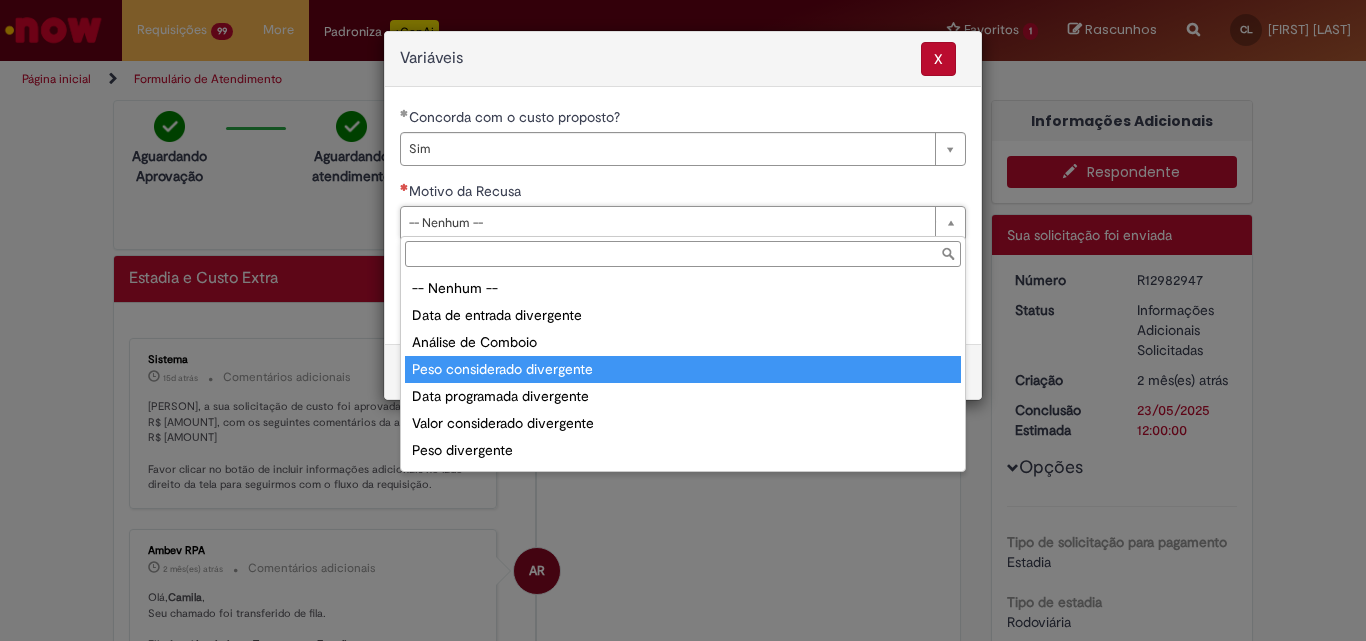 scroll, scrollTop: 78, scrollLeft: 0, axis: vertical 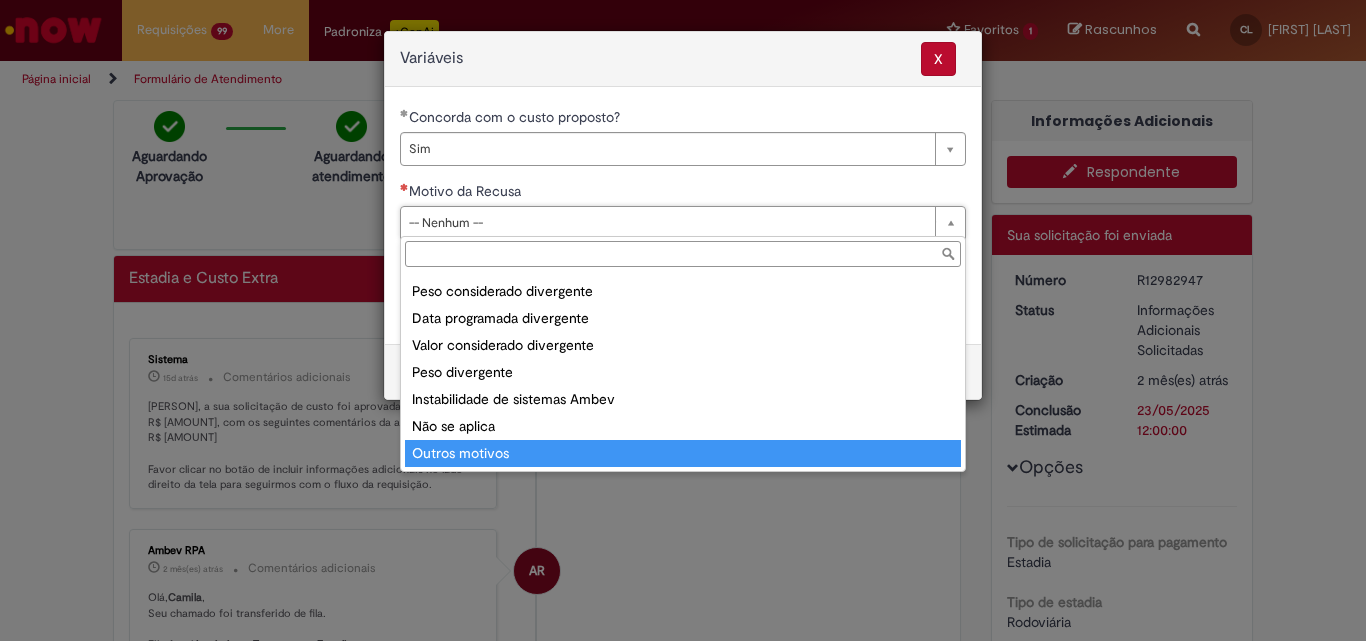 type on "**********" 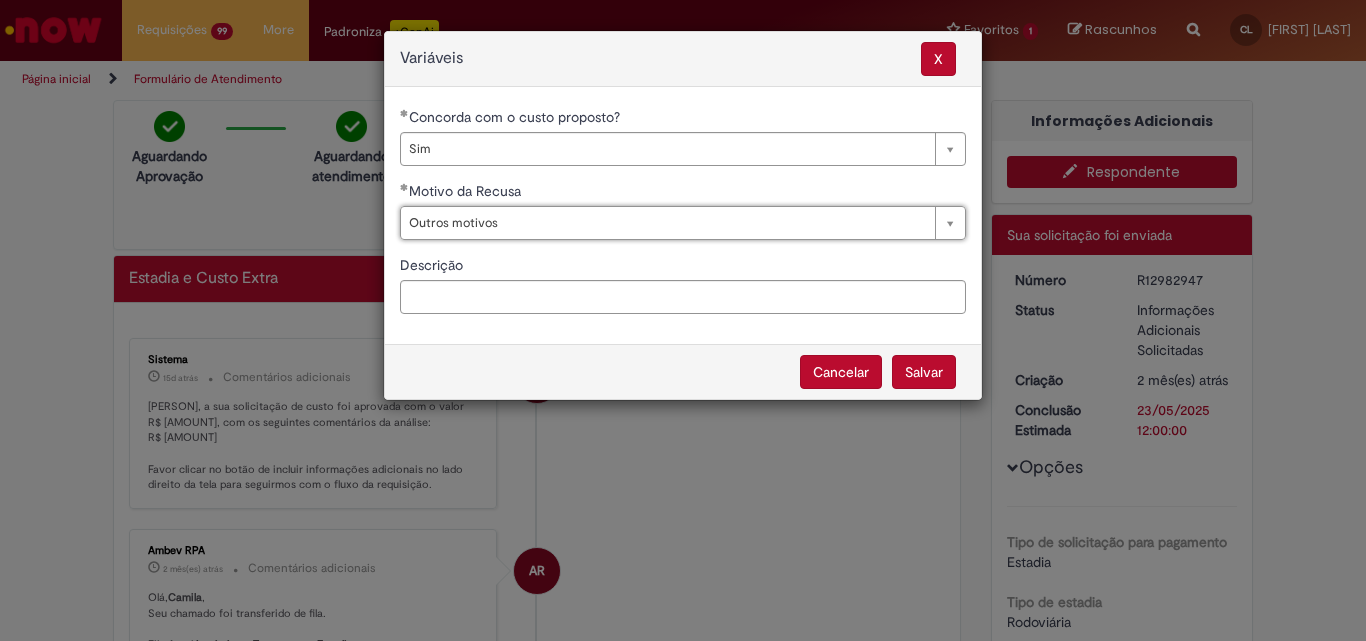 click on "Salvar" at bounding box center (924, 372) 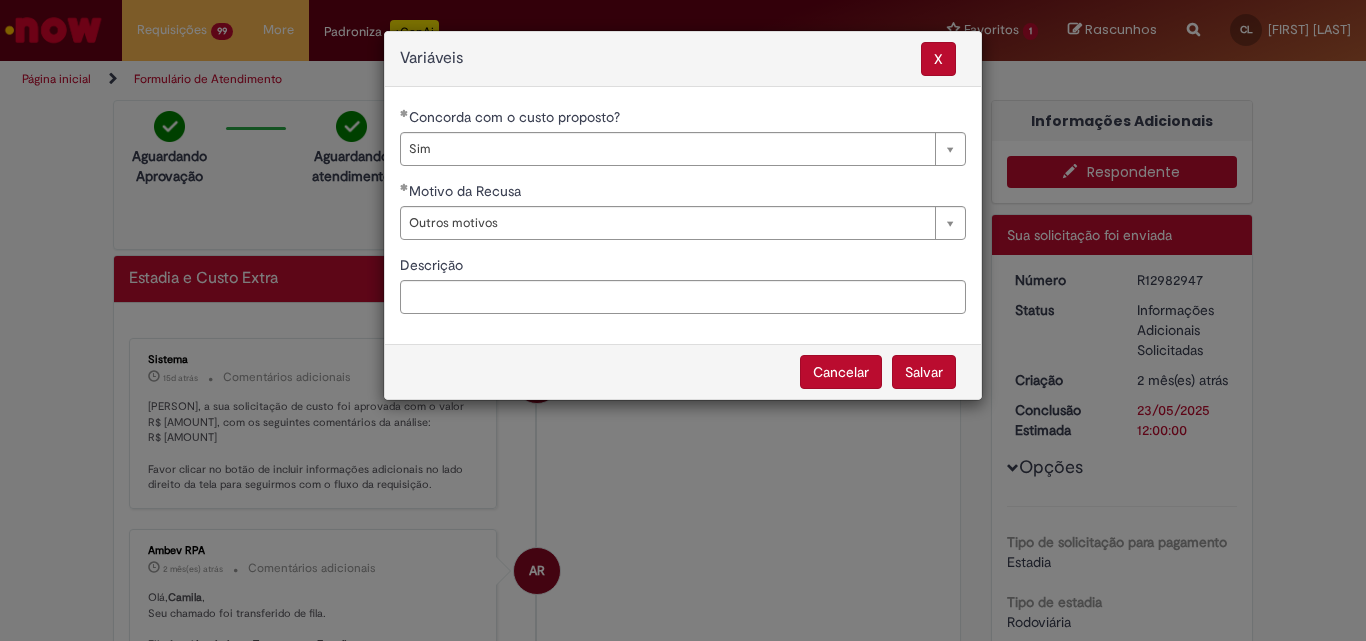 select on "***" 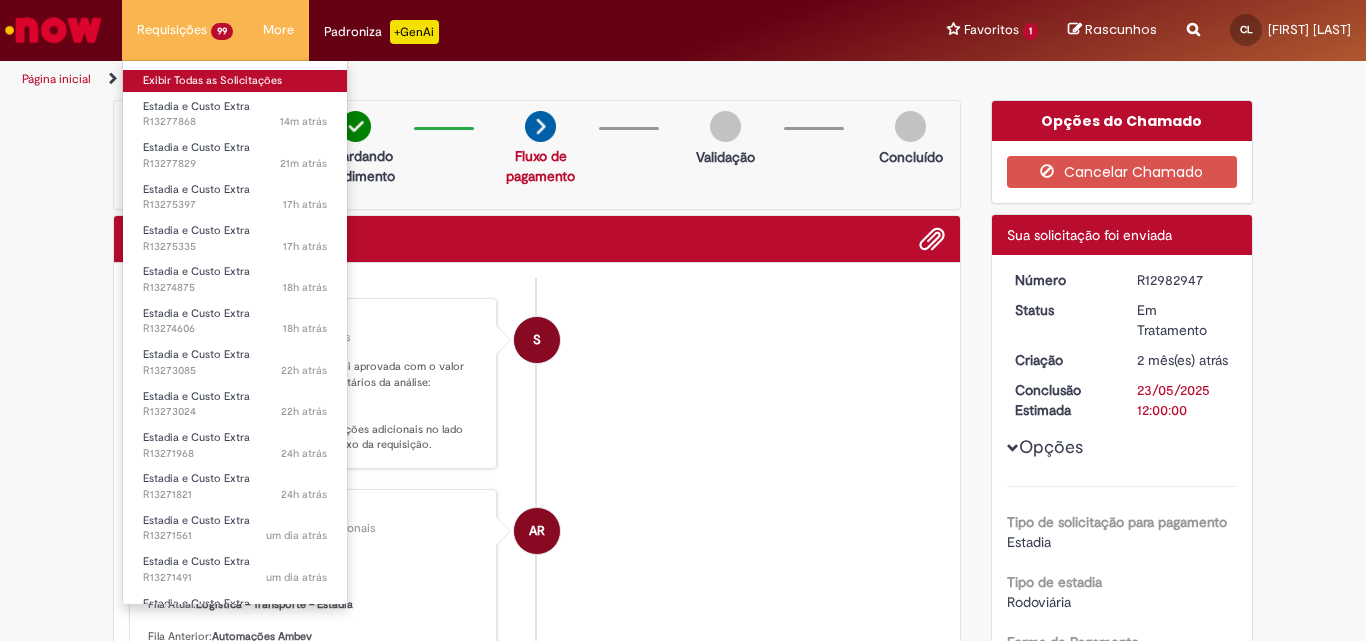 click on "Exibir Todas as Solicitações" at bounding box center (235, 81) 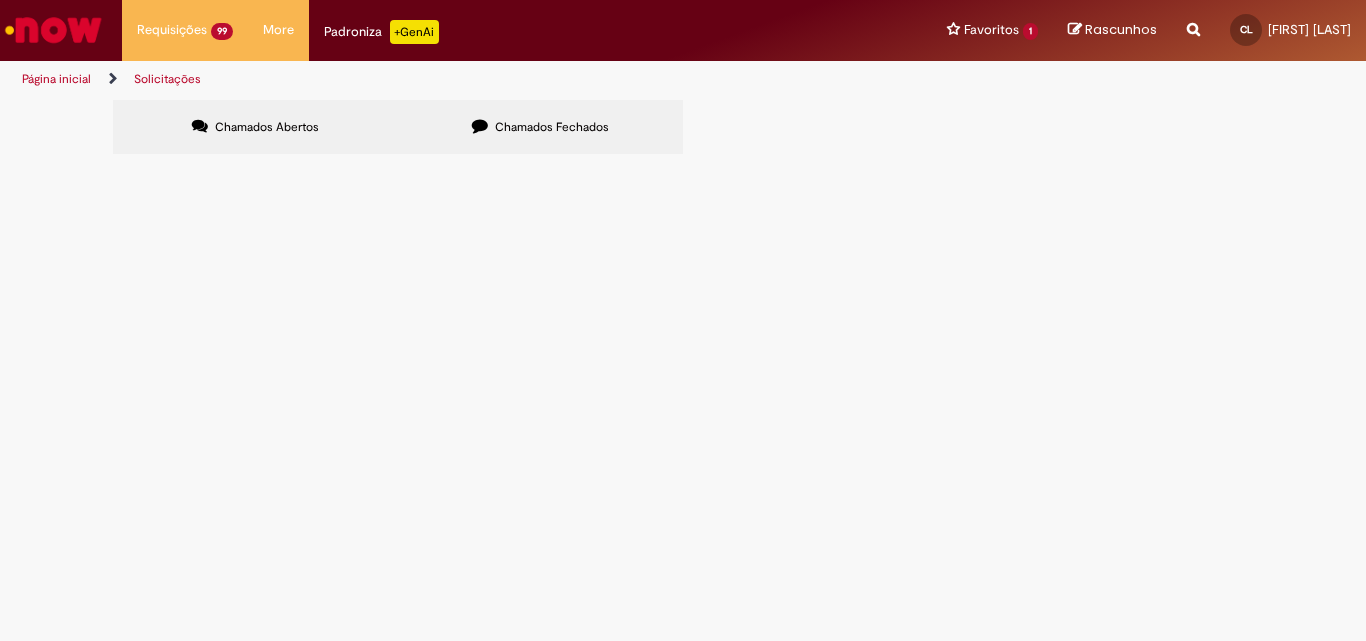 click at bounding box center [0, 0] 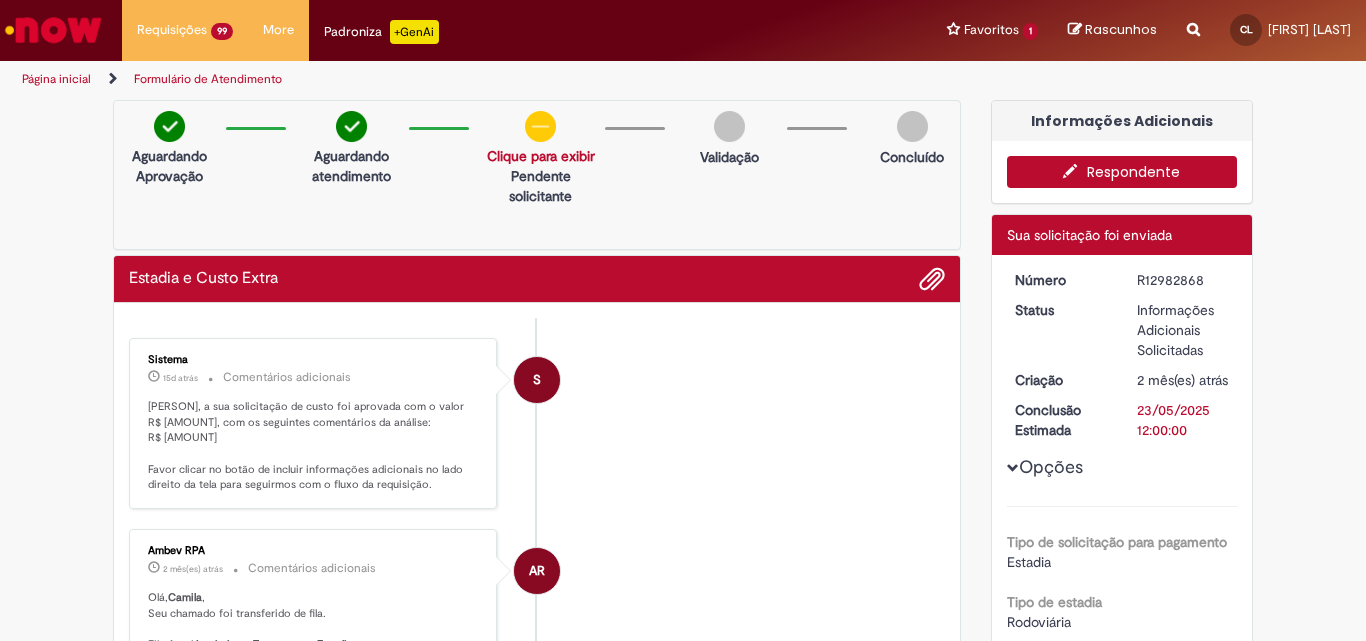 click on "Respondente" at bounding box center [1122, 172] 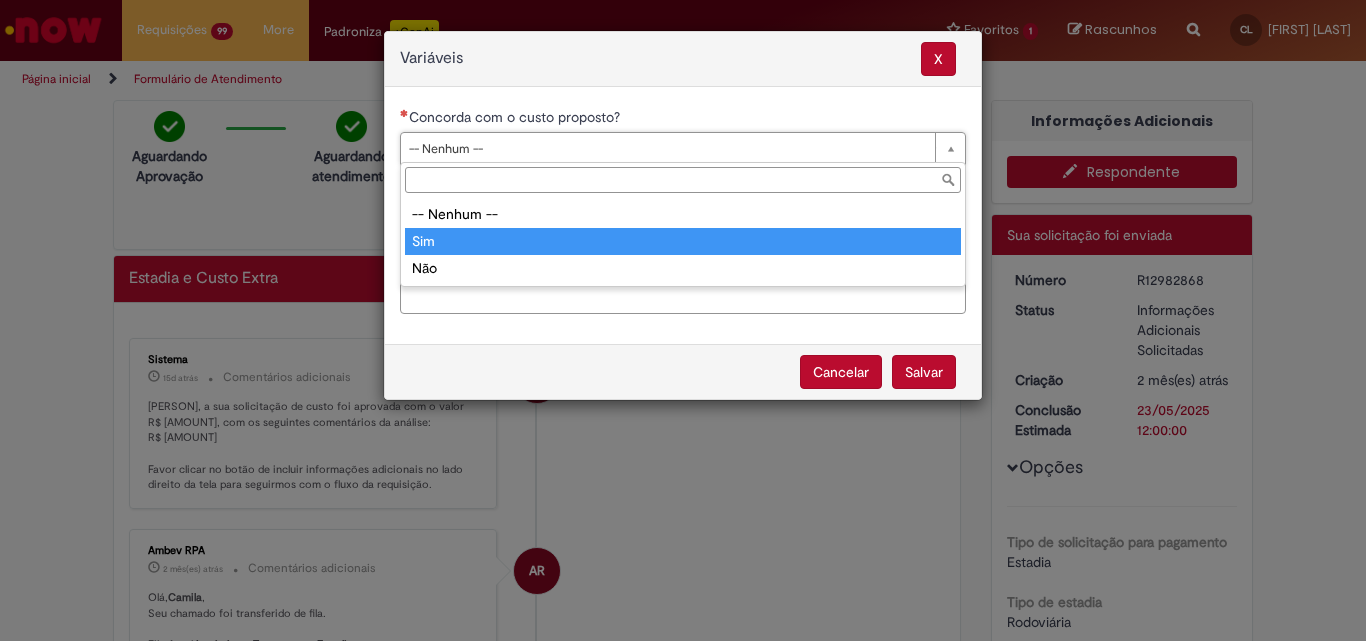 type on "***" 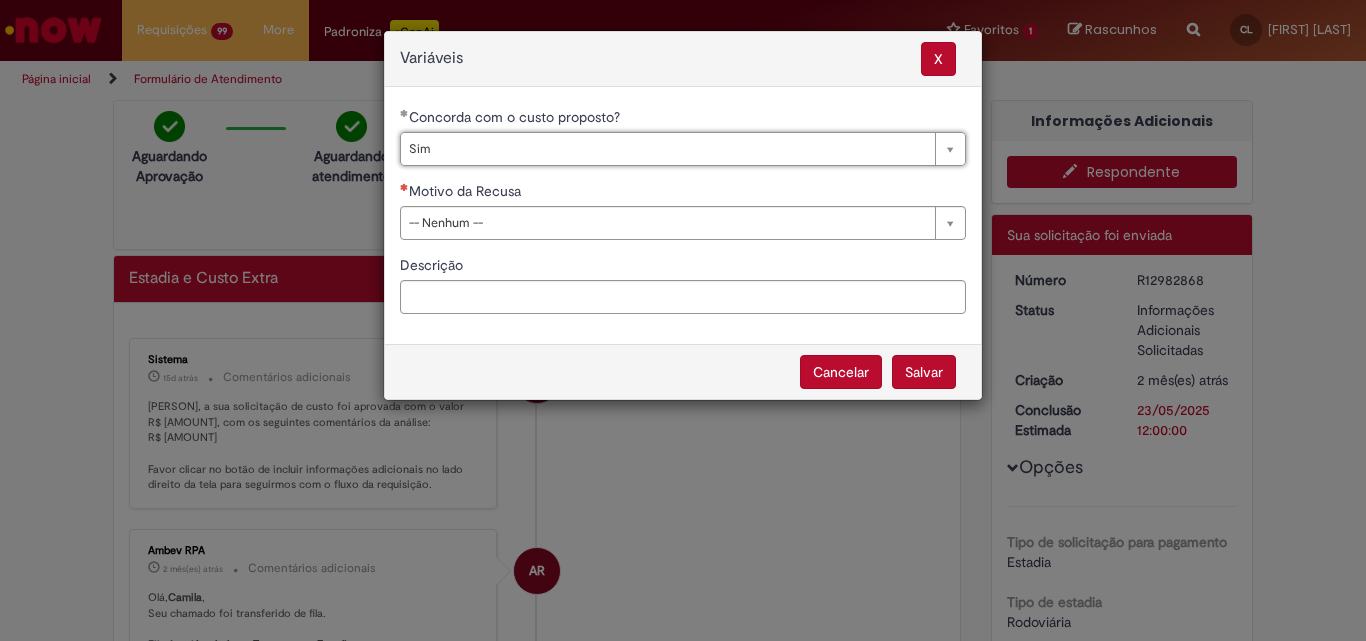 drag, startPoint x: 622, startPoint y: 226, endPoint x: 626, endPoint y: 257, distance: 31.257 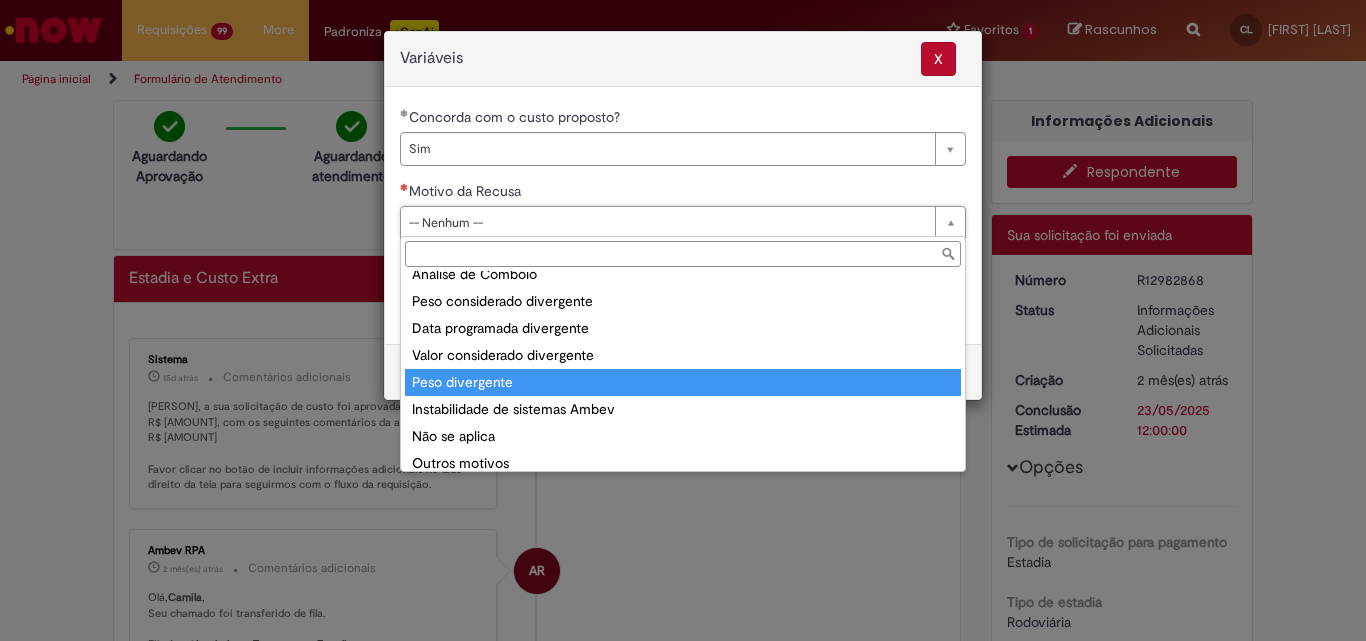 scroll, scrollTop: 78, scrollLeft: 0, axis: vertical 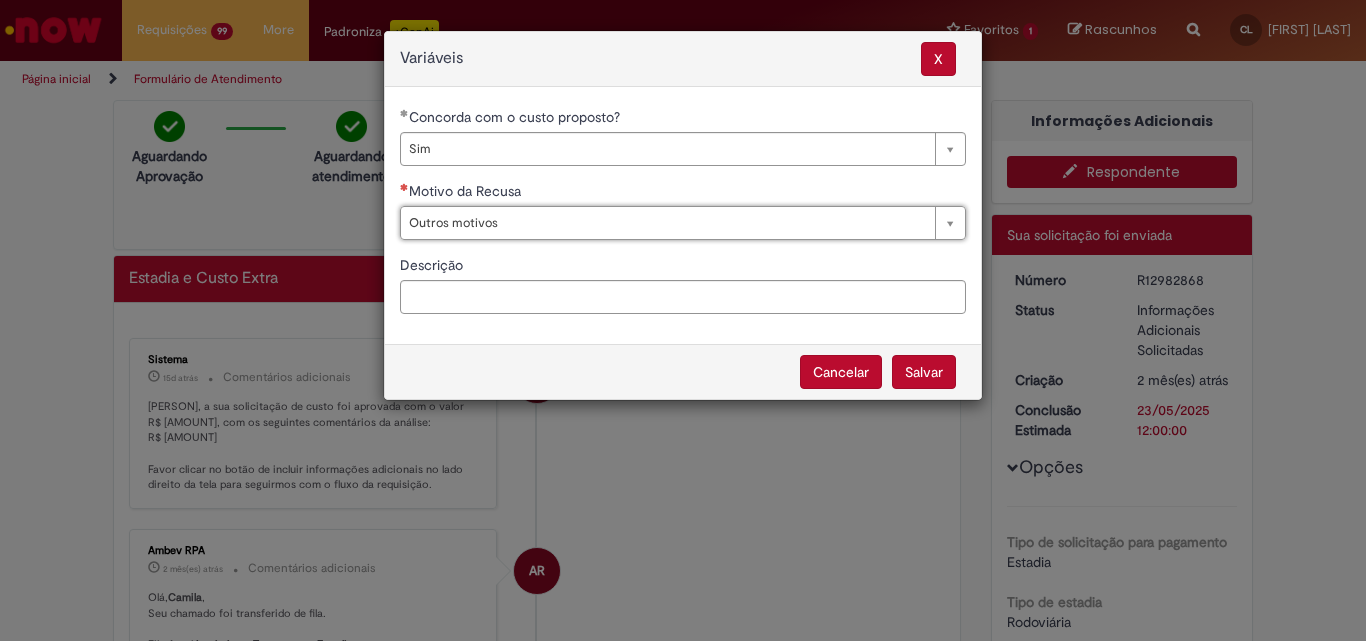 type on "**********" 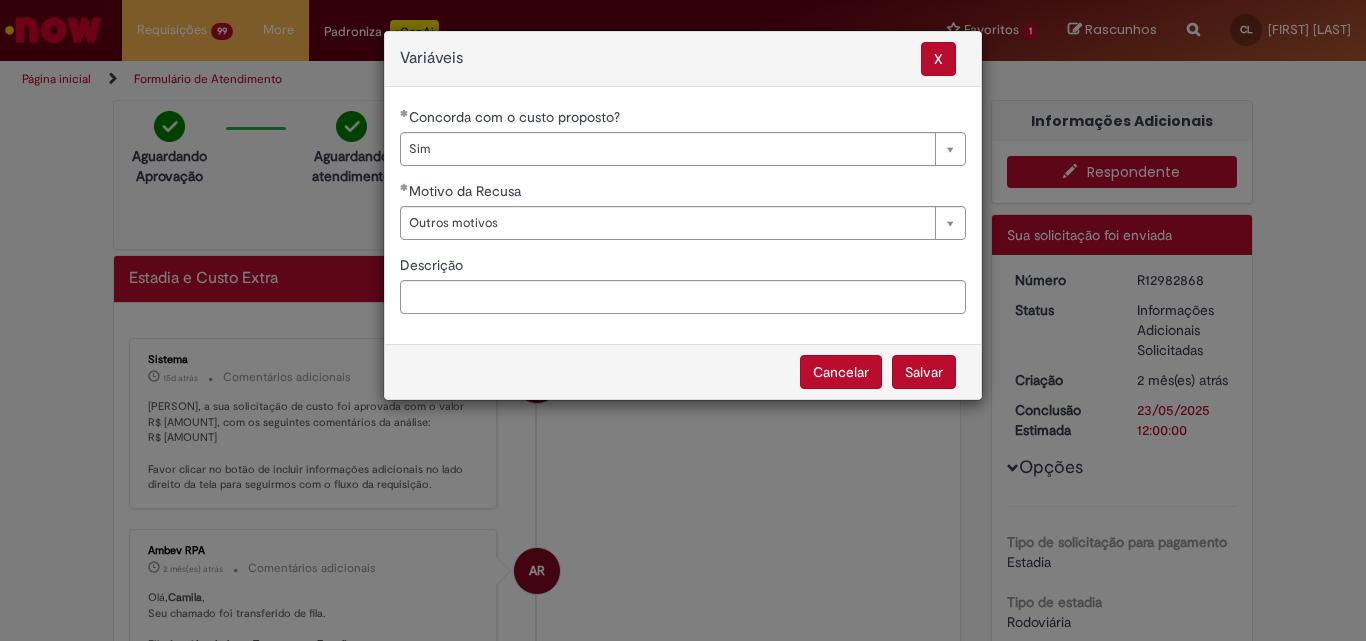 click on "Salvar" at bounding box center [924, 372] 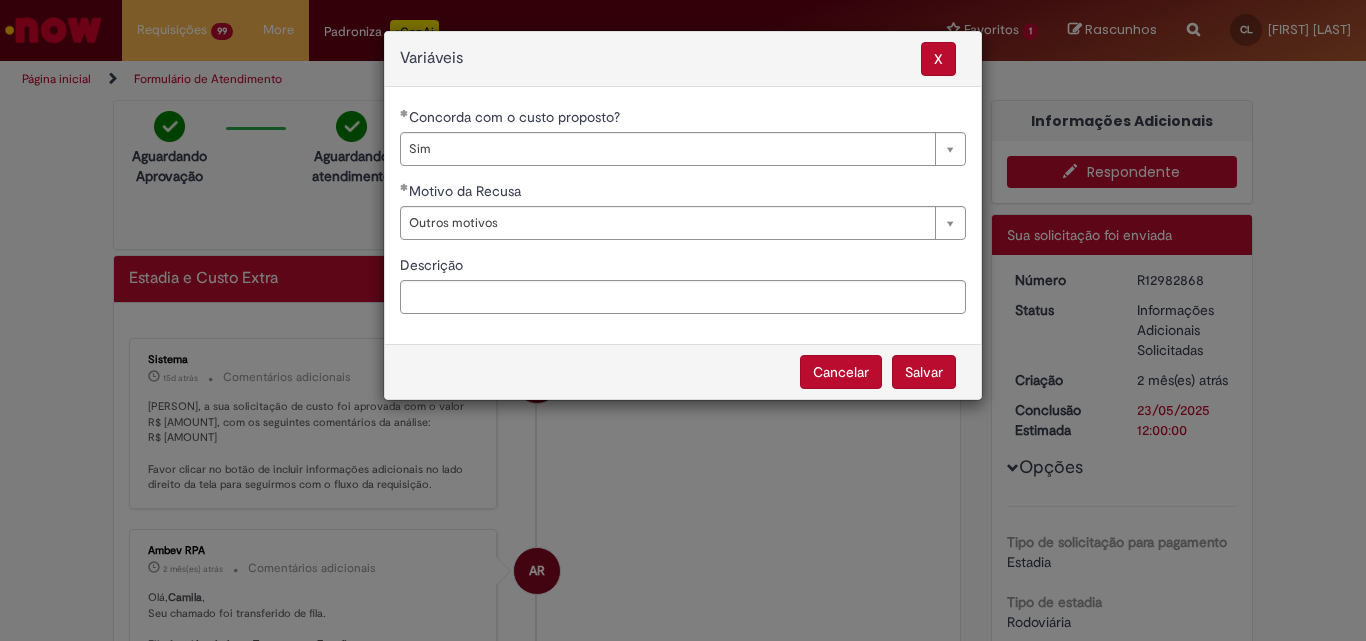 select on "***" 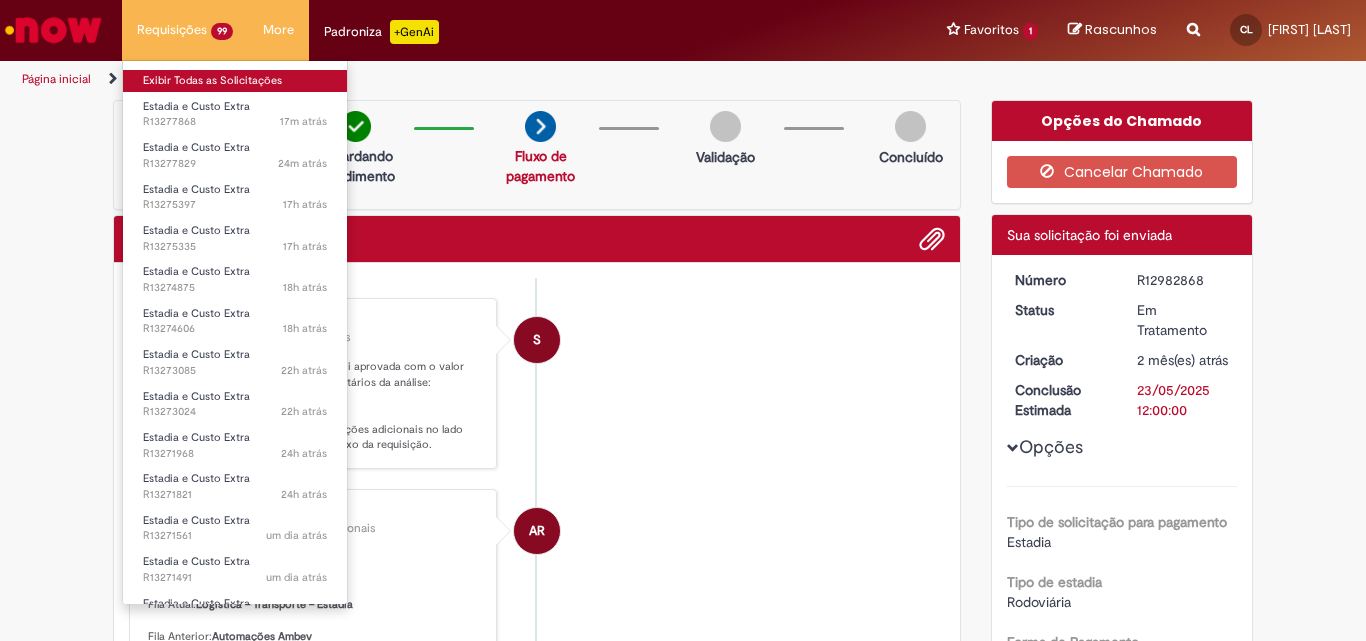 click on "Exibir Todas as Solicitações" at bounding box center (235, 81) 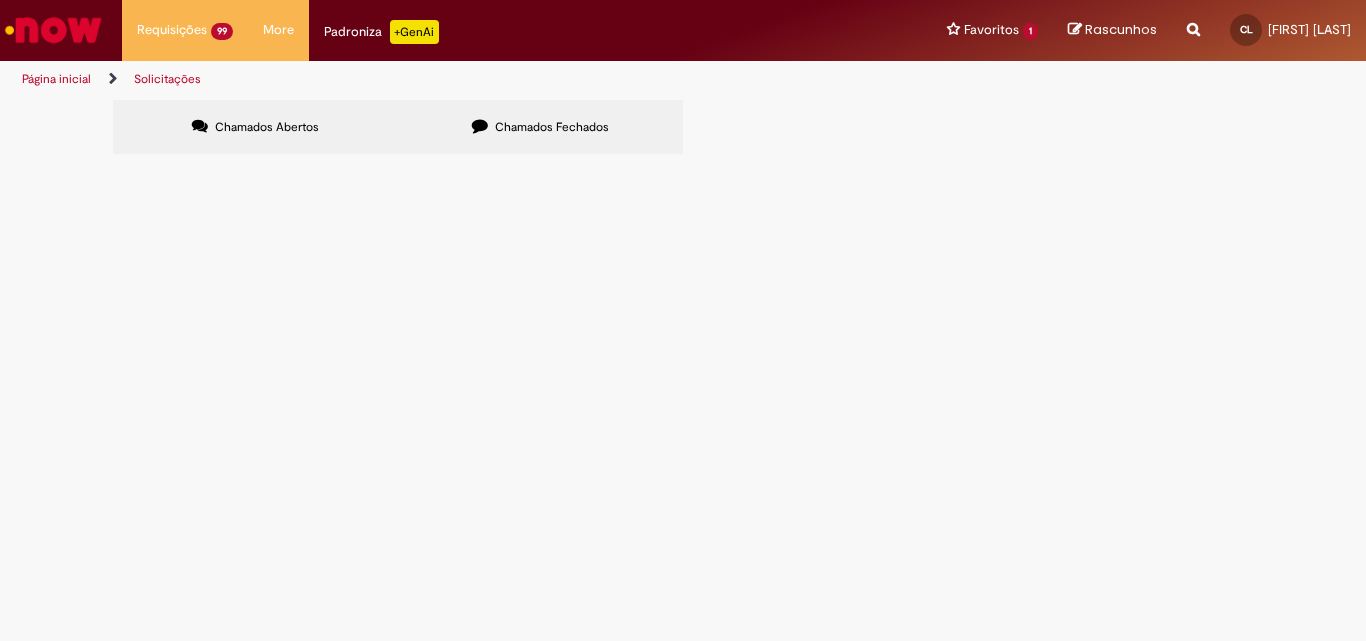 click at bounding box center [0, 0] 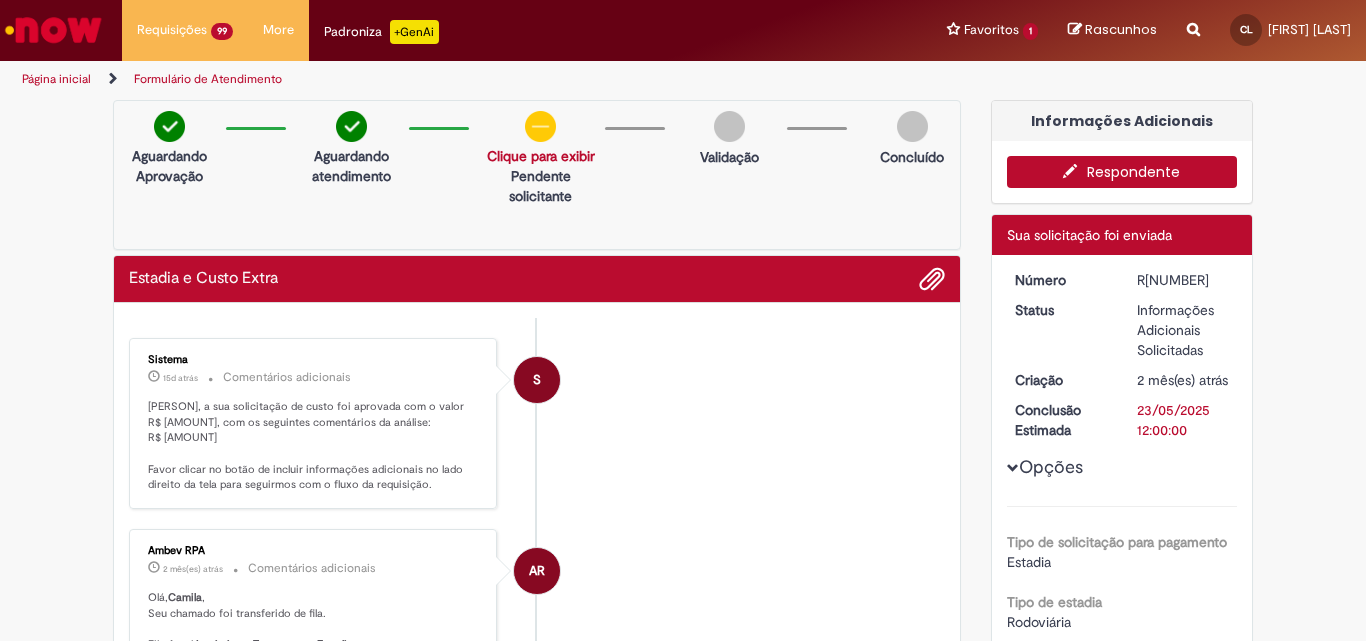 click on "Respondente" at bounding box center (1122, 172) 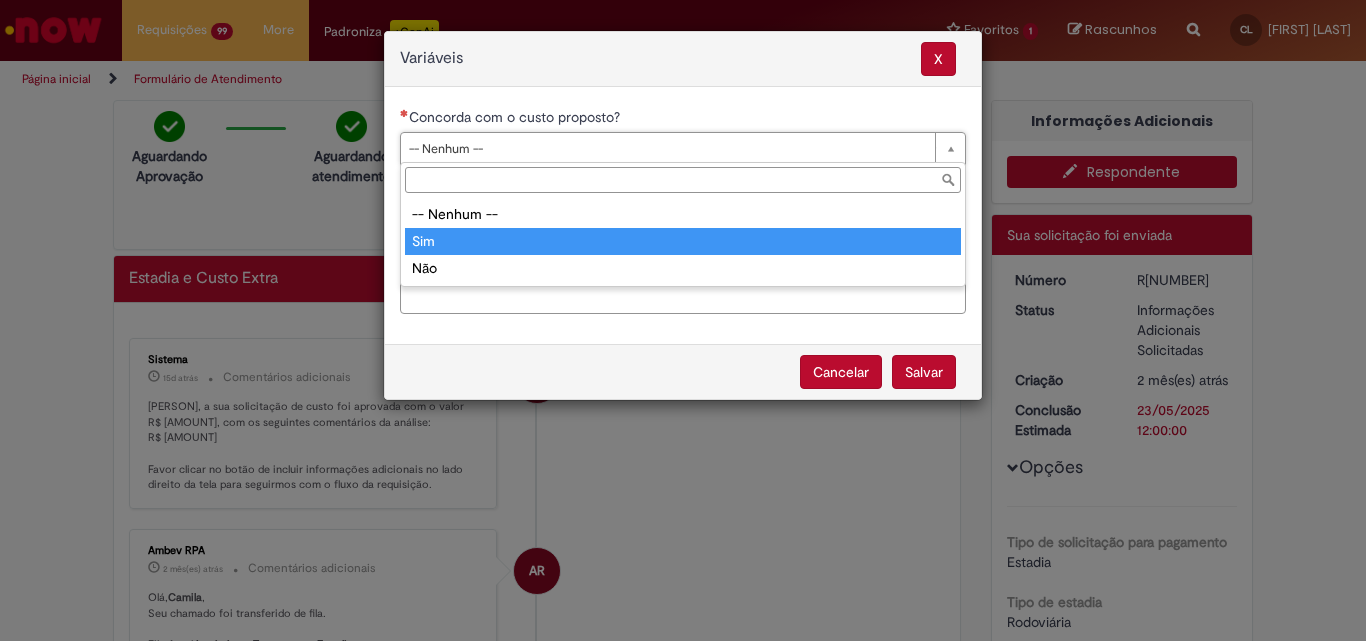 type on "***" 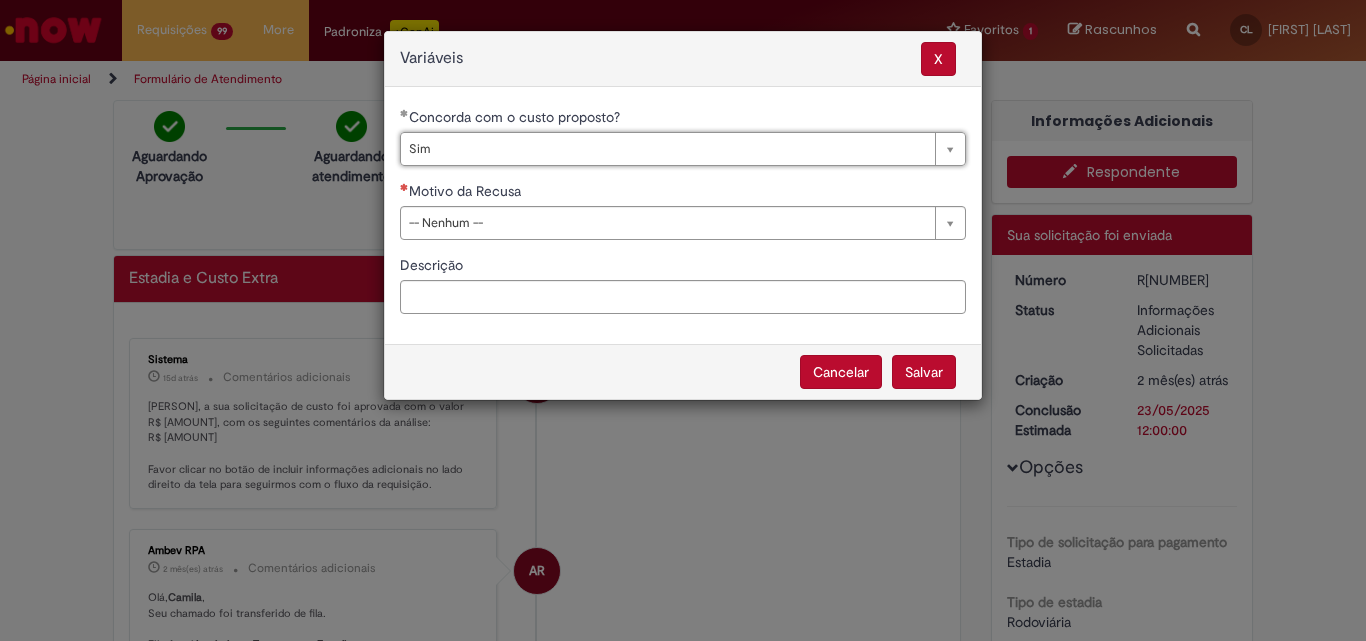 drag, startPoint x: 574, startPoint y: 230, endPoint x: 581, endPoint y: 248, distance: 19.313208 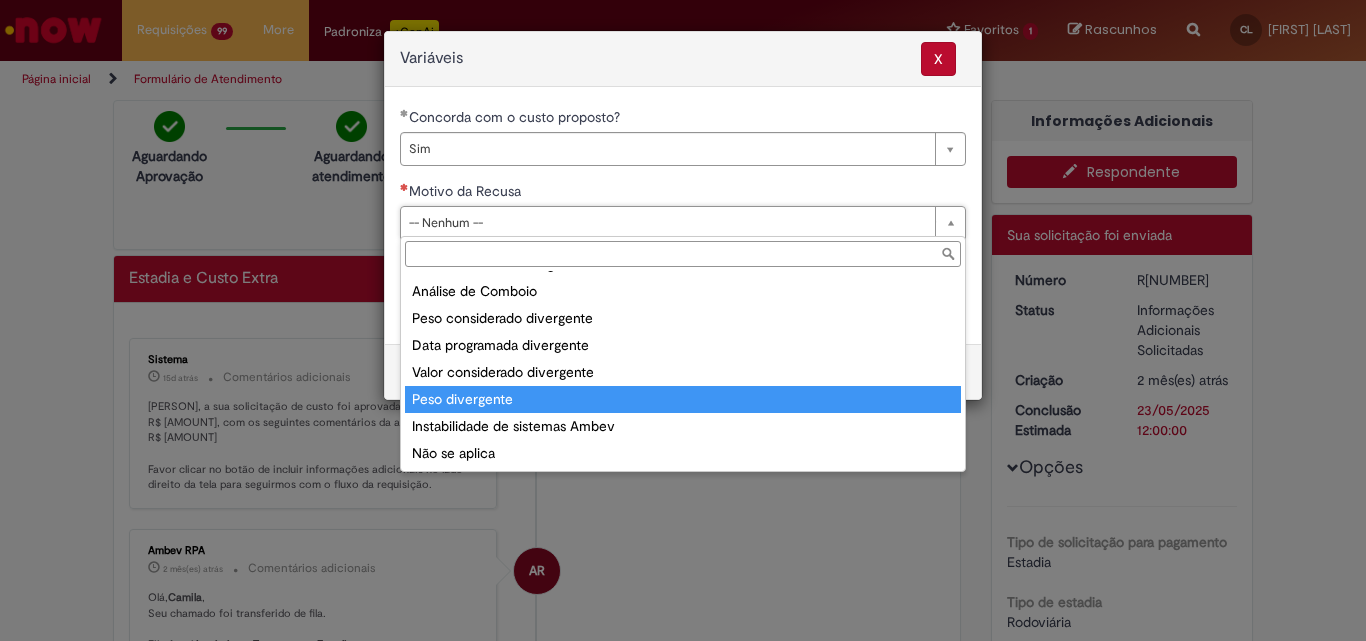 scroll, scrollTop: 78, scrollLeft: 0, axis: vertical 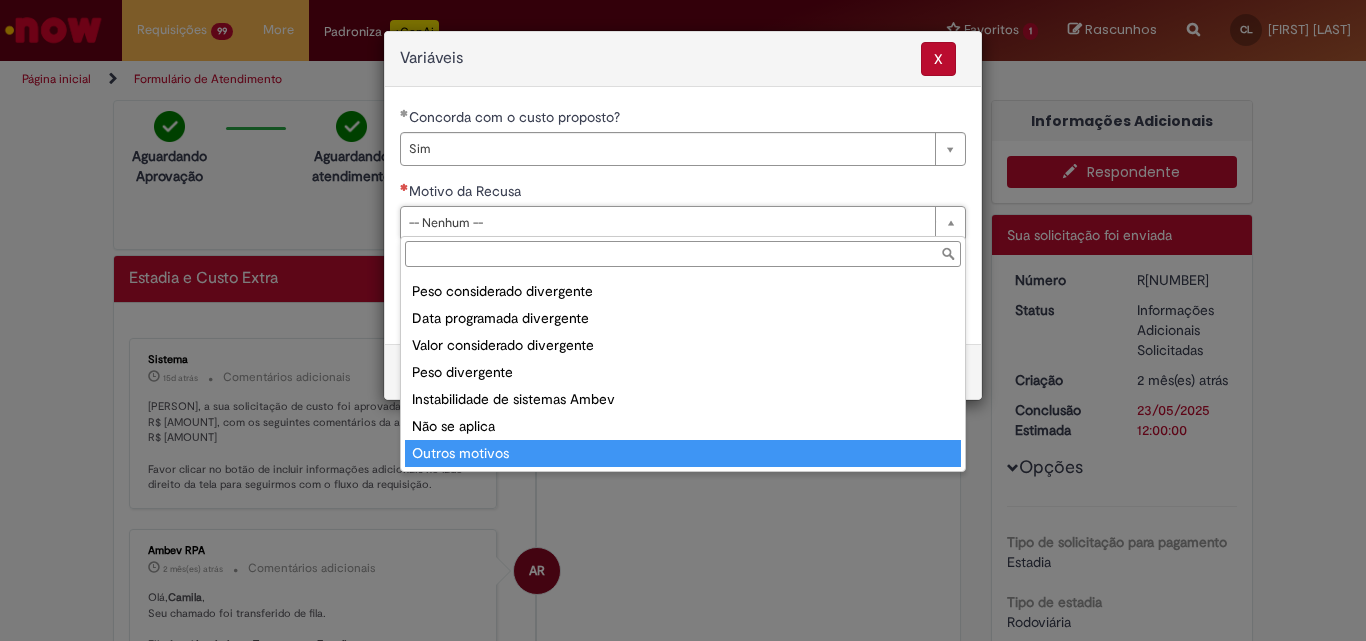 type on "**********" 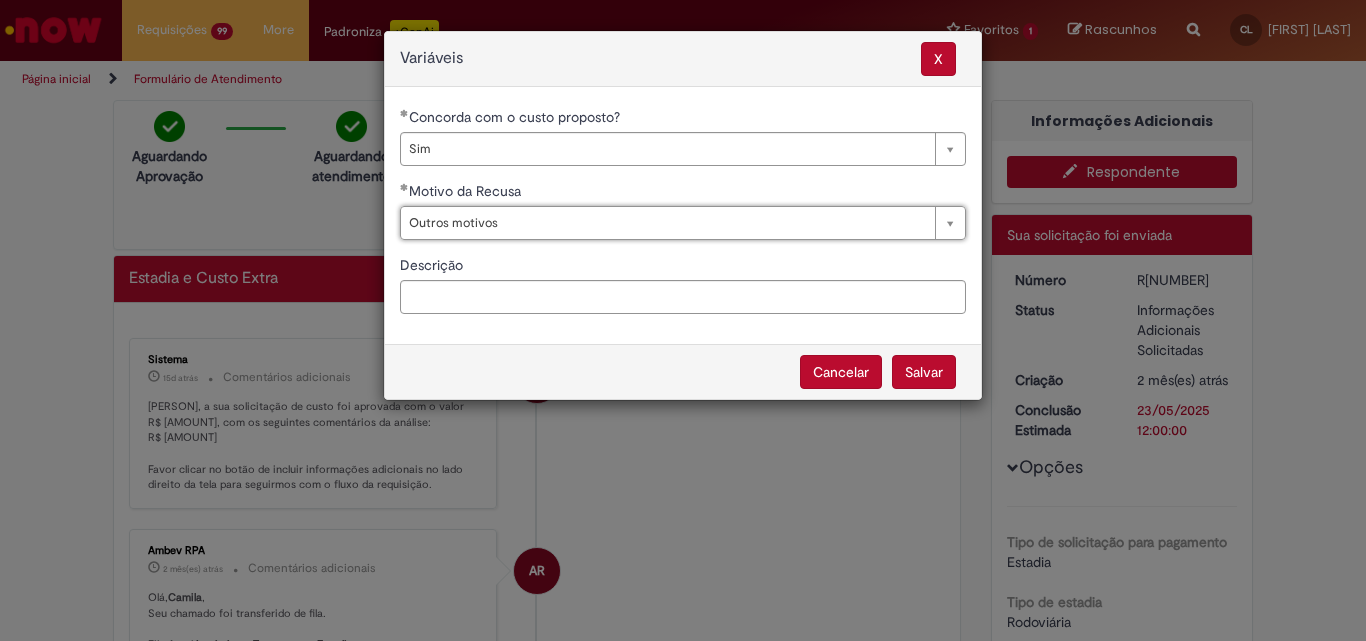 click on "Salvar" at bounding box center (924, 372) 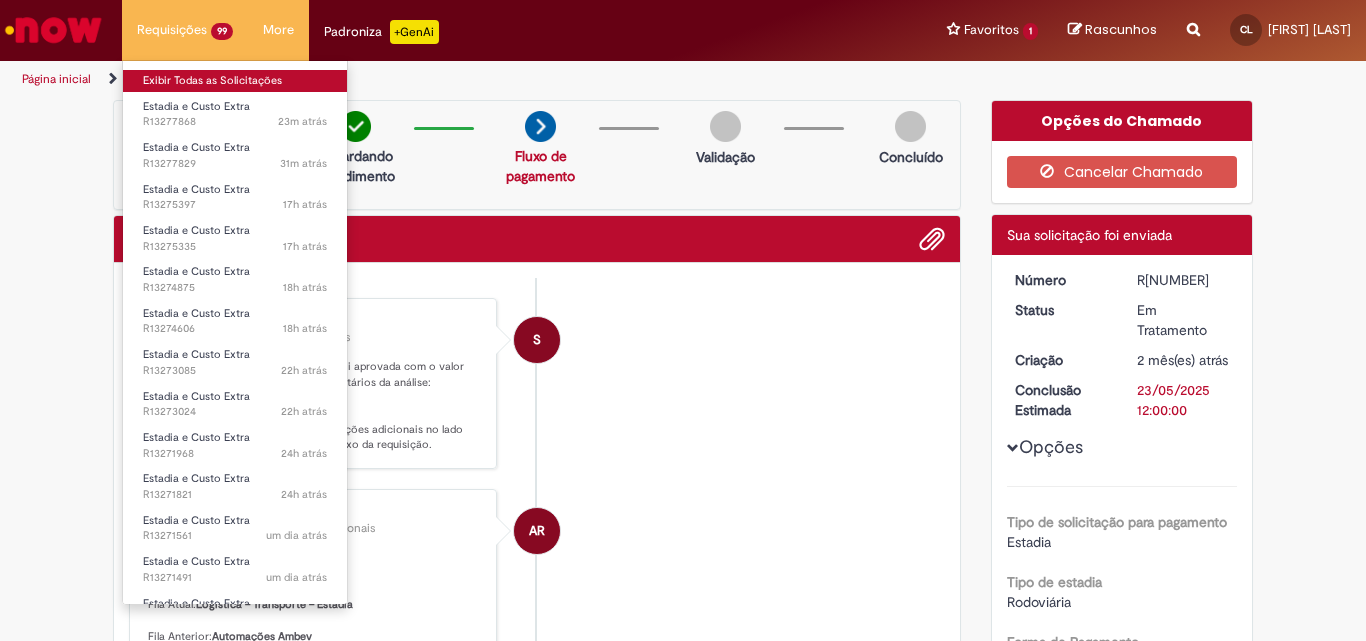 click on "Exibir Todas as Solicitações" at bounding box center [235, 81] 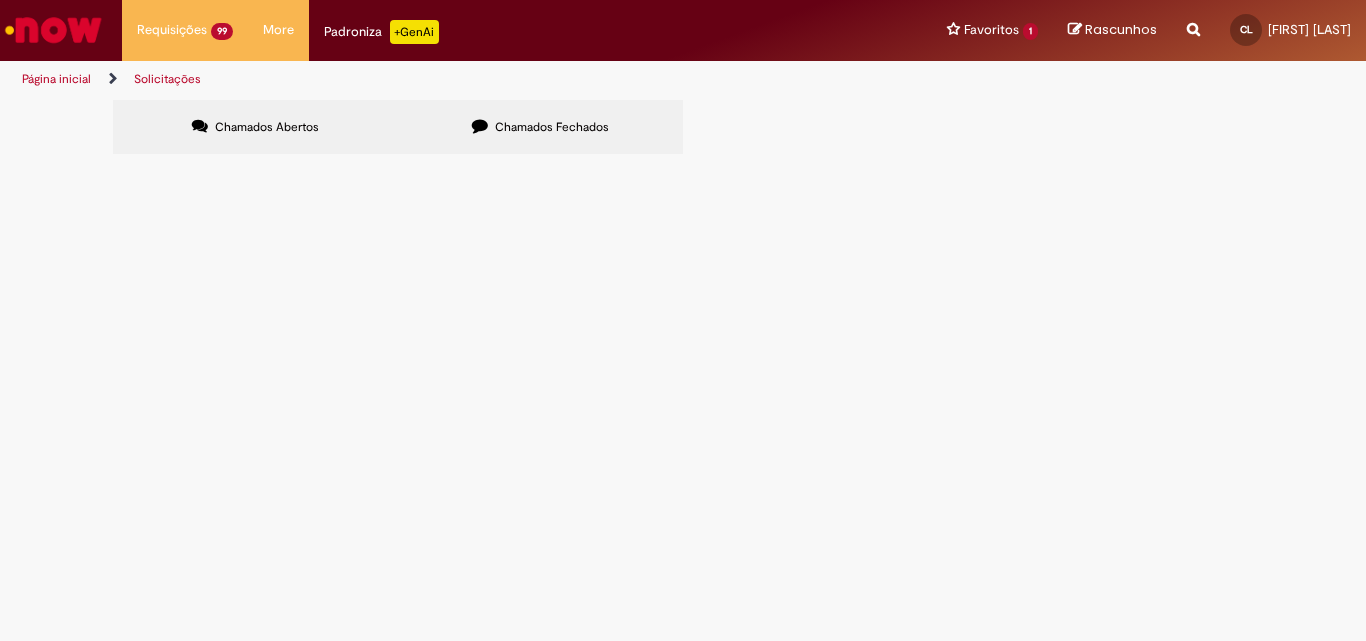 click at bounding box center [0, 0] 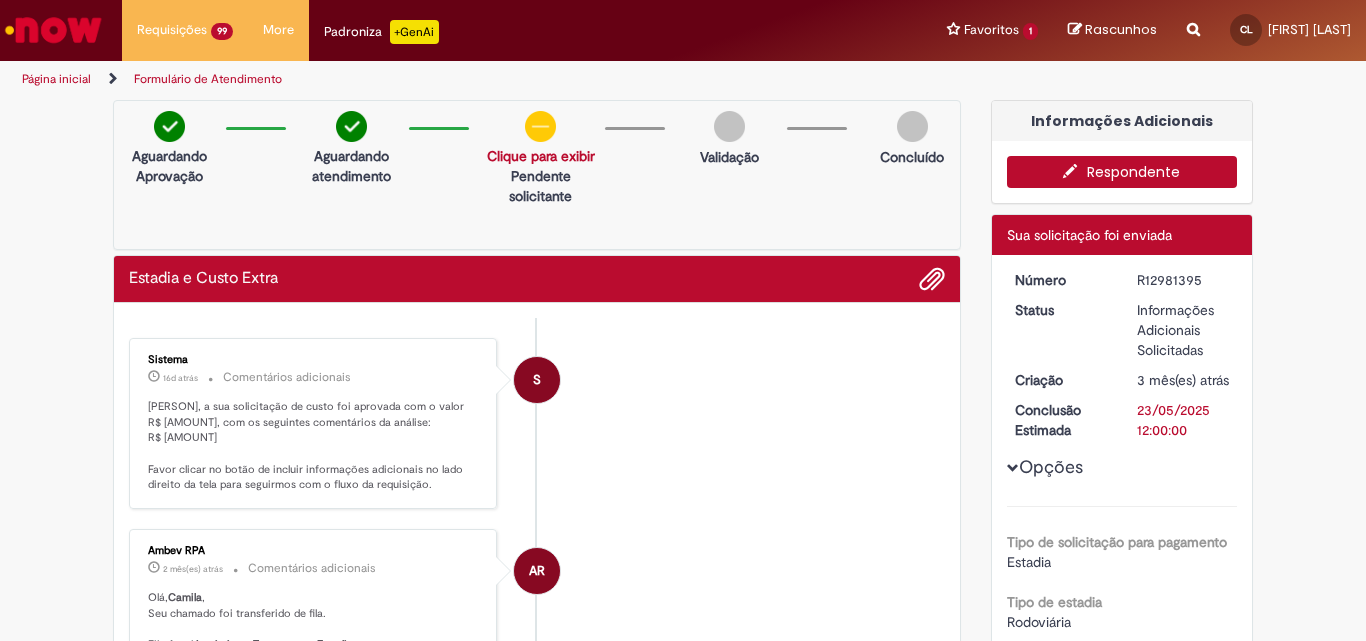 click on "Respondente" at bounding box center (1122, 172) 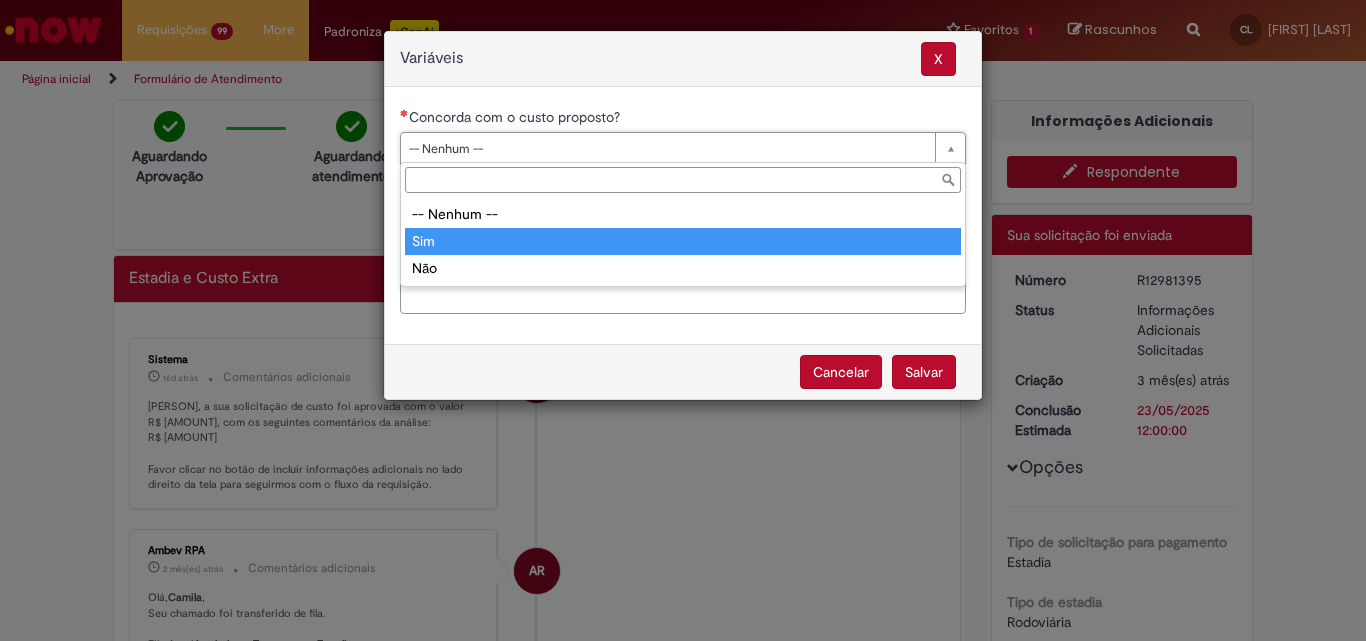 type on "***" 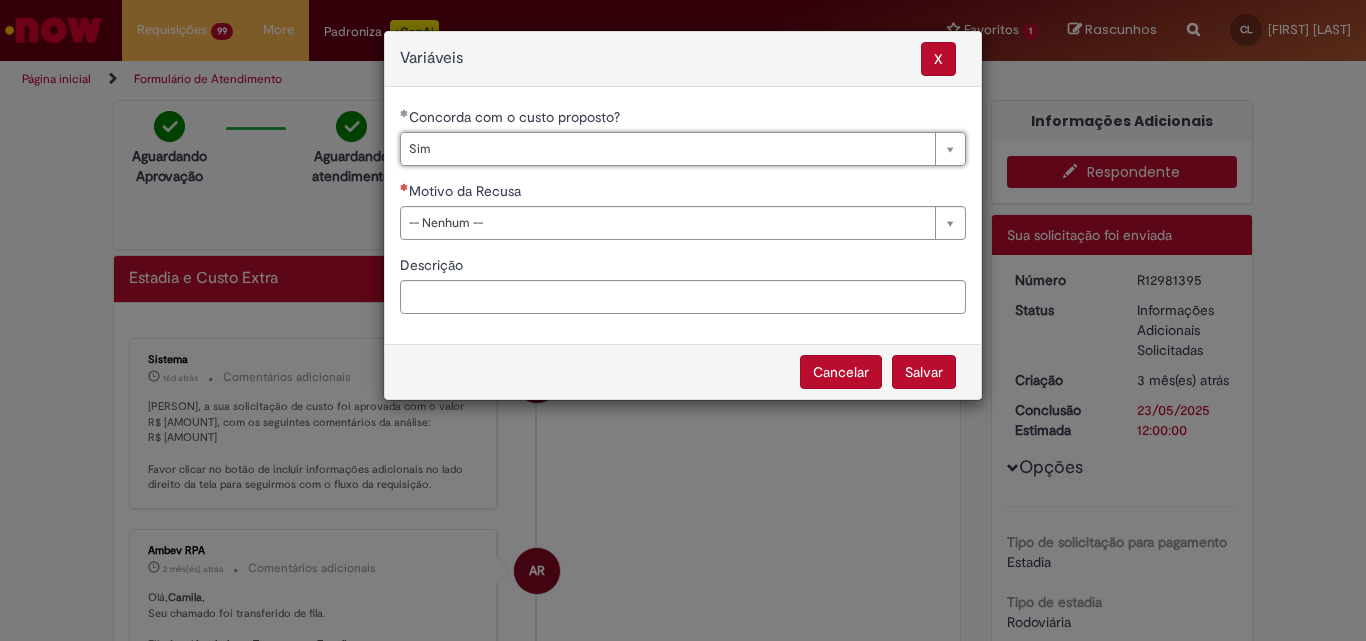 click on "**********" at bounding box center [683, 218] 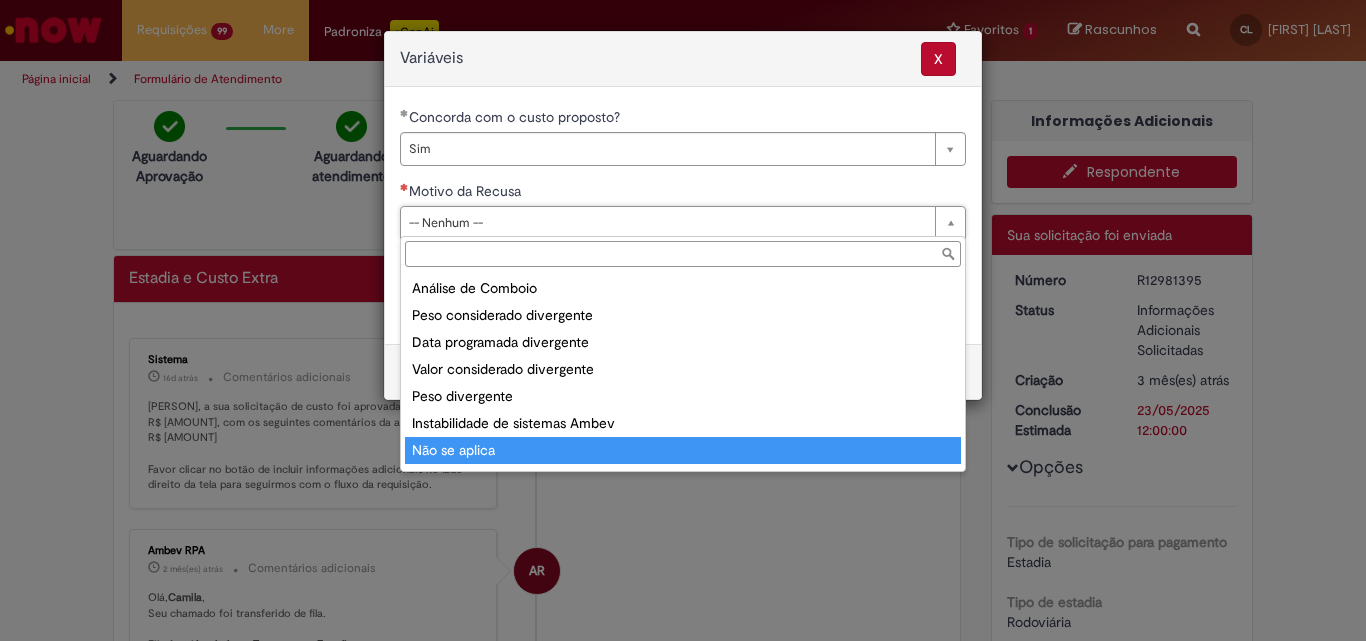 scroll, scrollTop: 78, scrollLeft: 0, axis: vertical 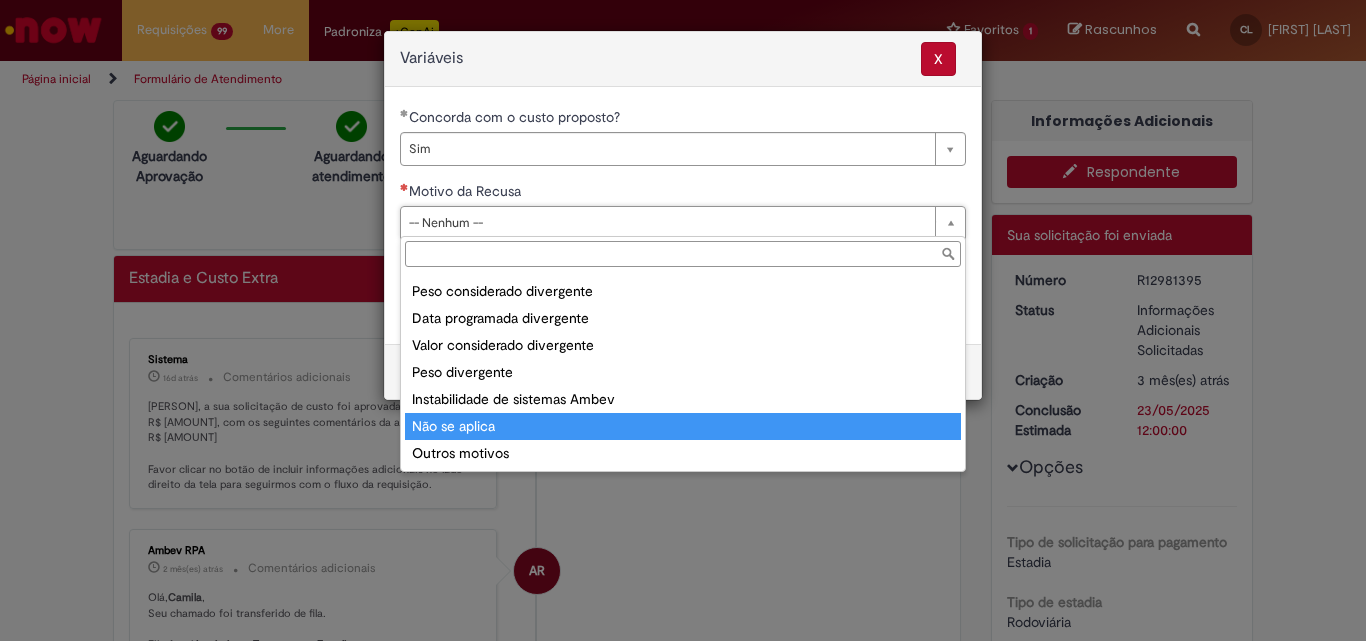 type on "**********" 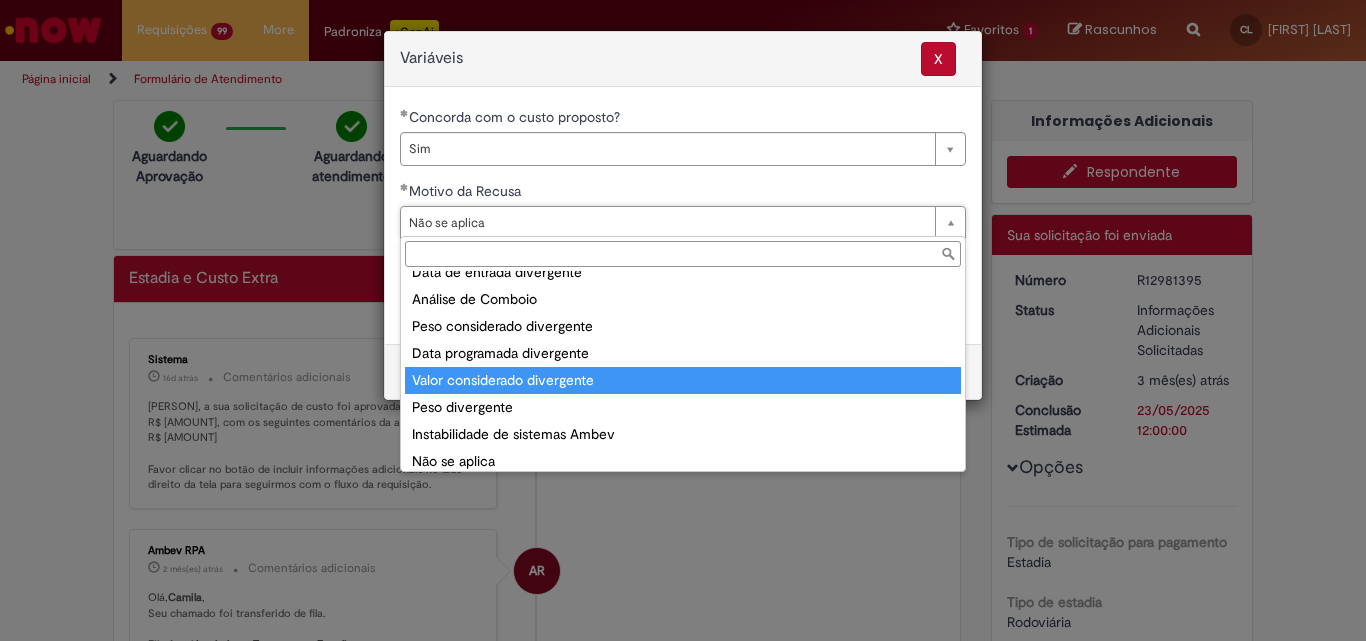 scroll, scrollTop: 78, scrollLeft: 0, axis: vertical 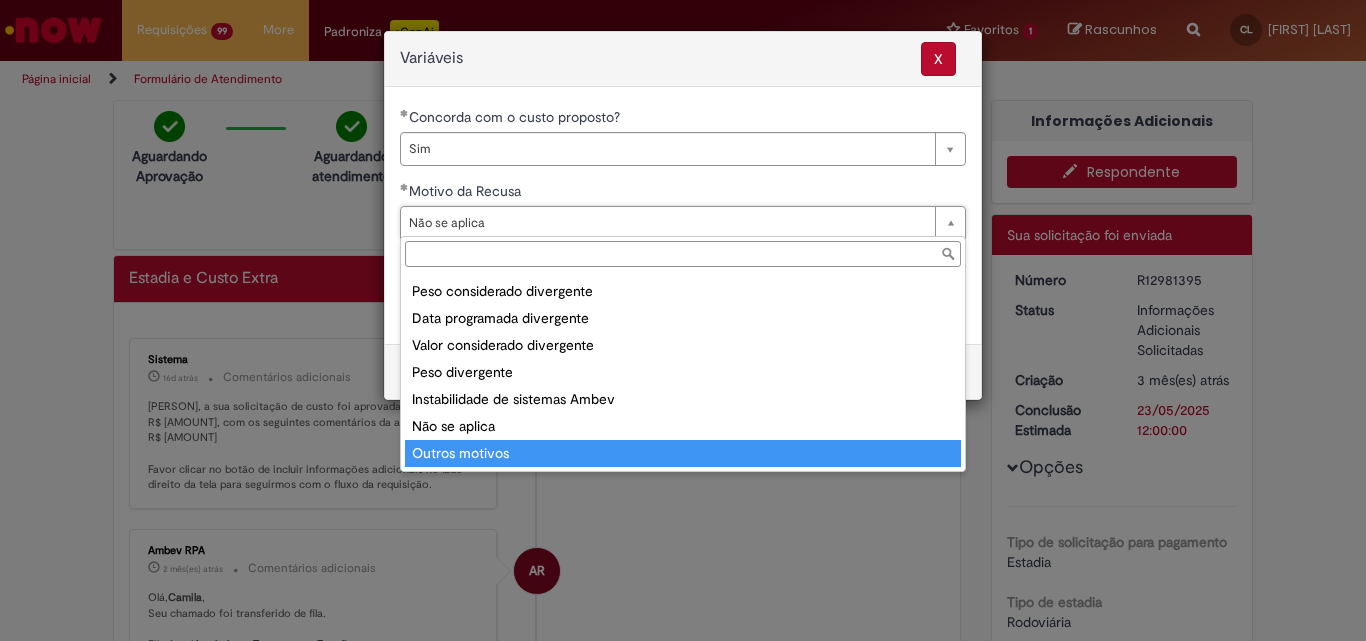 type on "**********" 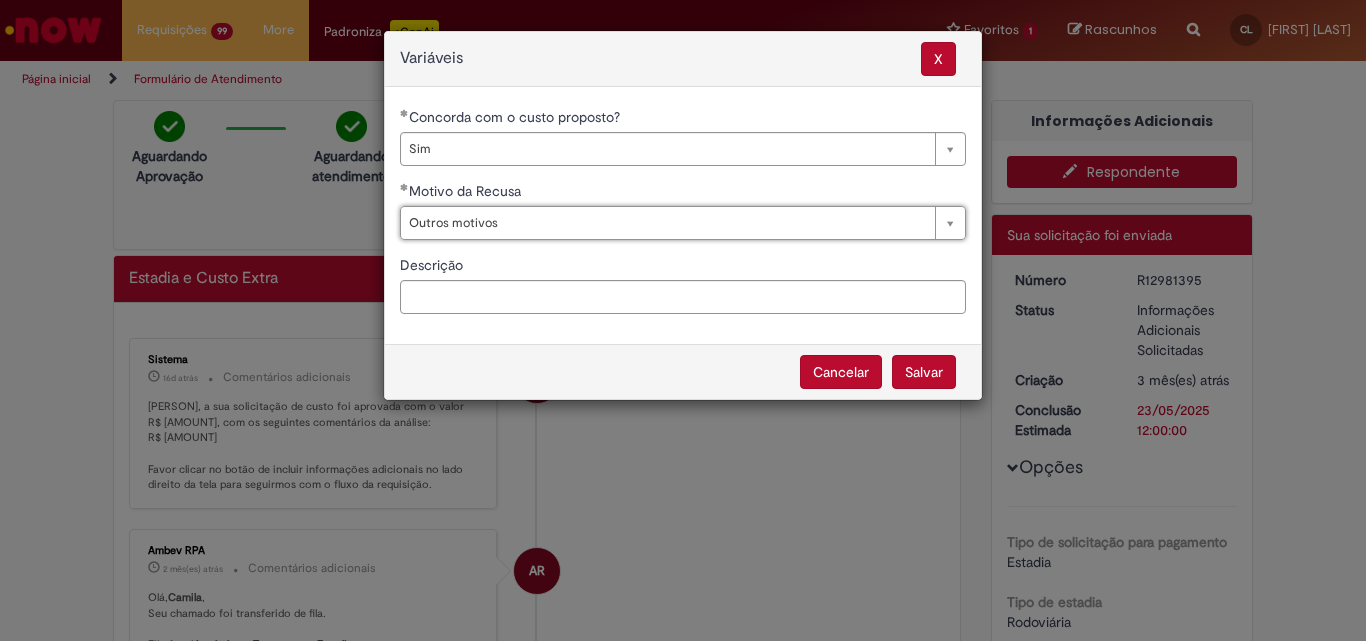 click on "Salvar" at bounding box center [924, 372] 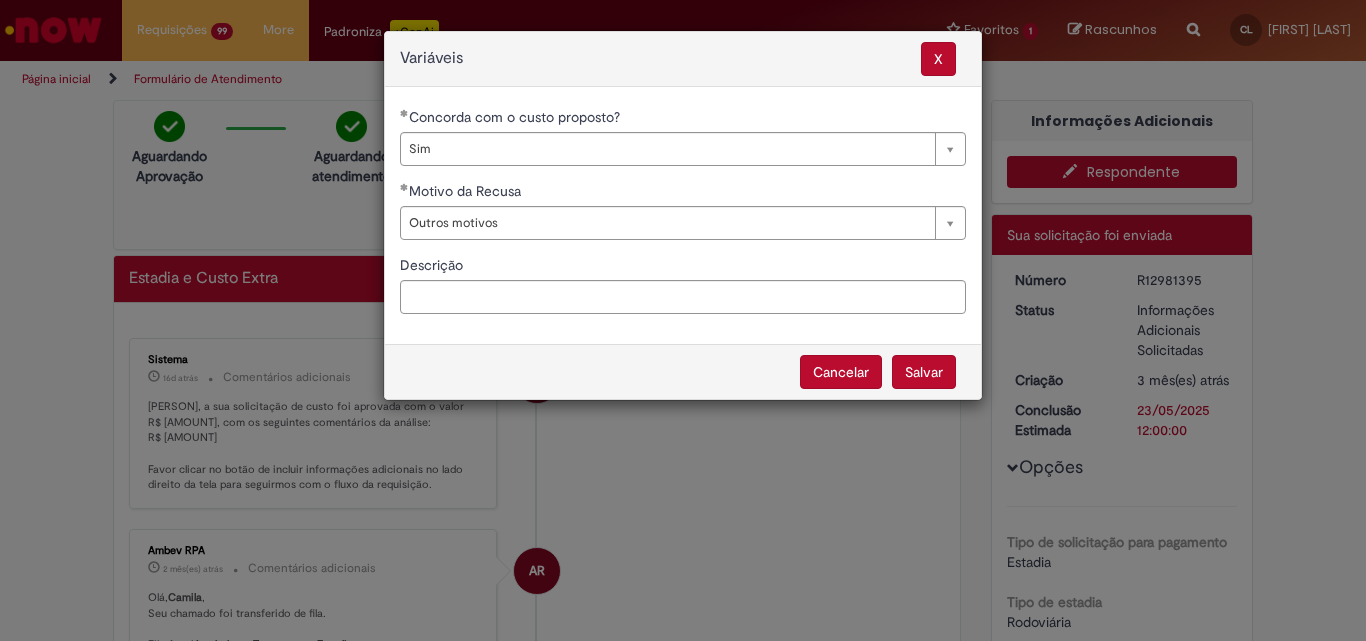 scroll, scrollTop: 0, scrollLeft: 0, axis: both 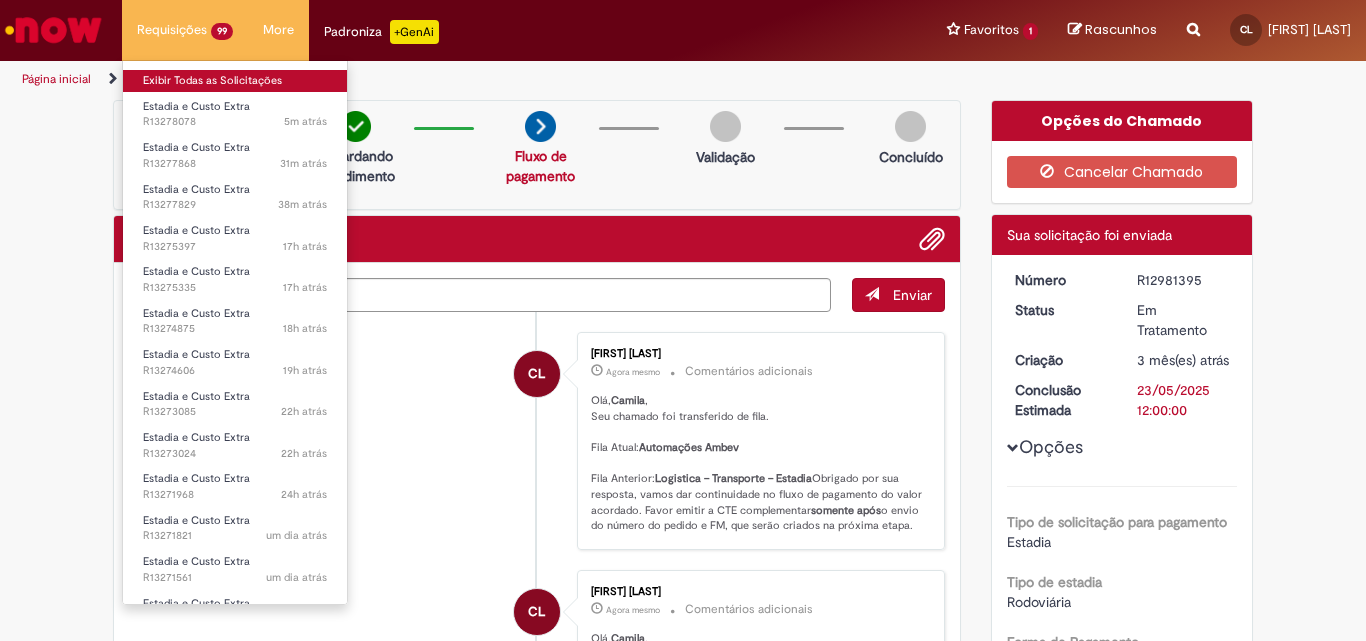 click on "Exibir Todas as Solicitações" at bounding box center [235, 81] 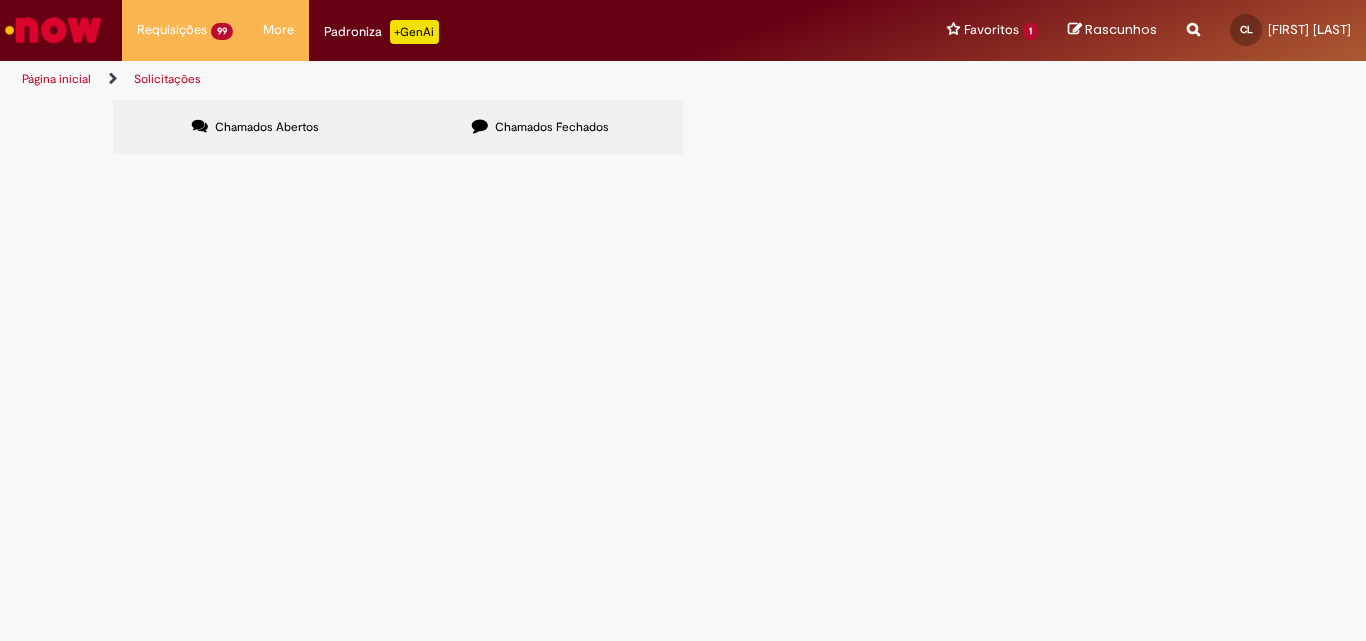 click at bounding box center [0, 0] 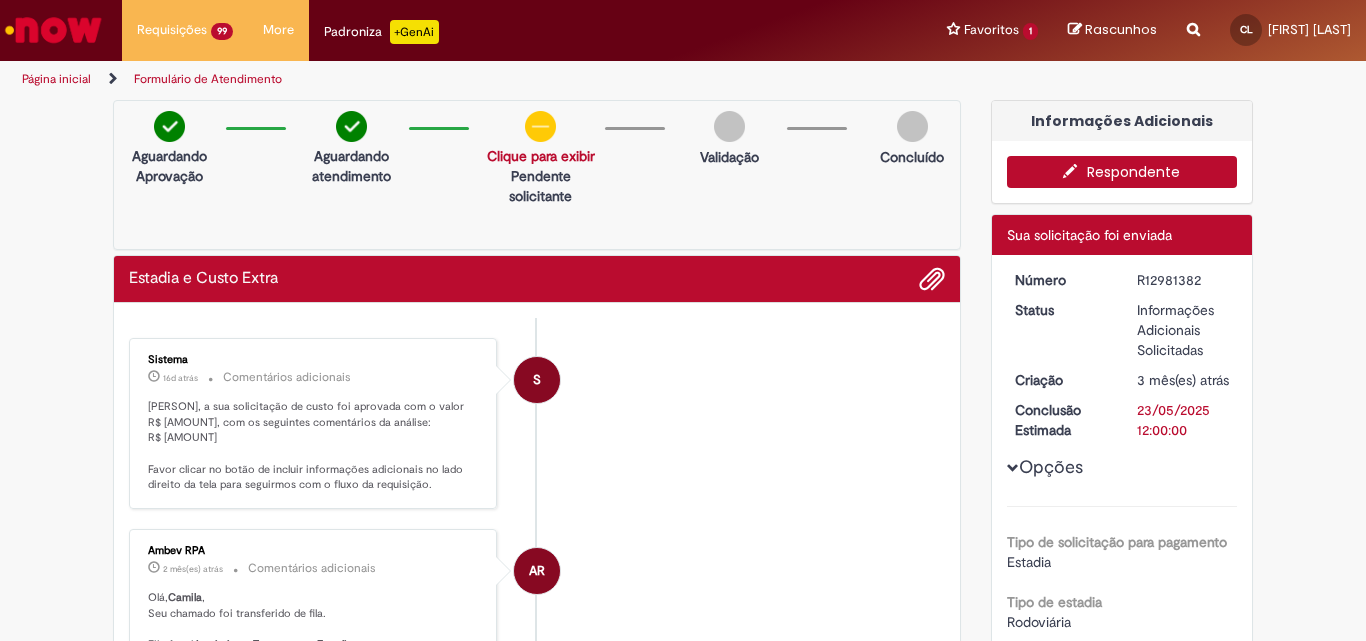 click on "Respondente" at bounding box center [1122, 172] 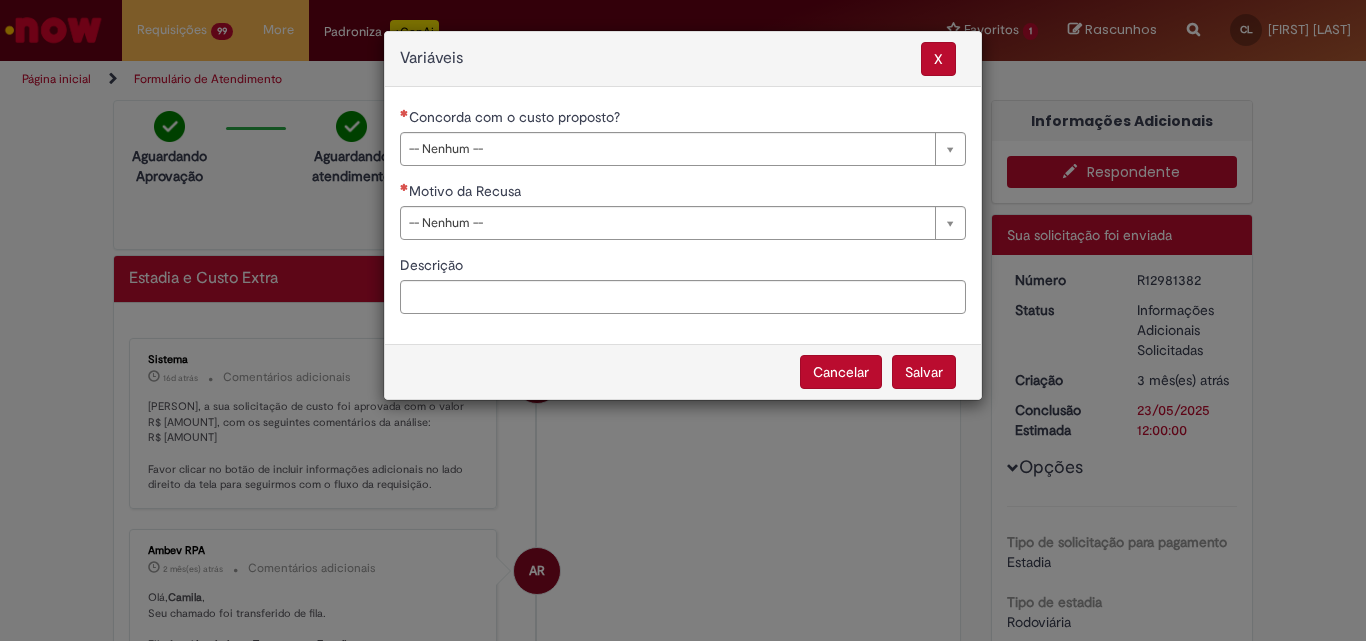 drag, startPoint x: 733, startPoint y: 143, endPoint x: 717, endPoint y: 197, distance: 56.32051 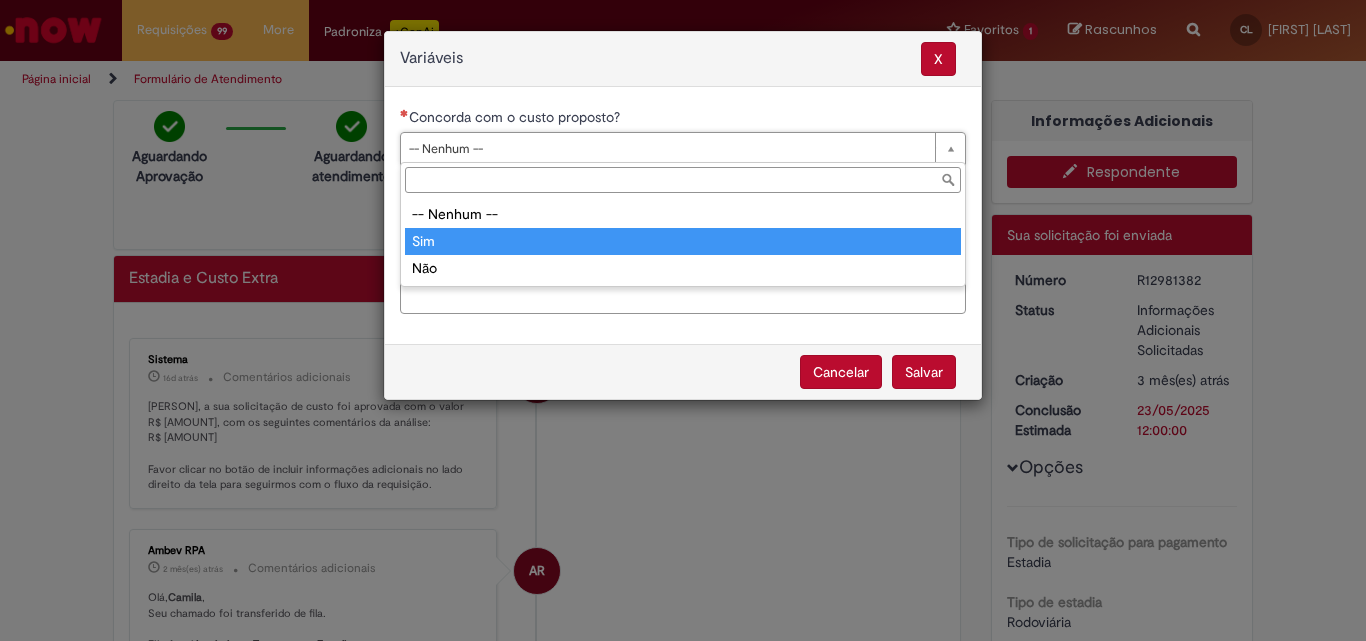type on "***" 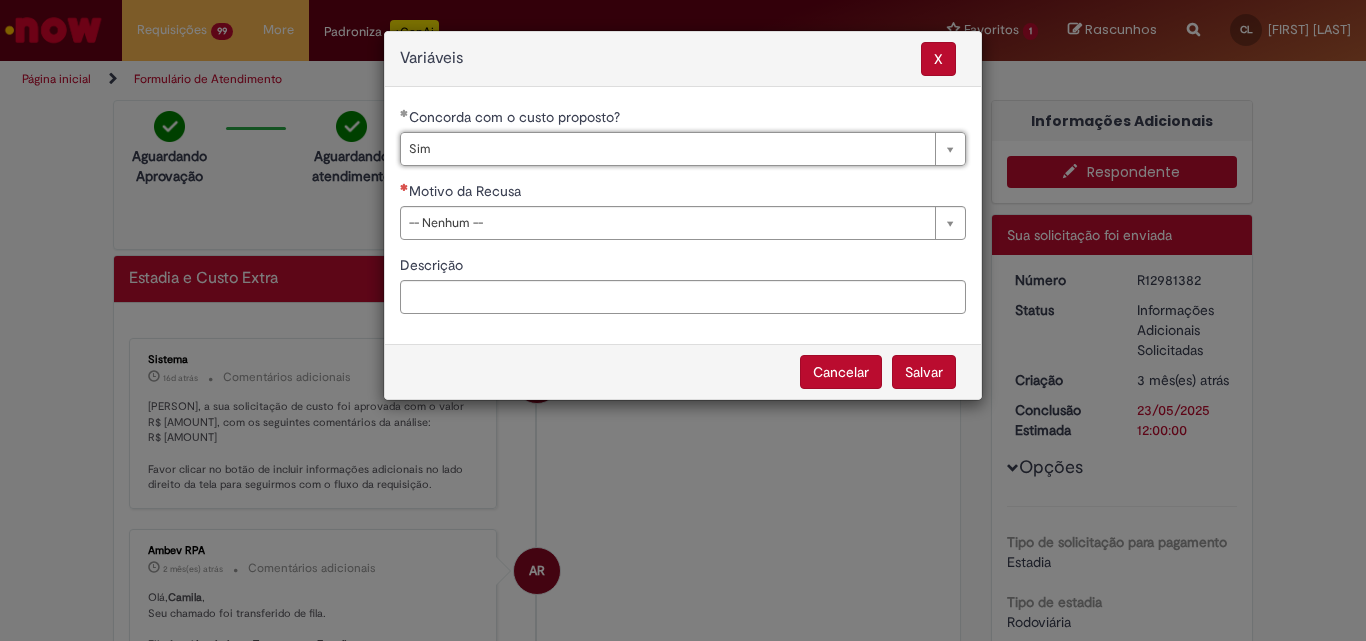 drag, startPoint x: 581, startPoint y: 238, endPoint x: 590, endPoint y: 268, distance: 31.320919 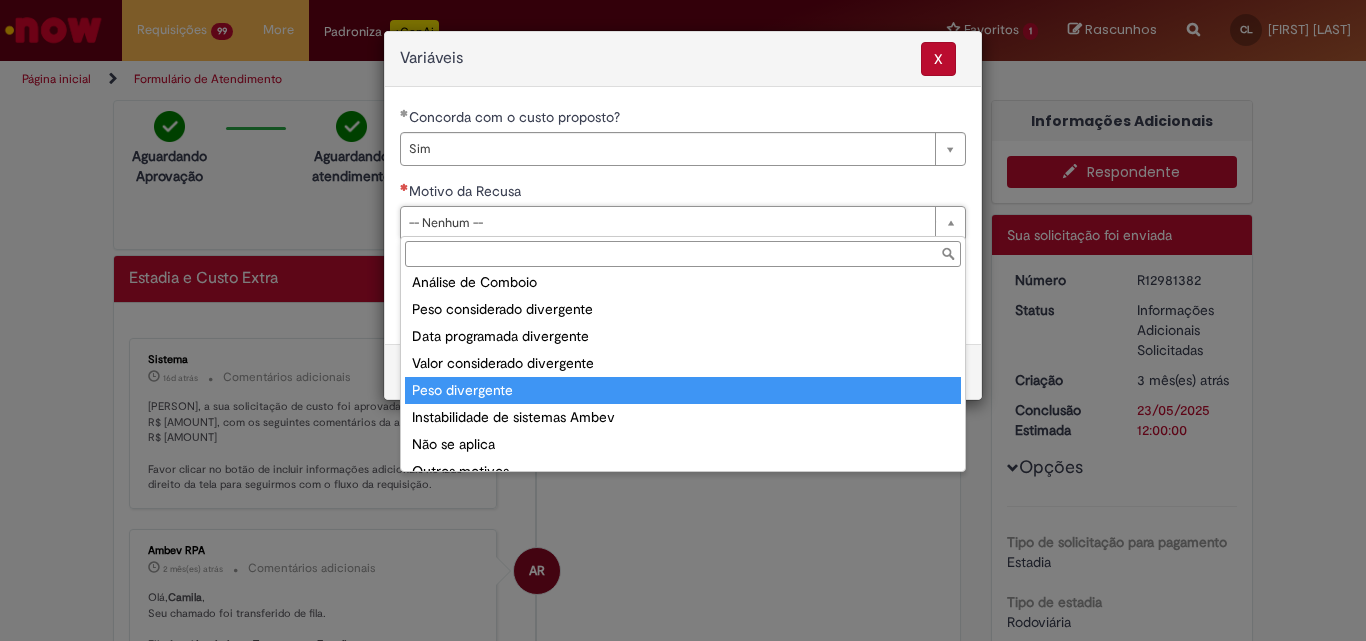 scroll, scrollTop: 78, scrollLeft: 0, axis: vertical 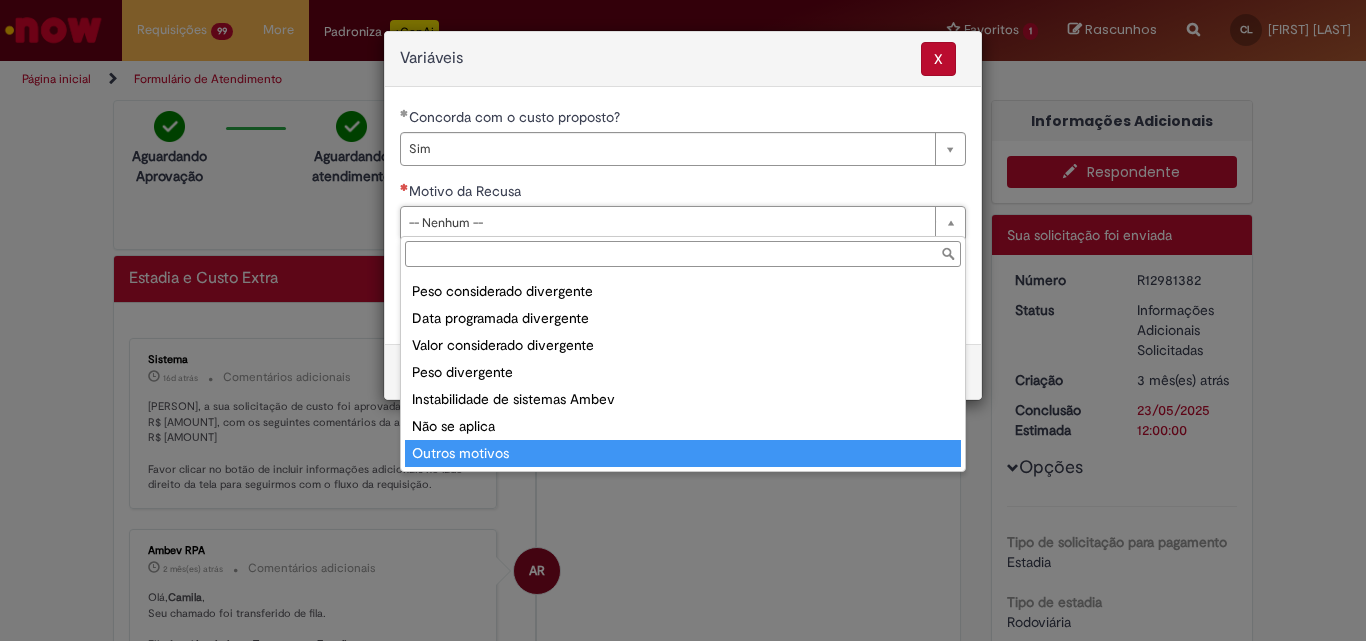 type on "**********" 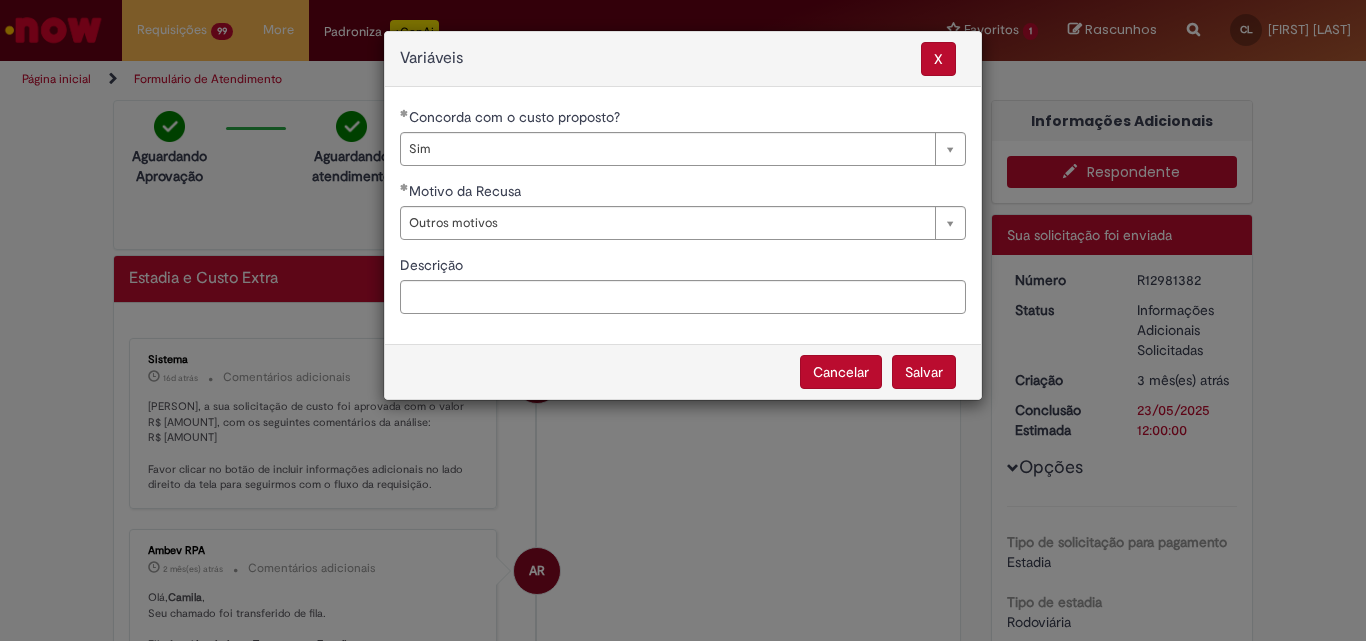 click on "Salvar" at bounding box center [924, 372] 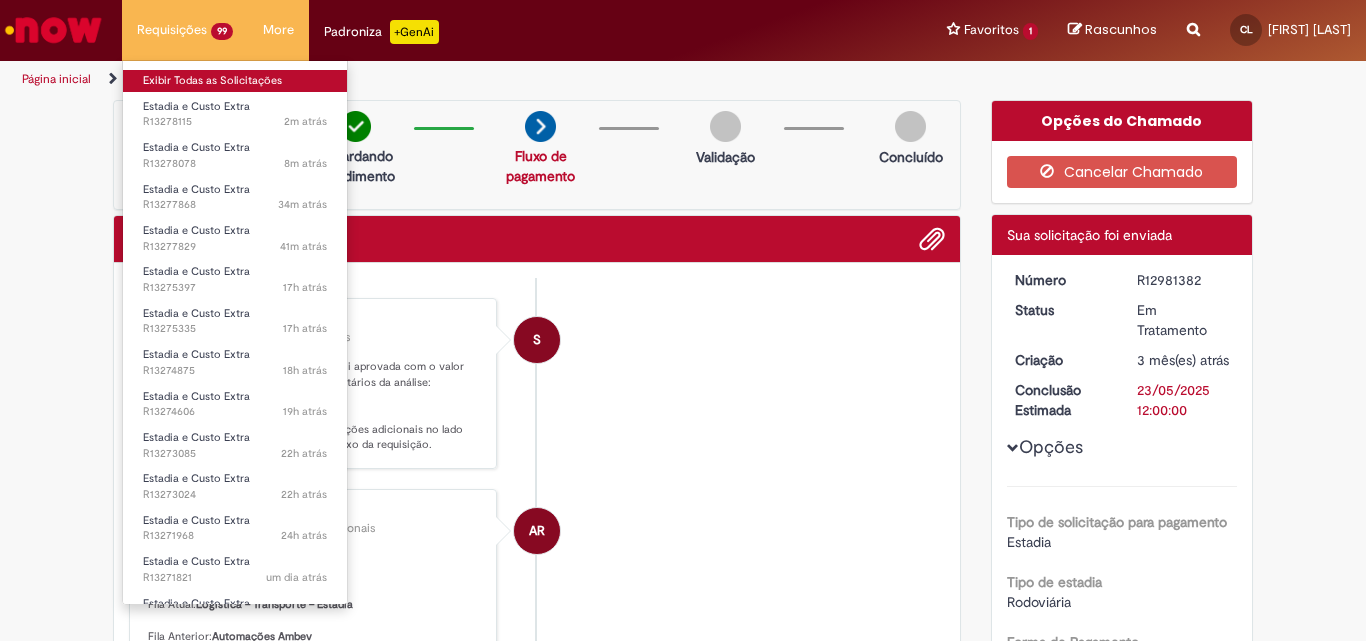 click on "Exibir Todas as Solicitações" at bounding box center [235, 81] 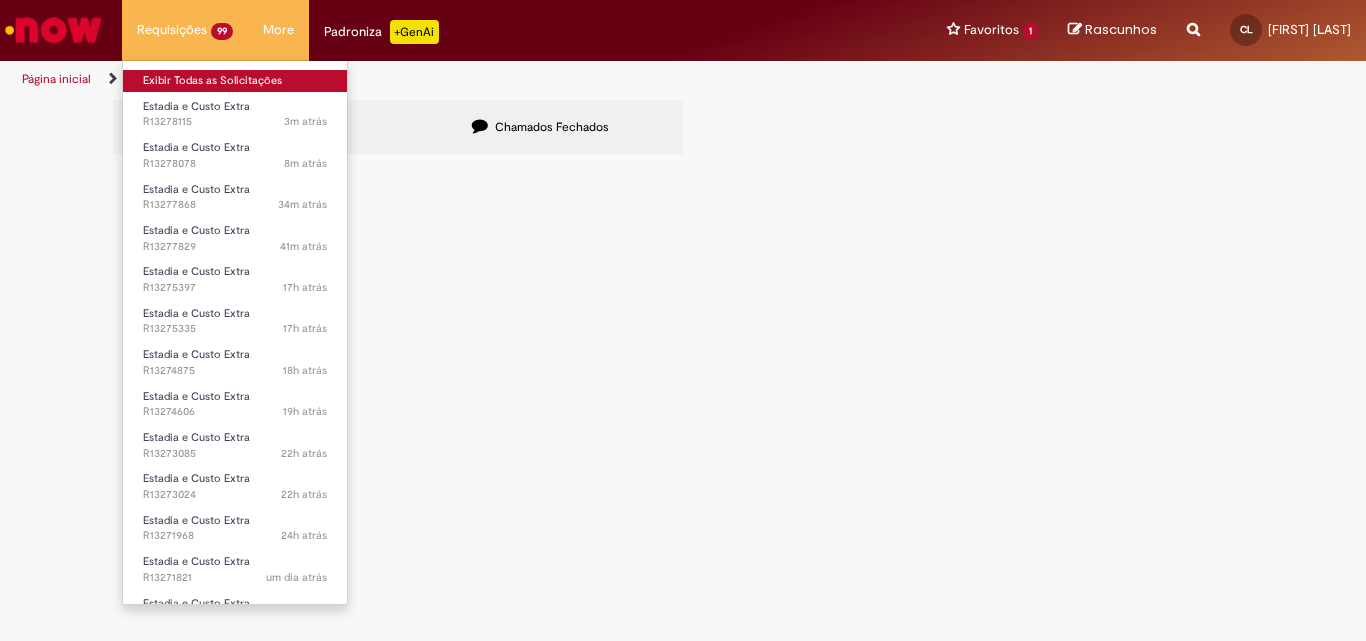 click on "Exibir Todas as Solicitações" at bounding box center [235, 81] 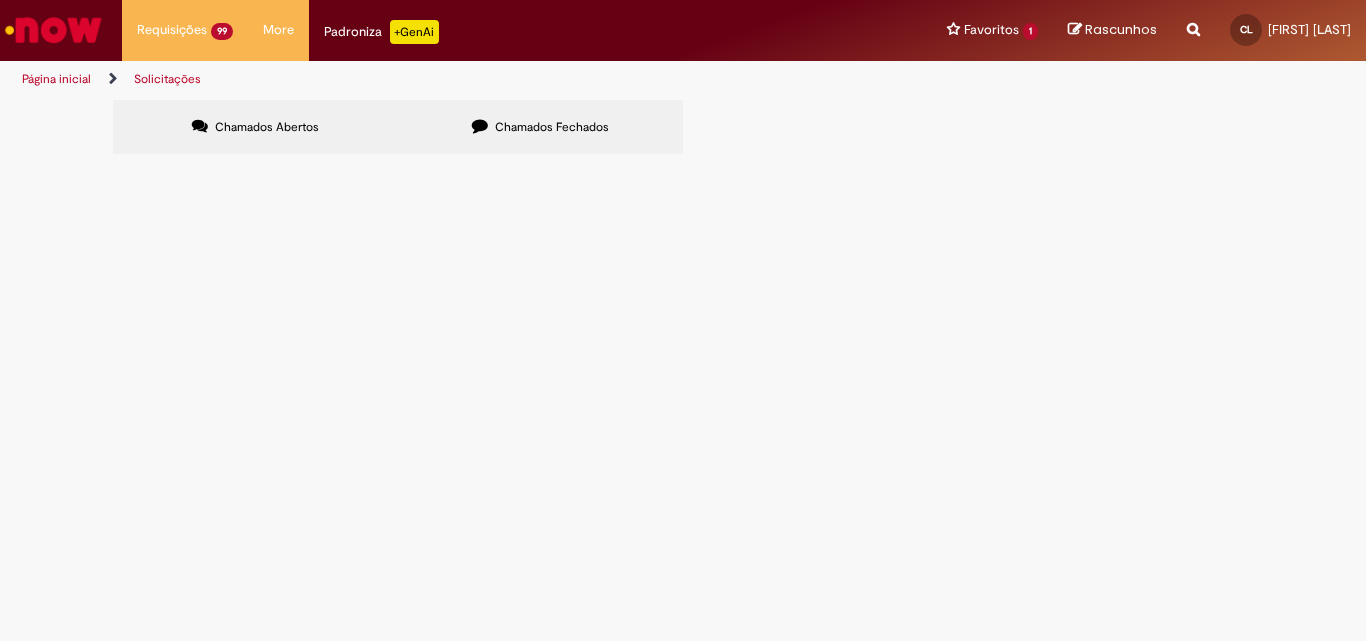 click at bounding box center (0, 0) 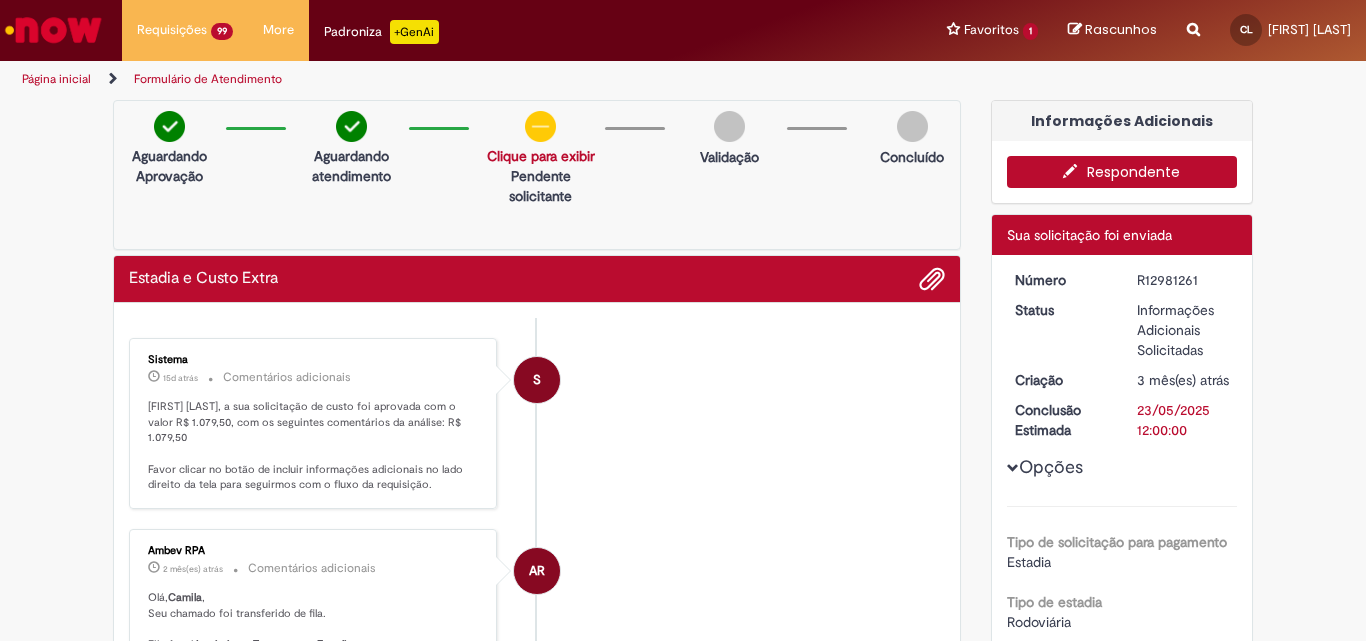 click on "Respondente" at bounding box center (1122, 172) 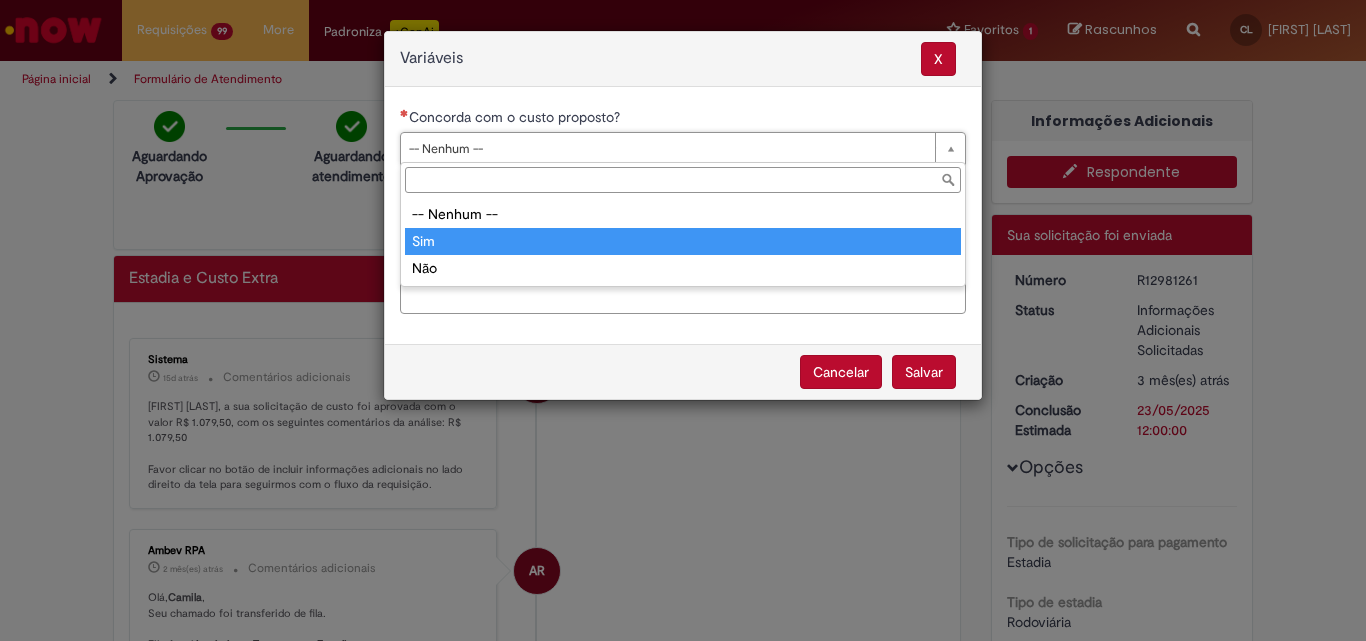 type on "***" 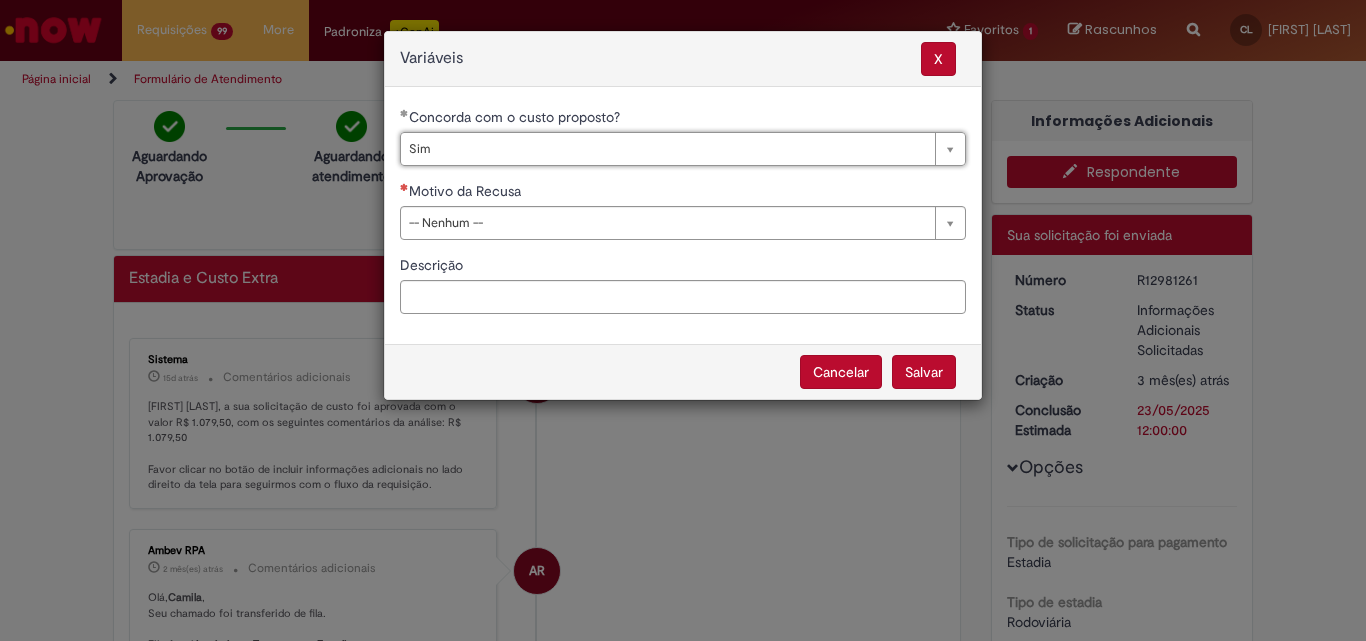 click on "**********" at bounding box center (683, 218) 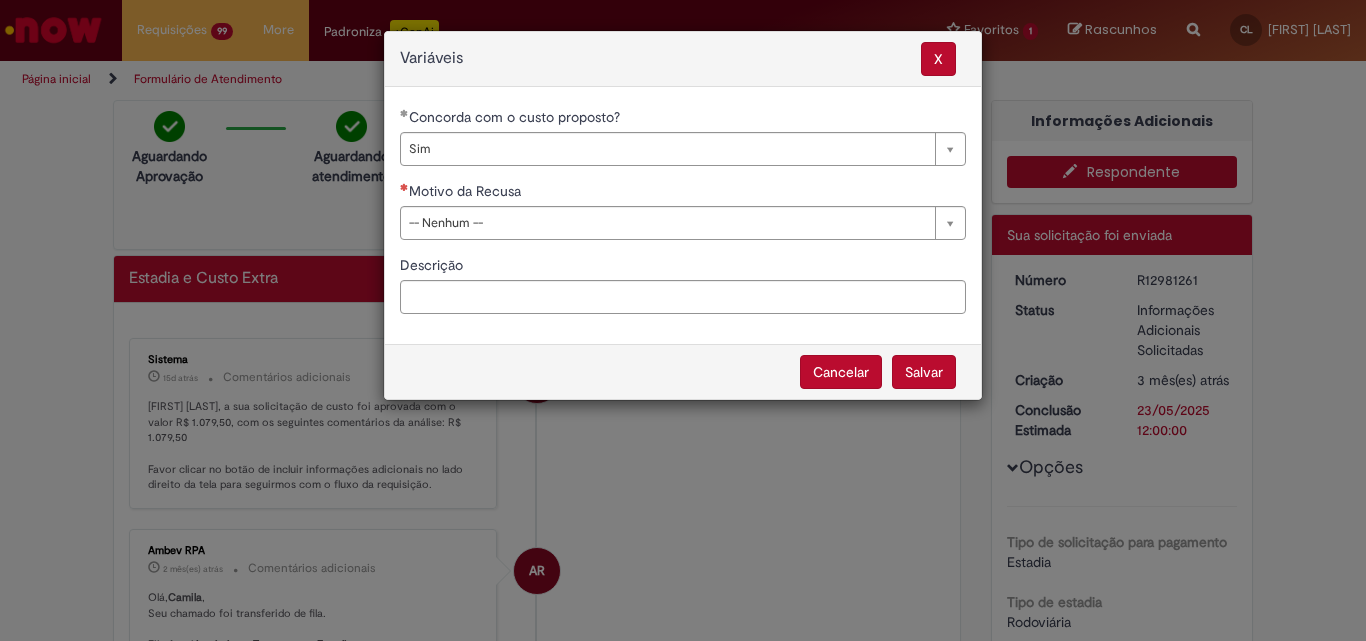 drag, startPoint x: 640, startPoint y: 216, endPoint x: 642, endPoint y: 236, distance: 20.09975 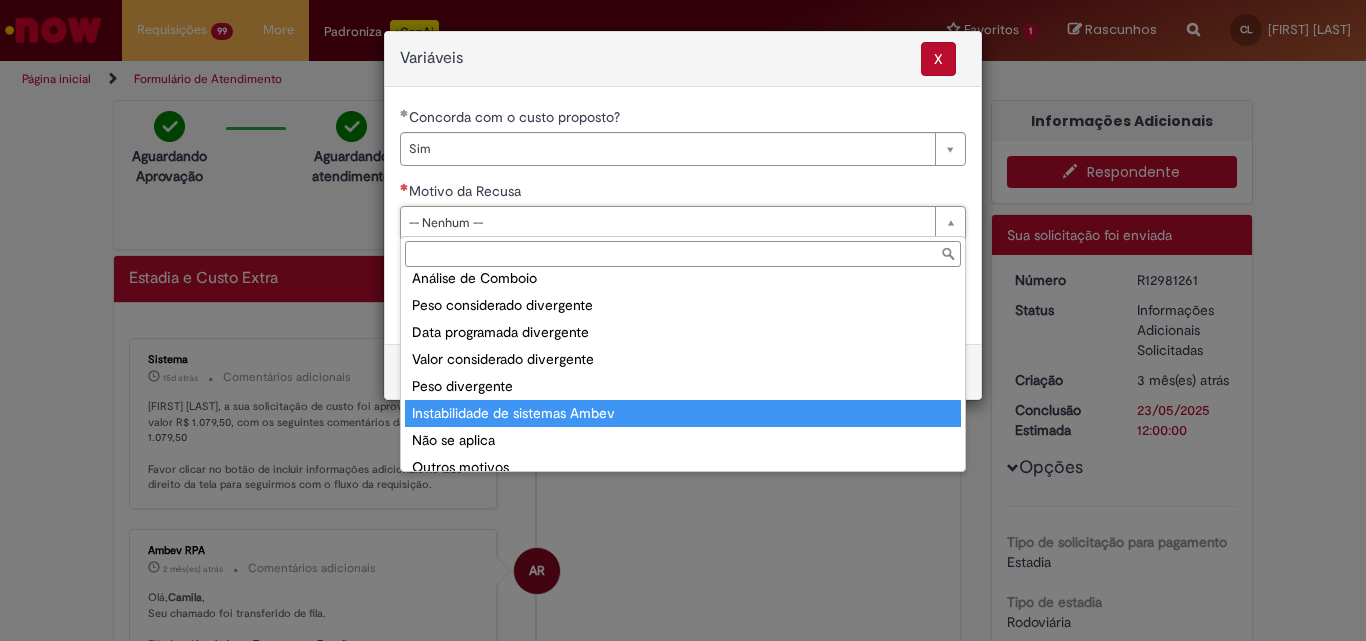 scroll, scrollTop: 78, scrollLeft: 0, axis: vertical 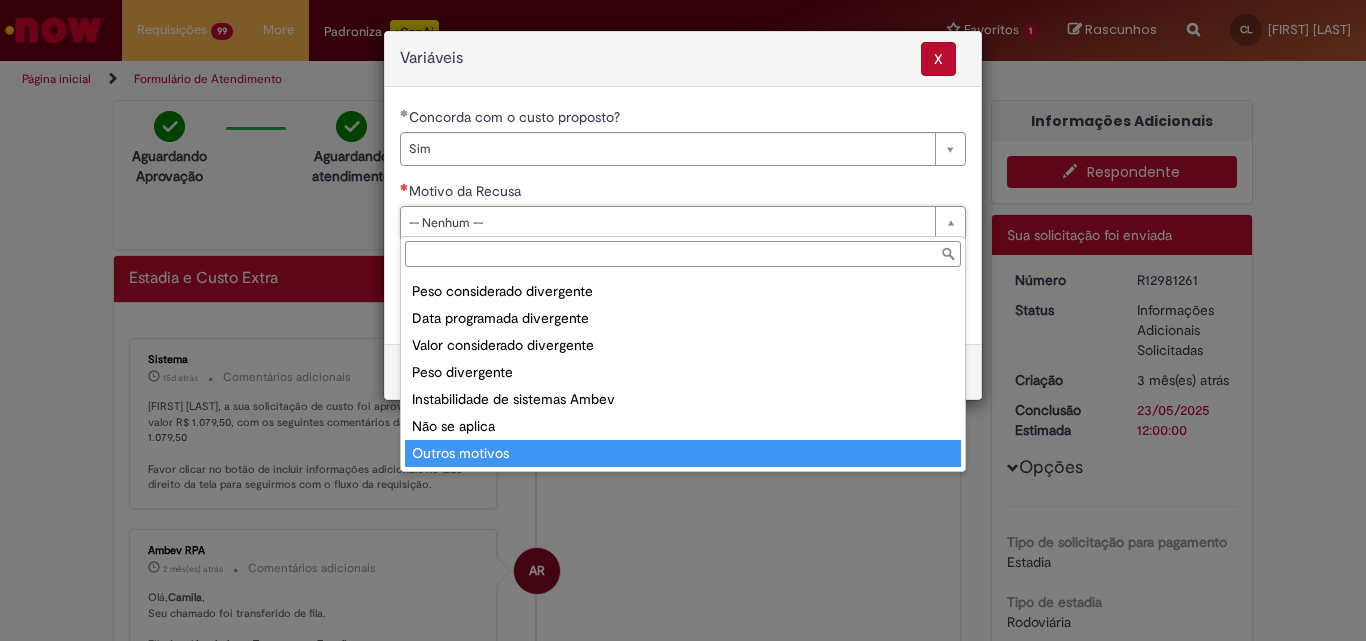 type on "**********" 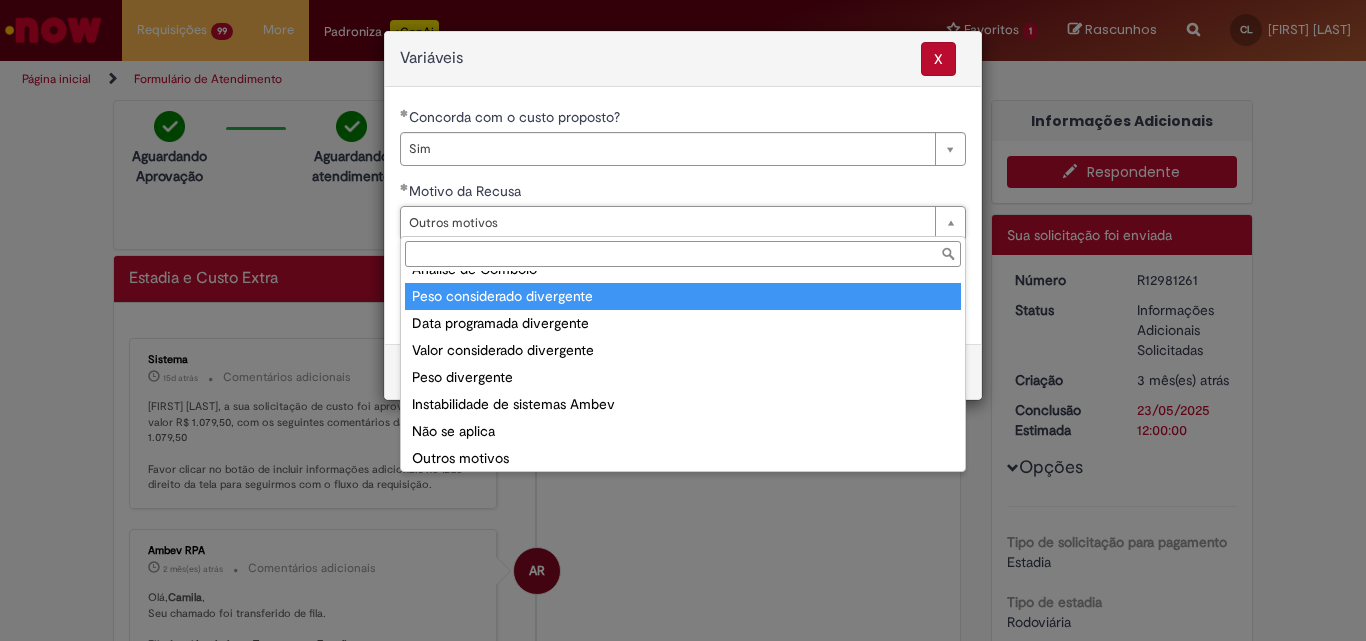 scroll, scrollTop: 78, scrollLeft: 0, axis: vertical 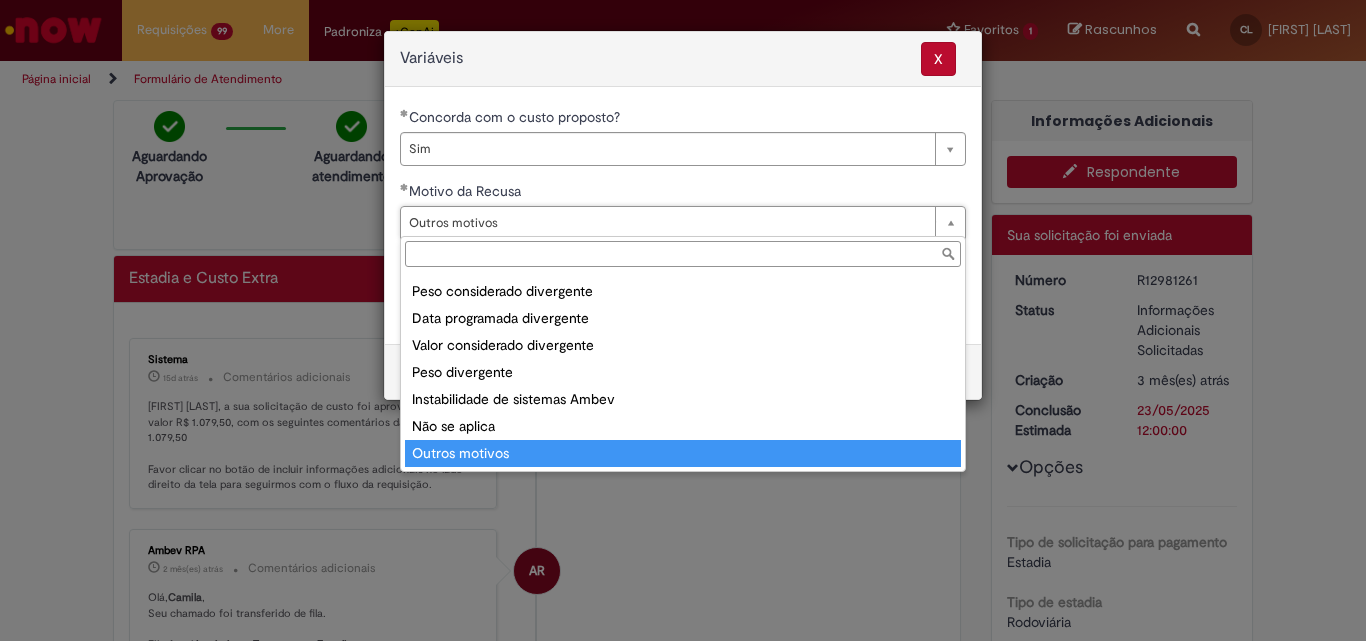 type on "**********" 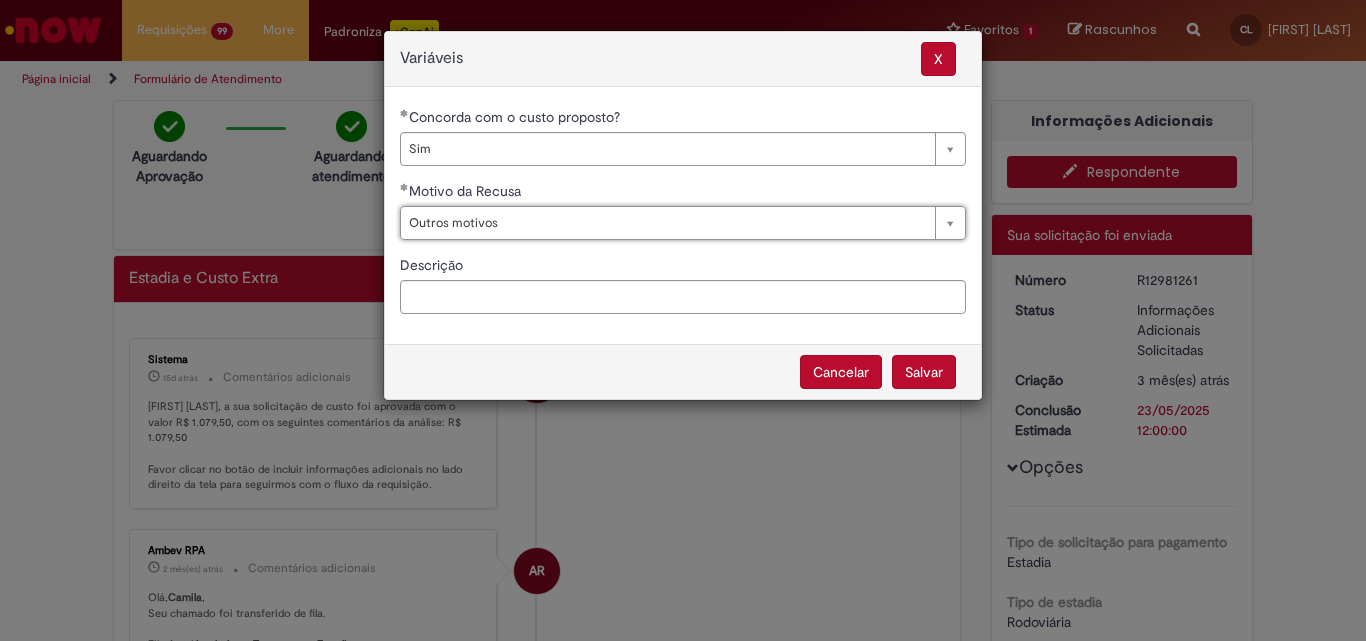 scroll, scrollTop: 0, scrollLeft: 95, axis: horizontal 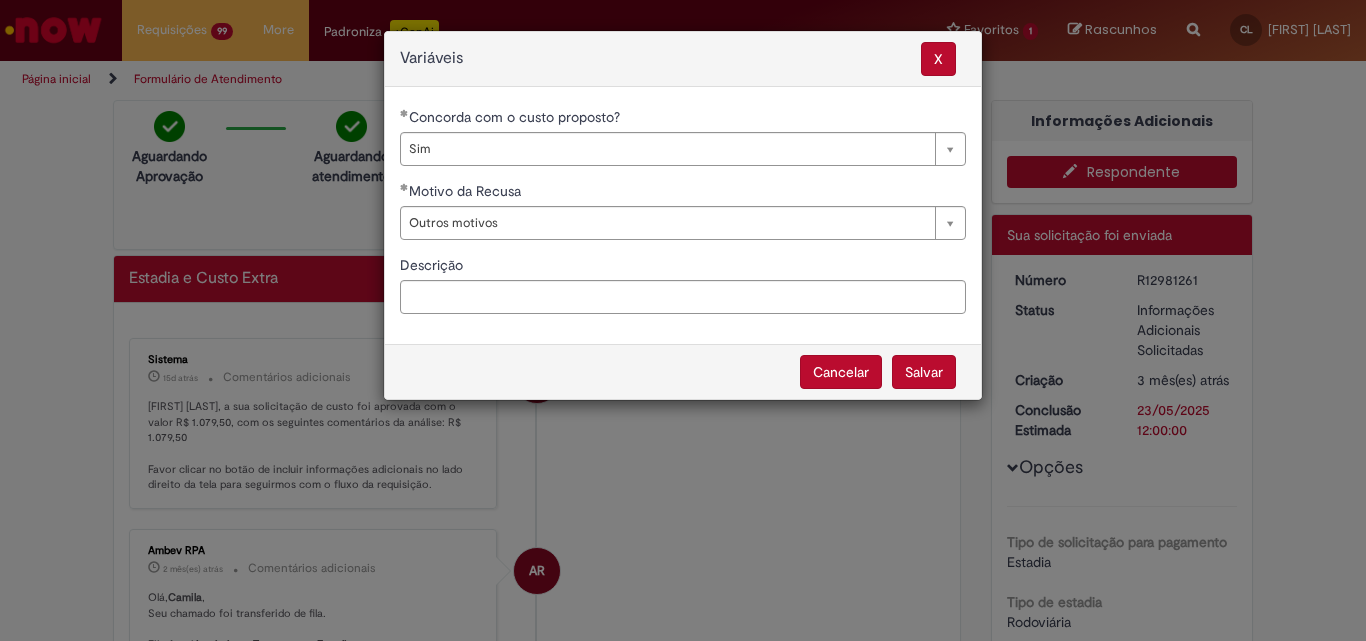 click on "Salvar" at bounding box center [924, 372] 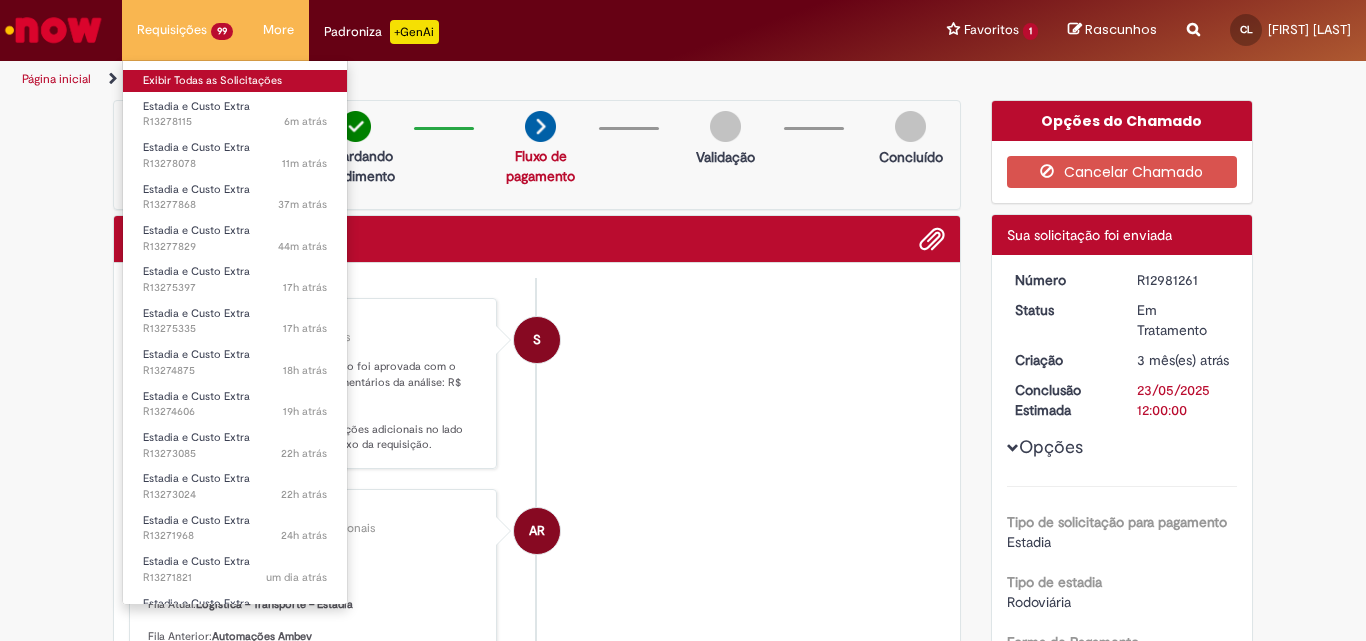 click on "Exibir Todas as Solicitações" at bounding box center (235, 81) 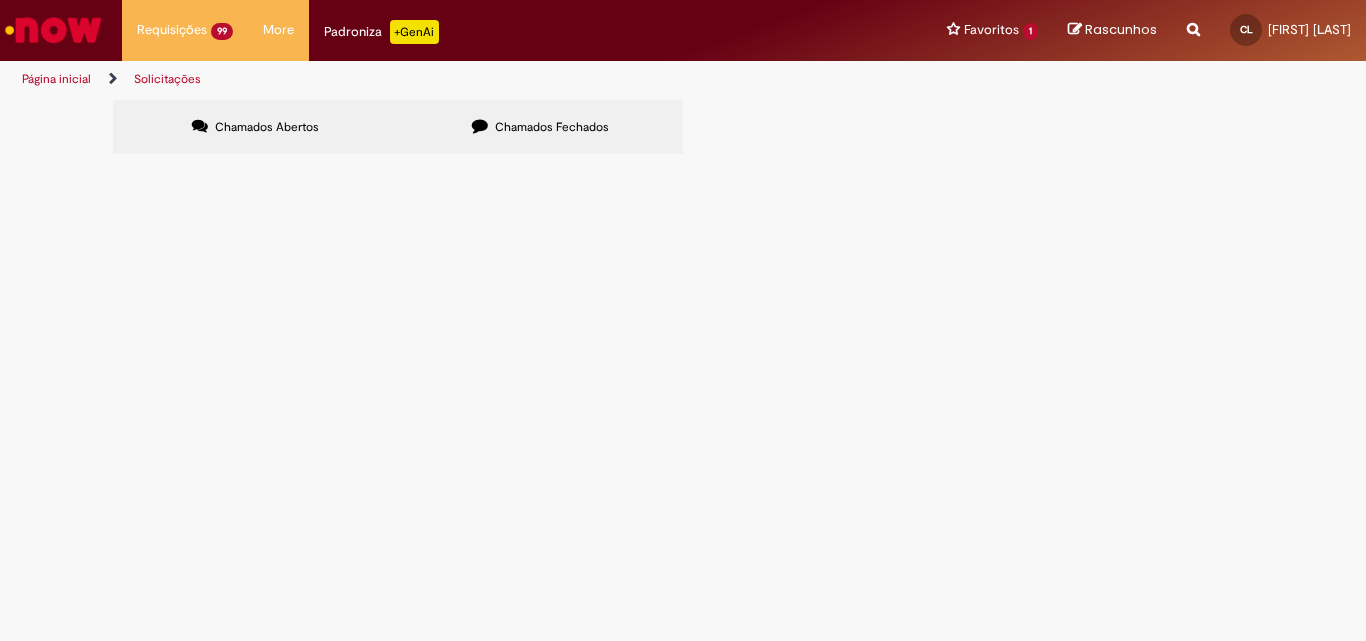 drag, startPoint x: 965, startPoint y: 192, endPoint x: 1000, endPoint y: 204, distance: 37 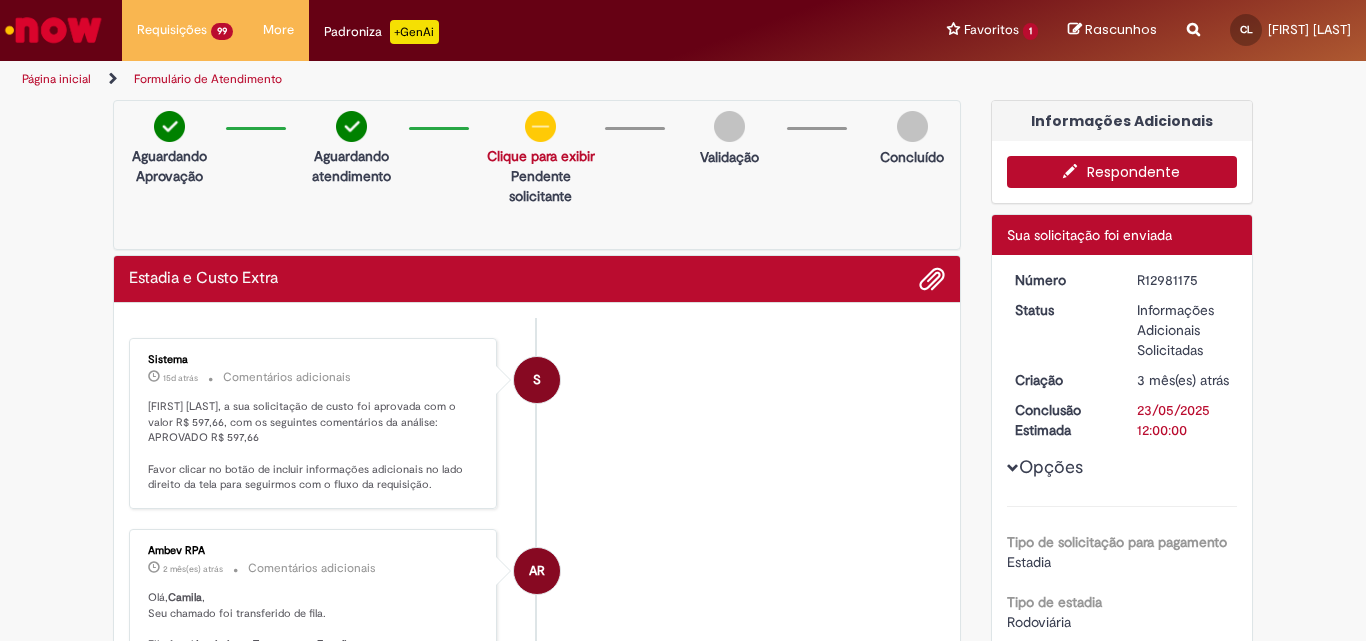 click on "Respondente" at bounding box center [1122, 172] 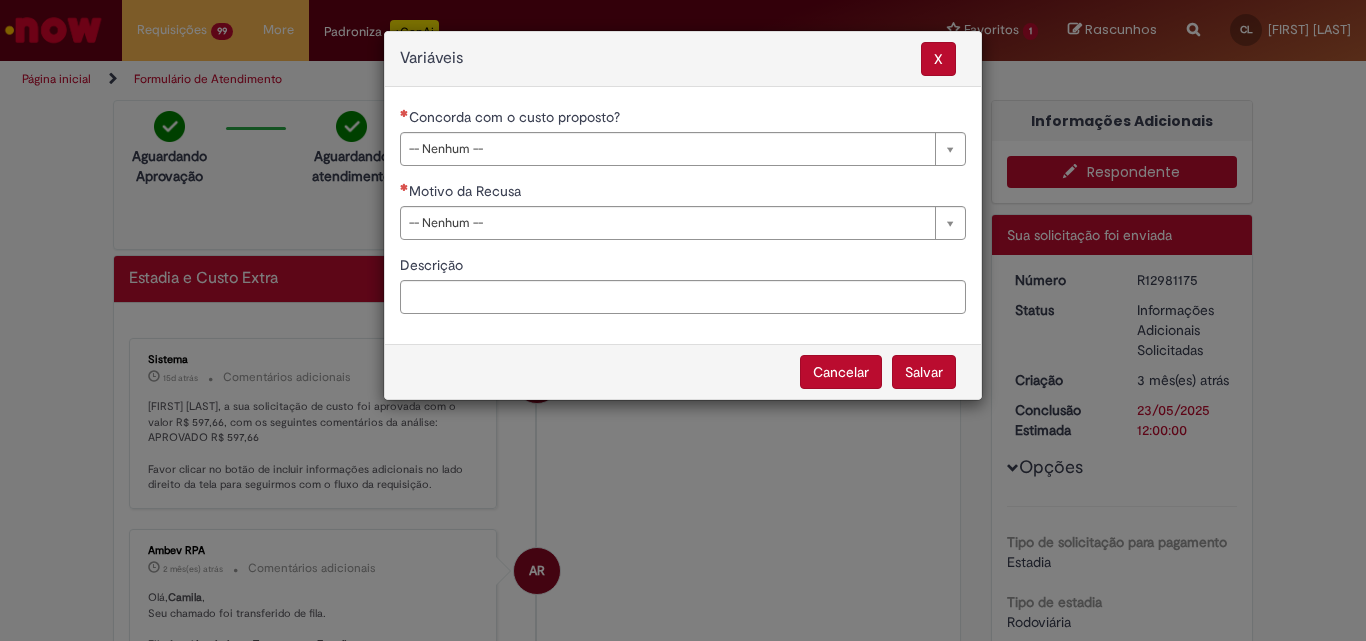click on "Concorda com o custo proposto?" at bounding box center [683, 119] 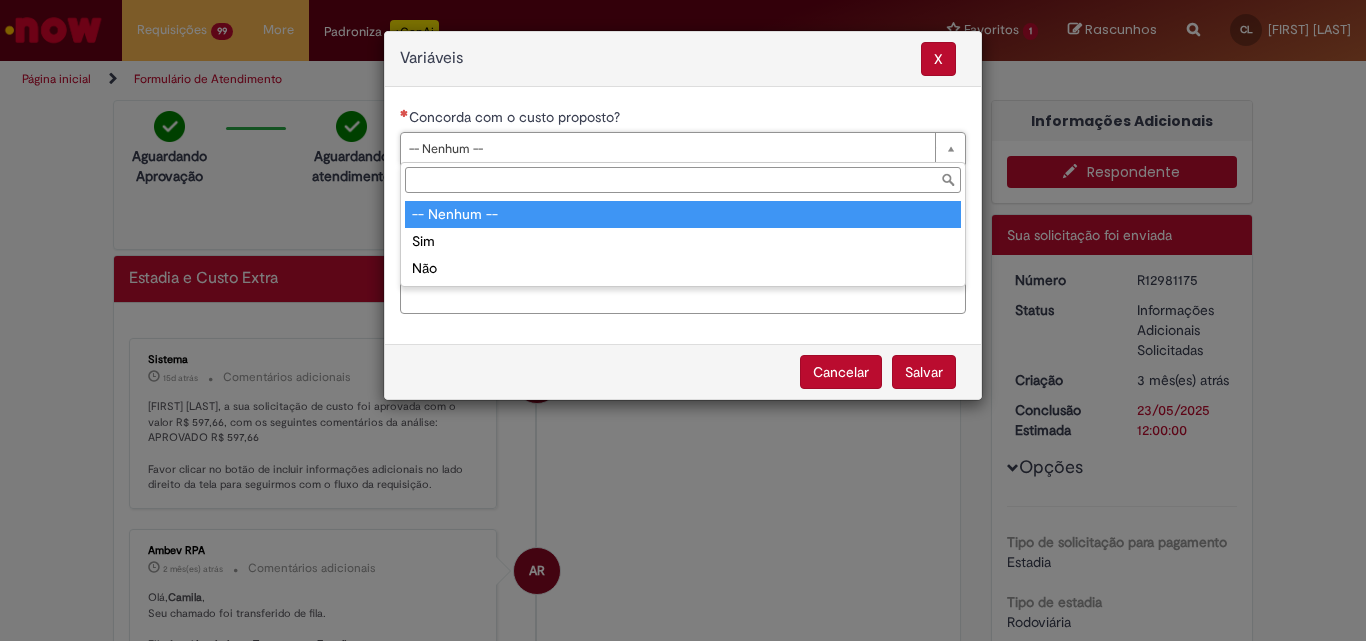 drag, startPoint x: 690, startPoint y: 165, endPoint x: 661, endPoint y: 181, distance: 33.12099 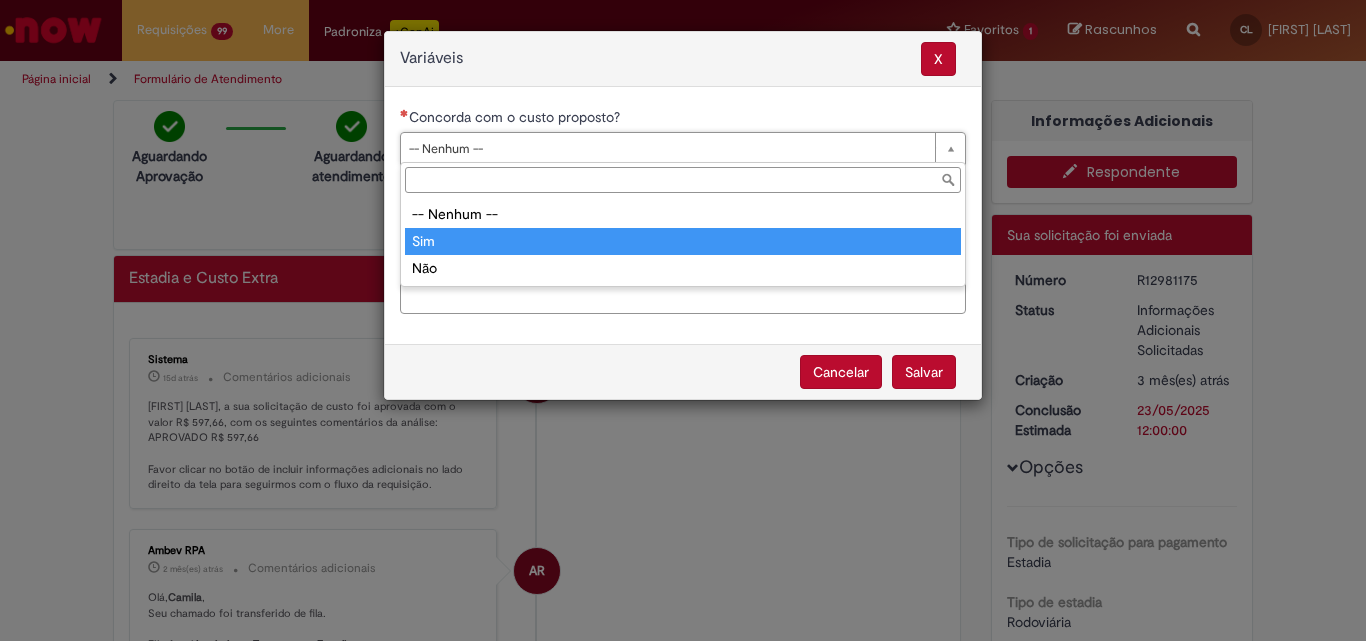 type on "***" 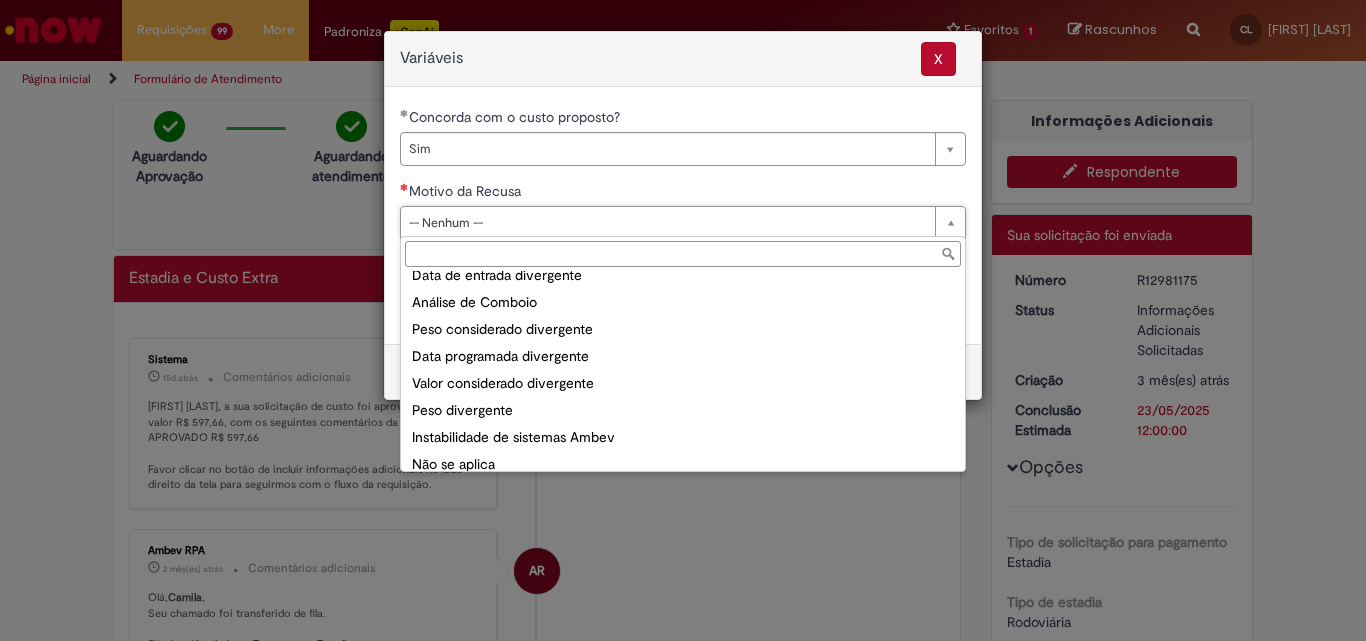 scroll, scrollTop: 78, scrollLeft: 0, axis: vertical 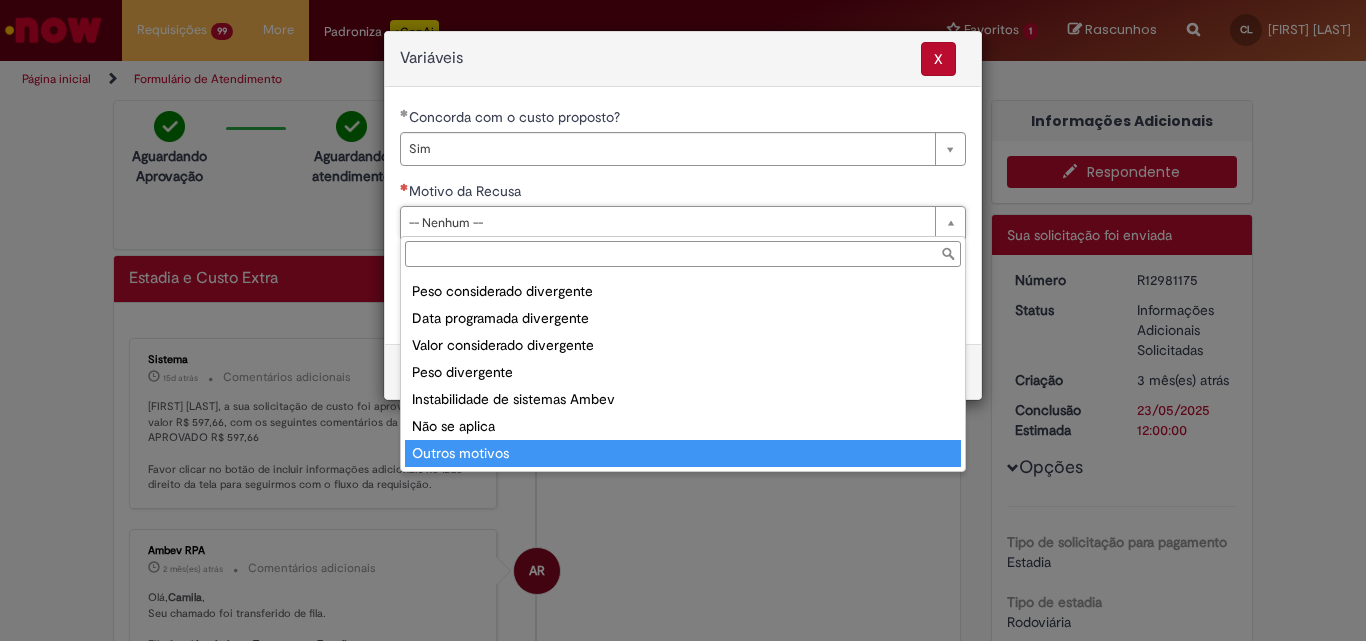 type on "**********" 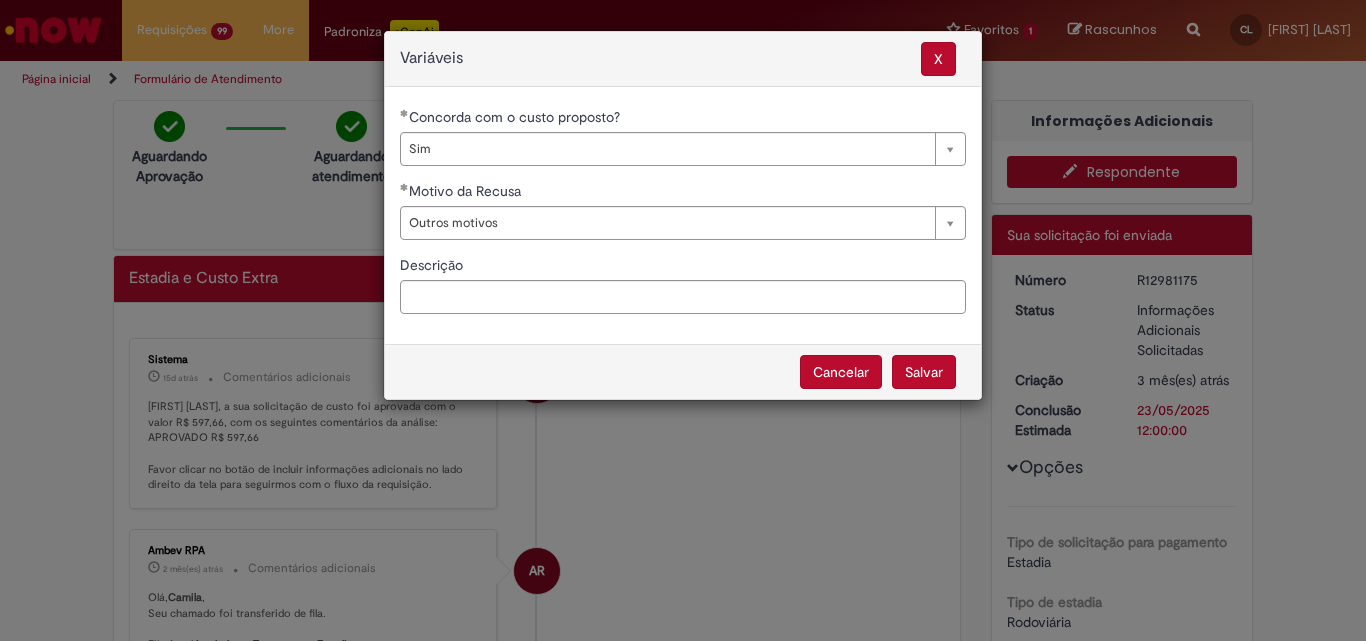 click on "Salvar" at bounding box center (924, 372) 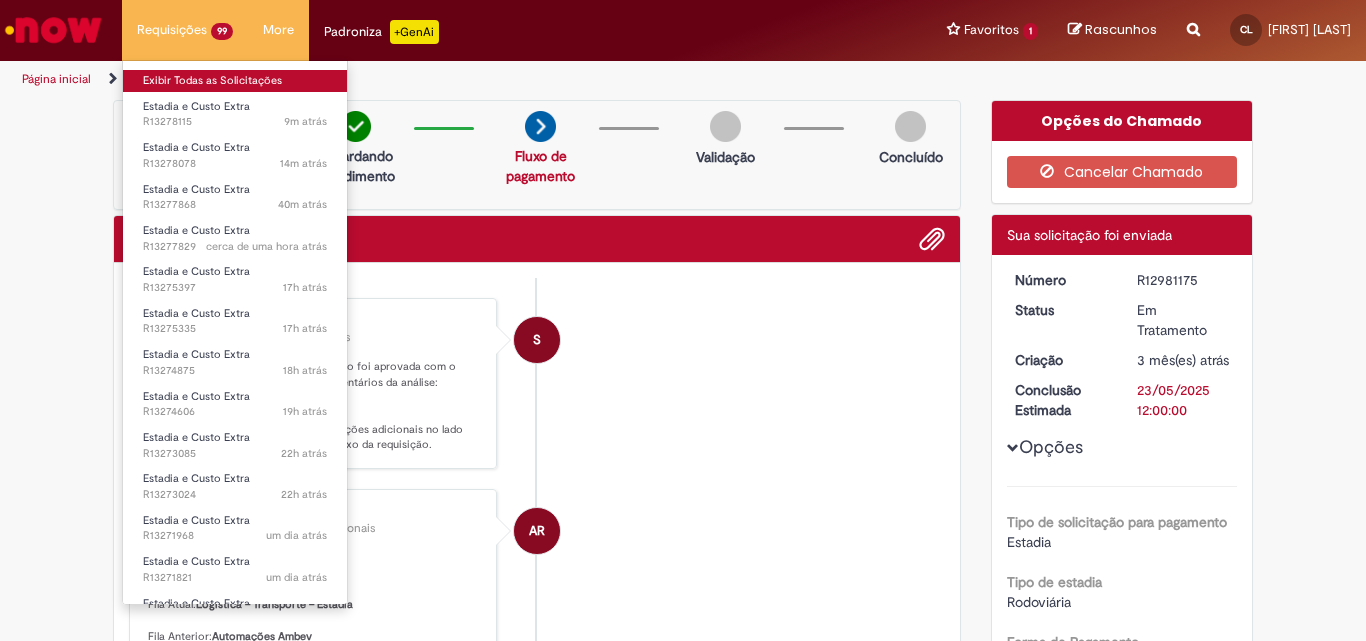 click on "Exibir Todas as Solicitações" at bounding box center (235, 81) 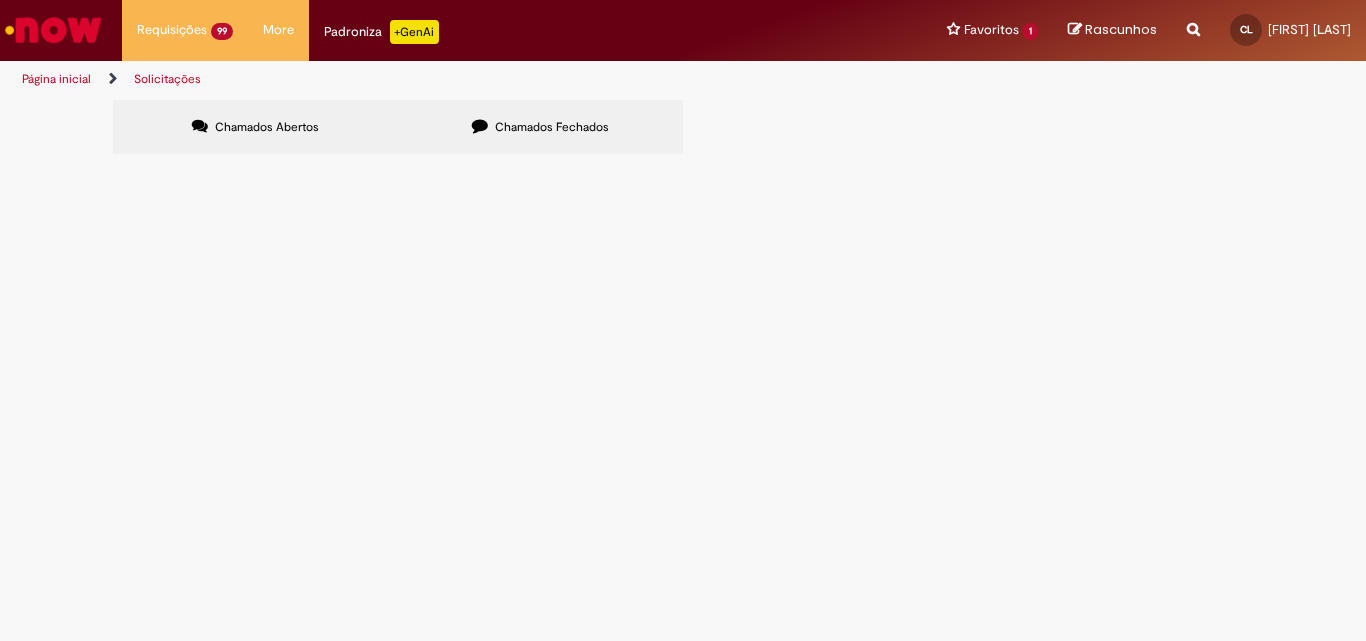 click at bounding box center [0, 0] 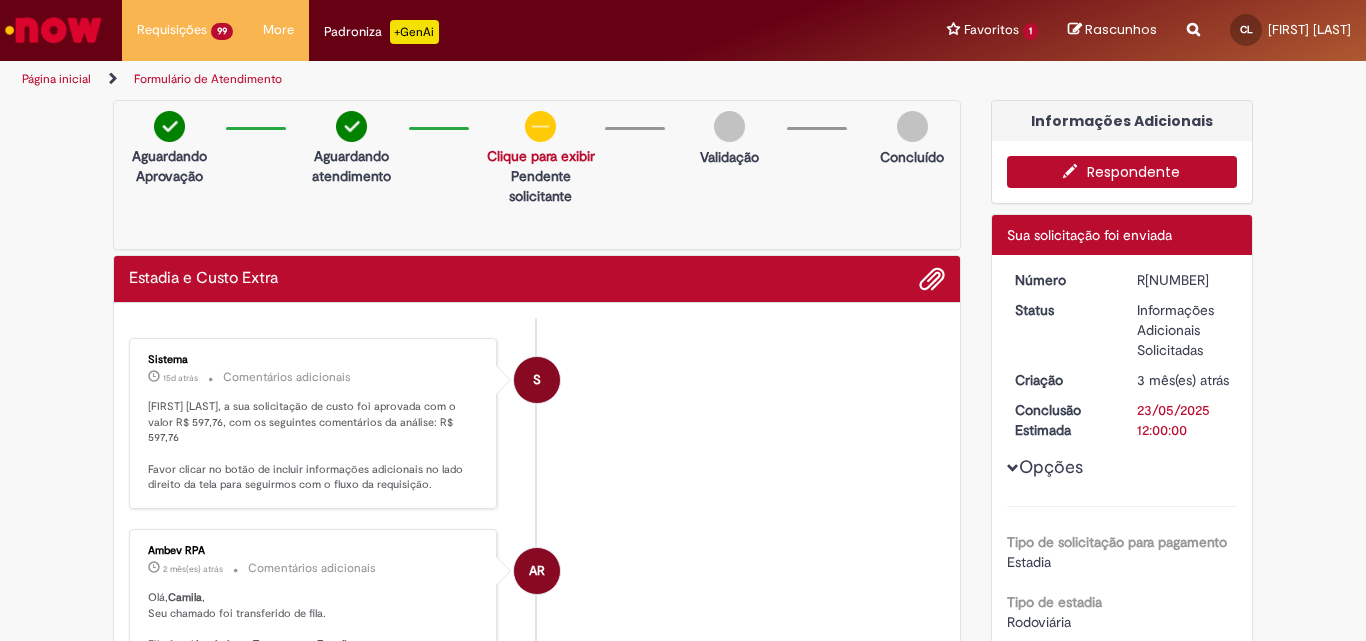 click on "Respondente" at bounding box center (1122, 172) 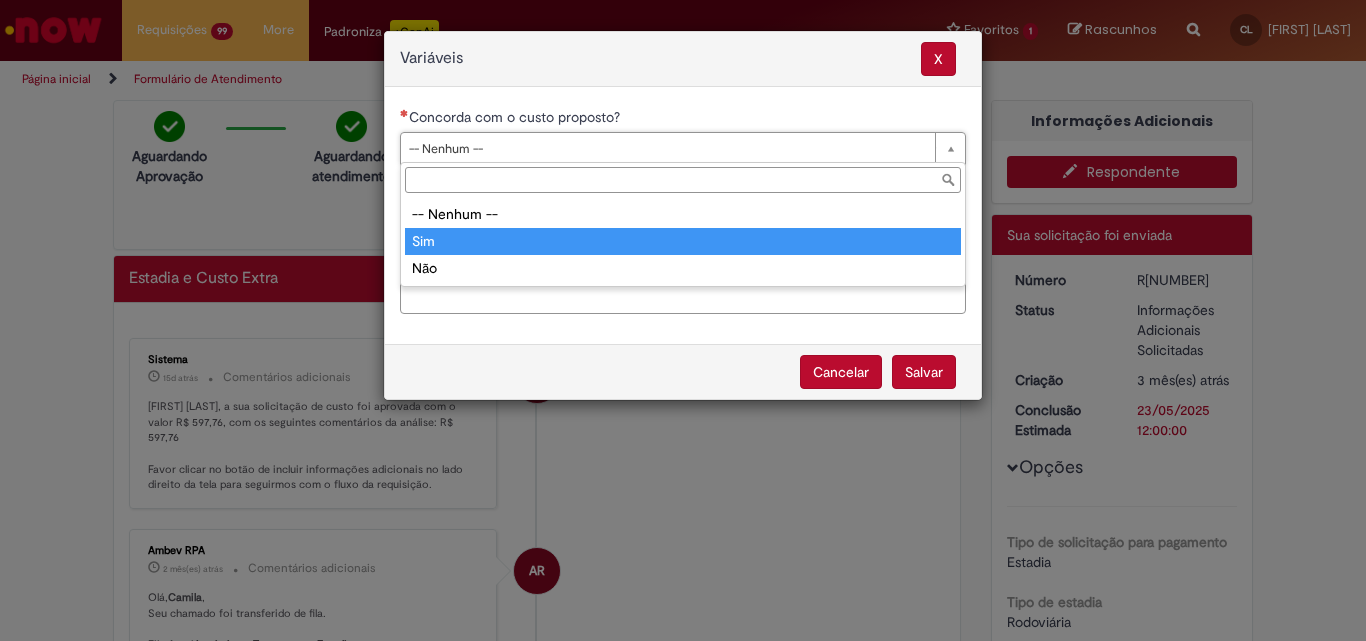 type on "***" 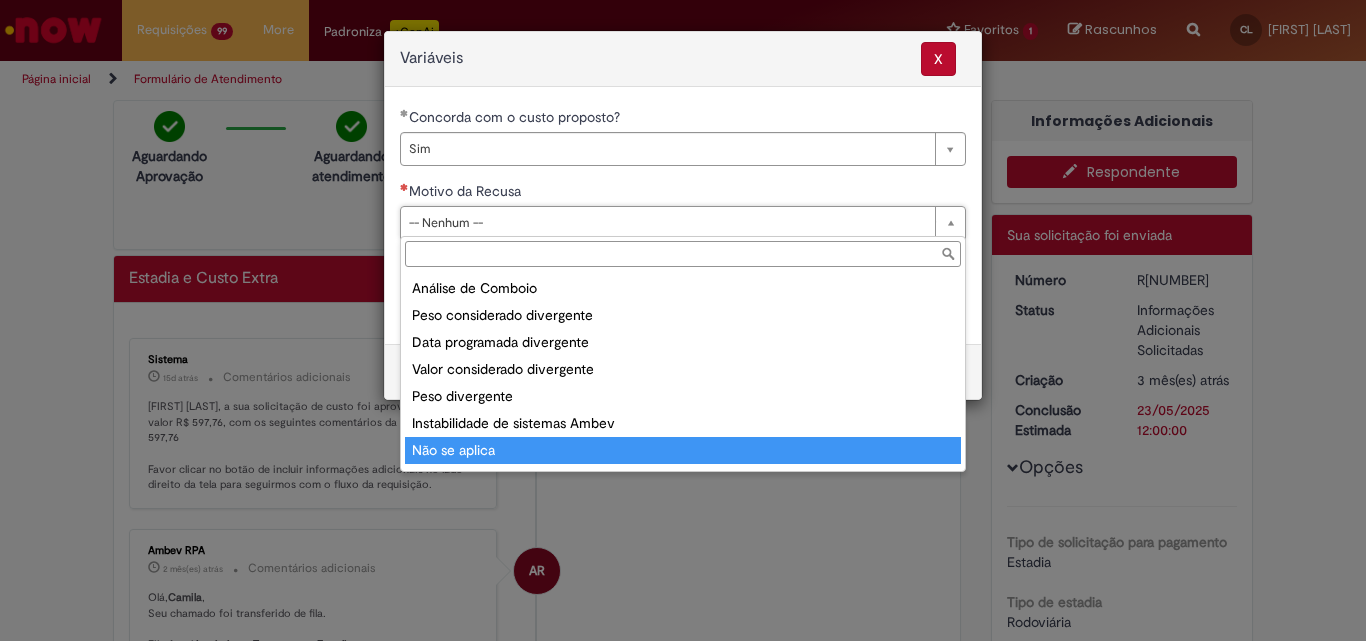 scroll, scrollTop: 78, scrollLeft: 0, axis: vertical 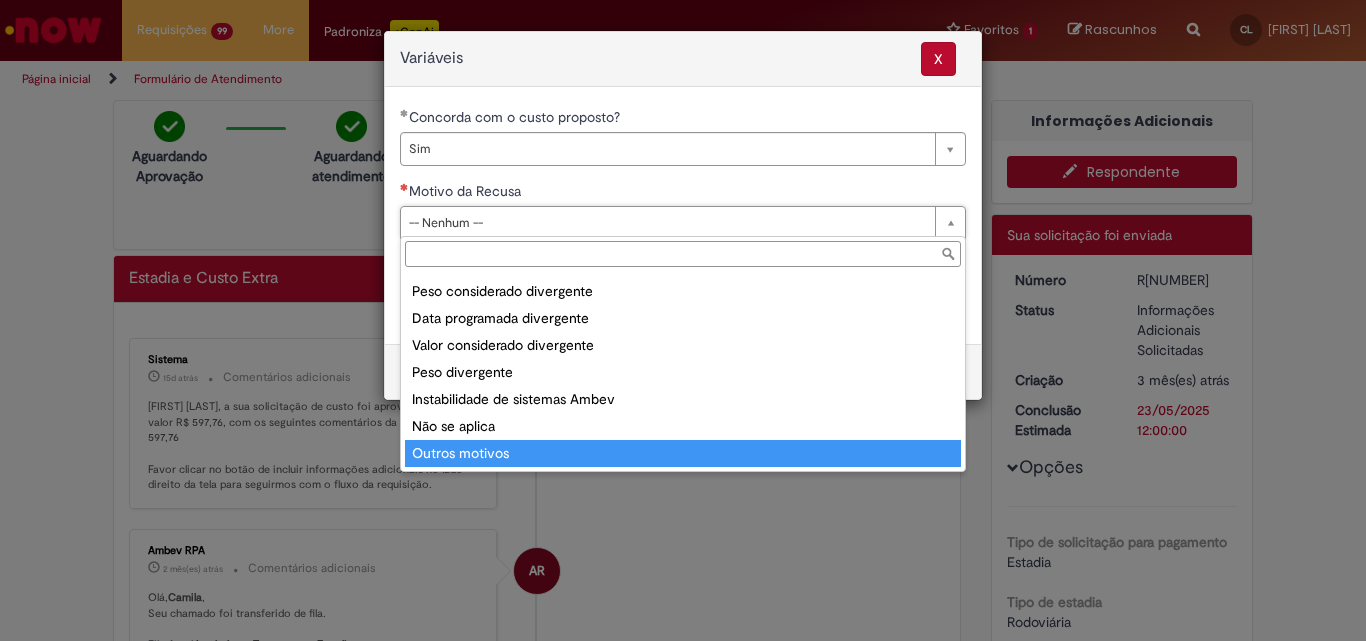 type on "**********" 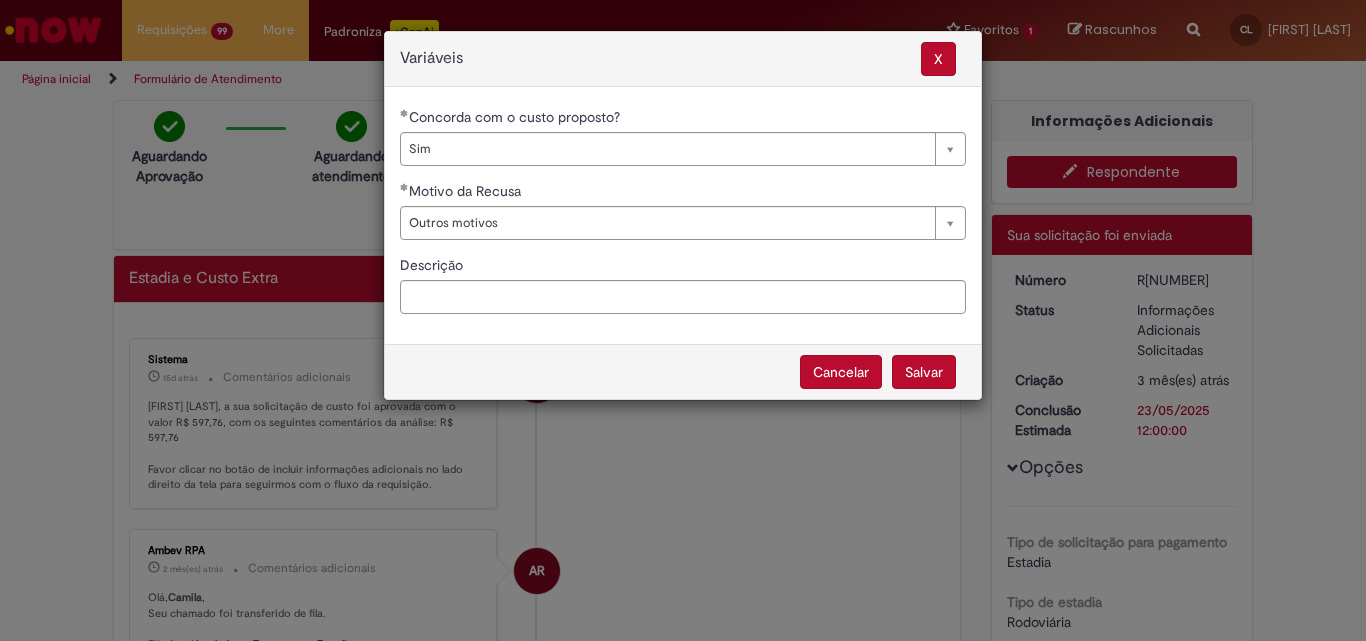 click on "Salvar" at bounding box center [924, 372] 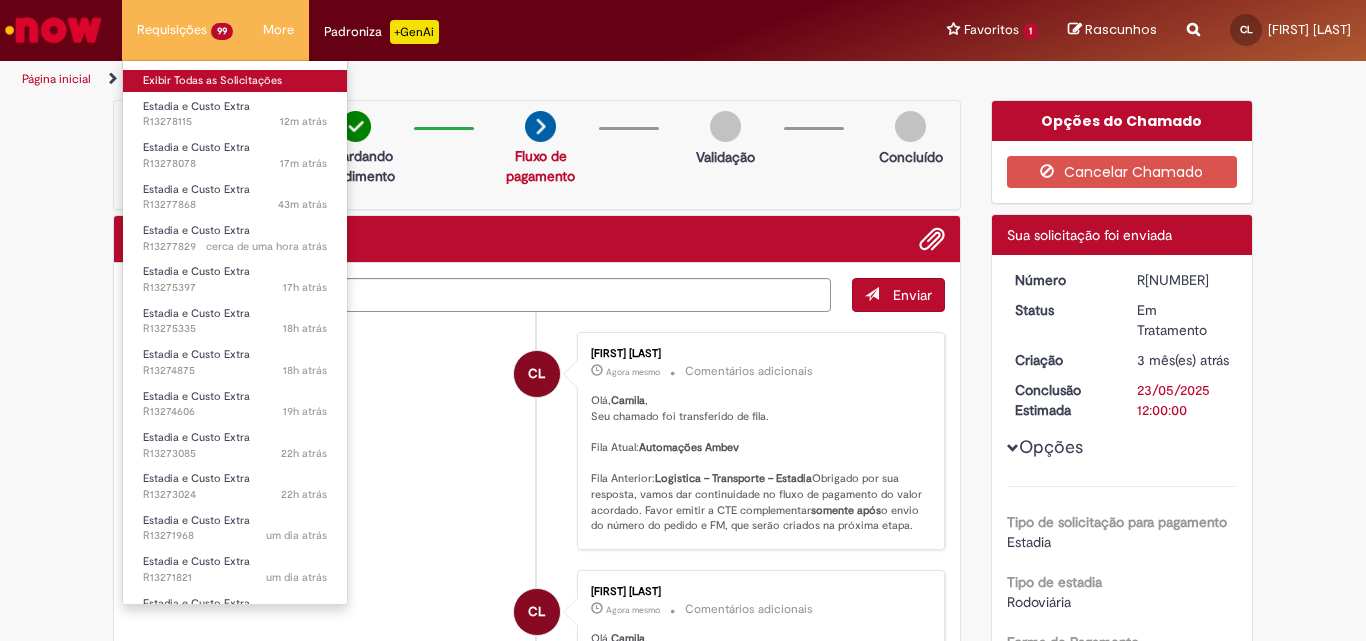 click on "Exibir Todas as Solicitações" at bounding box center (235, 81) 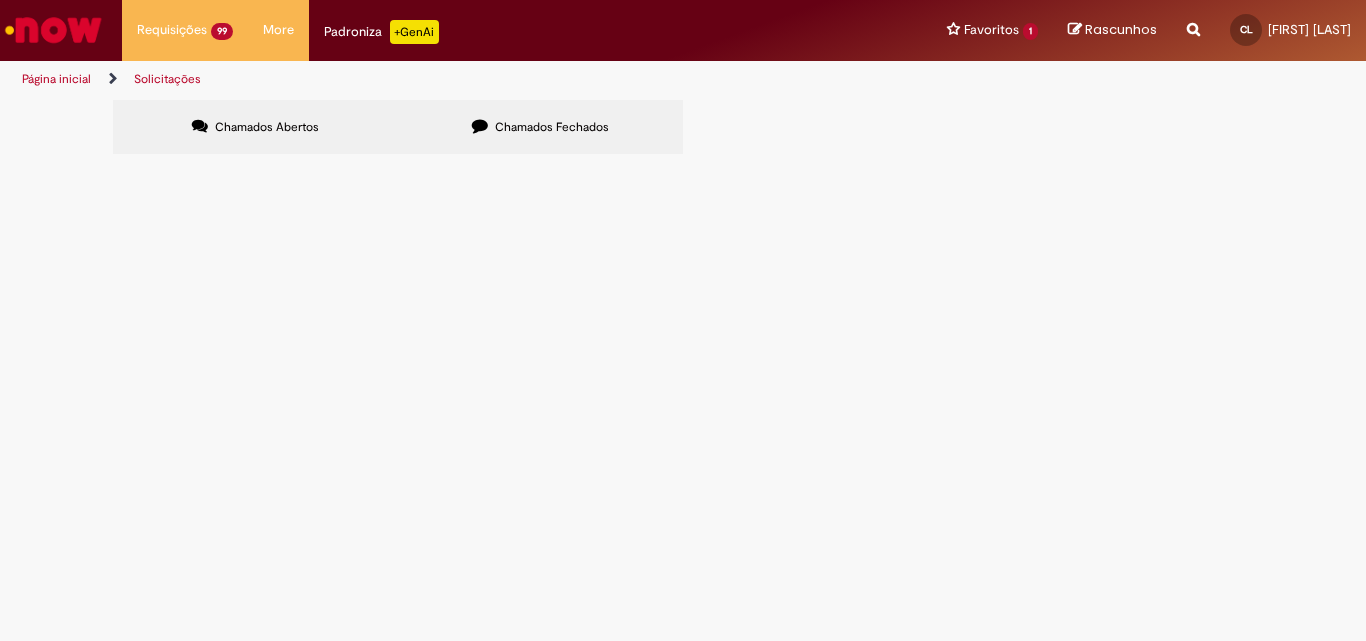 click at bounding box center [0, 0] 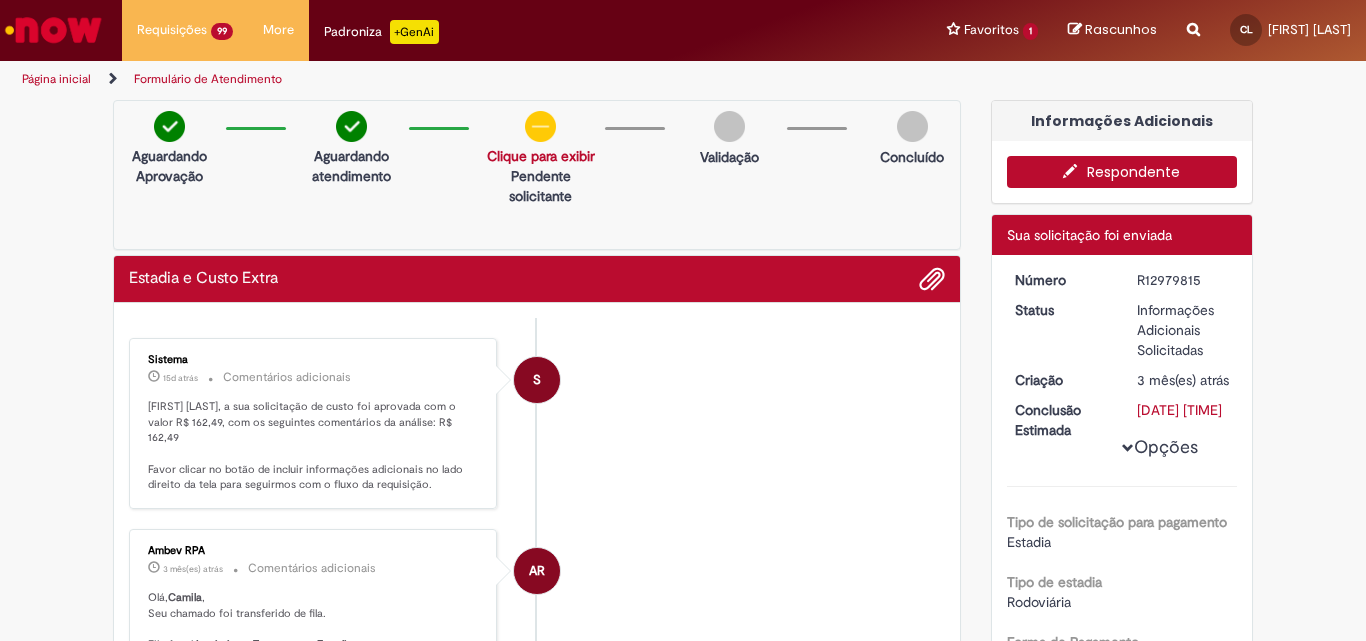 click on "Respondente" at bounding box center [1122, 172] 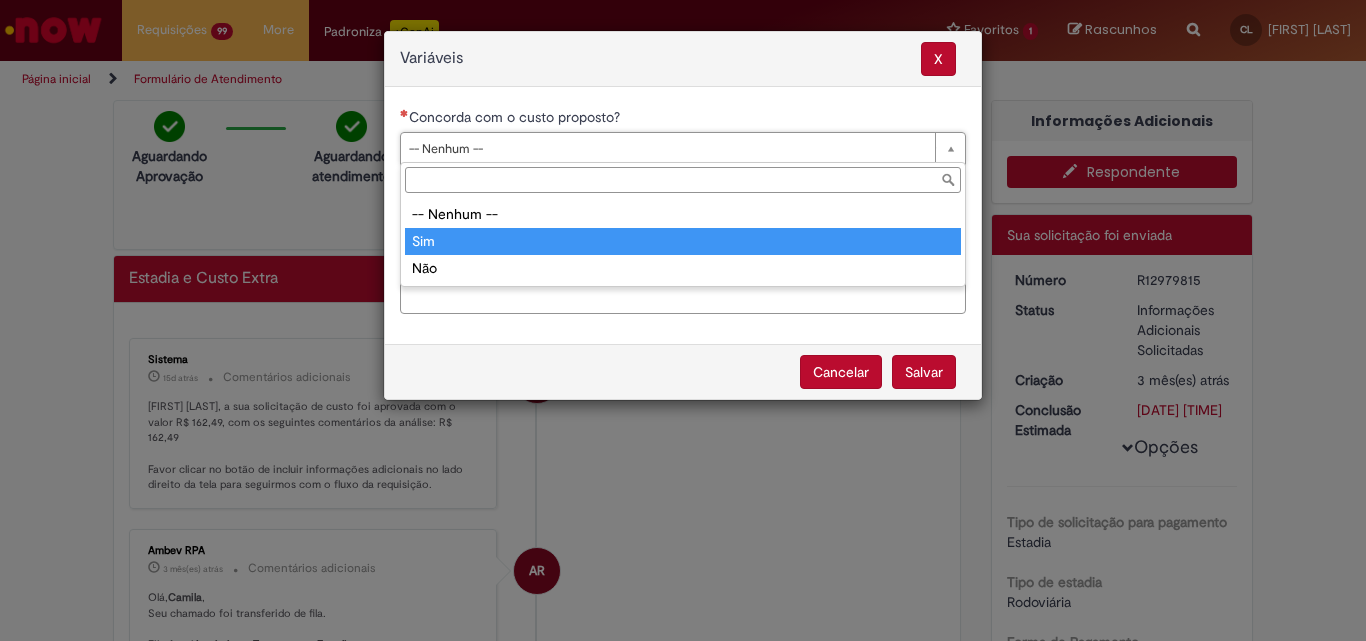 type on "***" 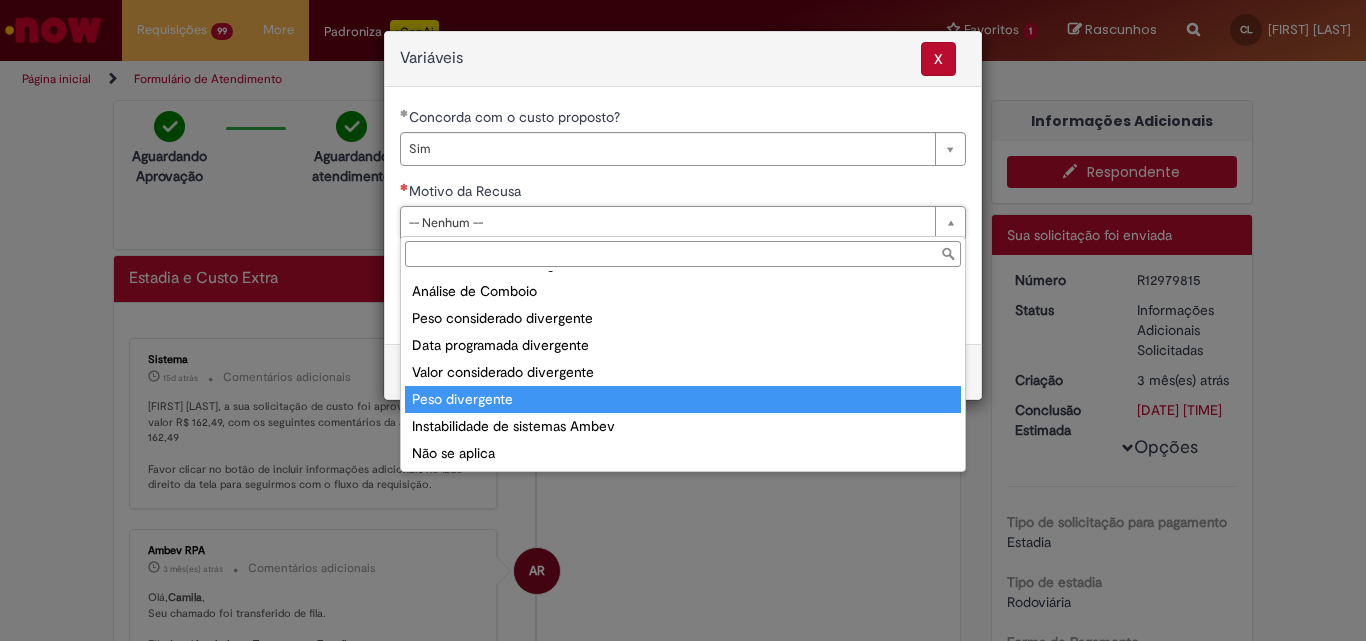 scroll, scrollTop: 78, scrollLeft: 0, axis: vertical 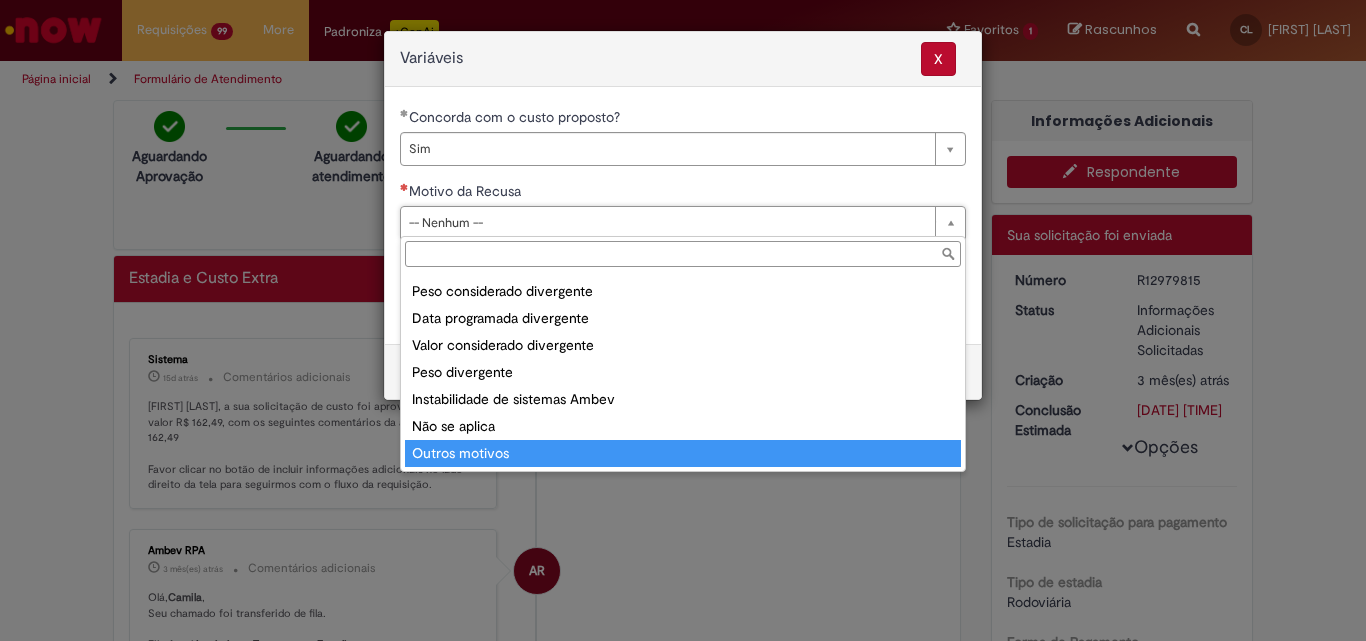 type on "**********" 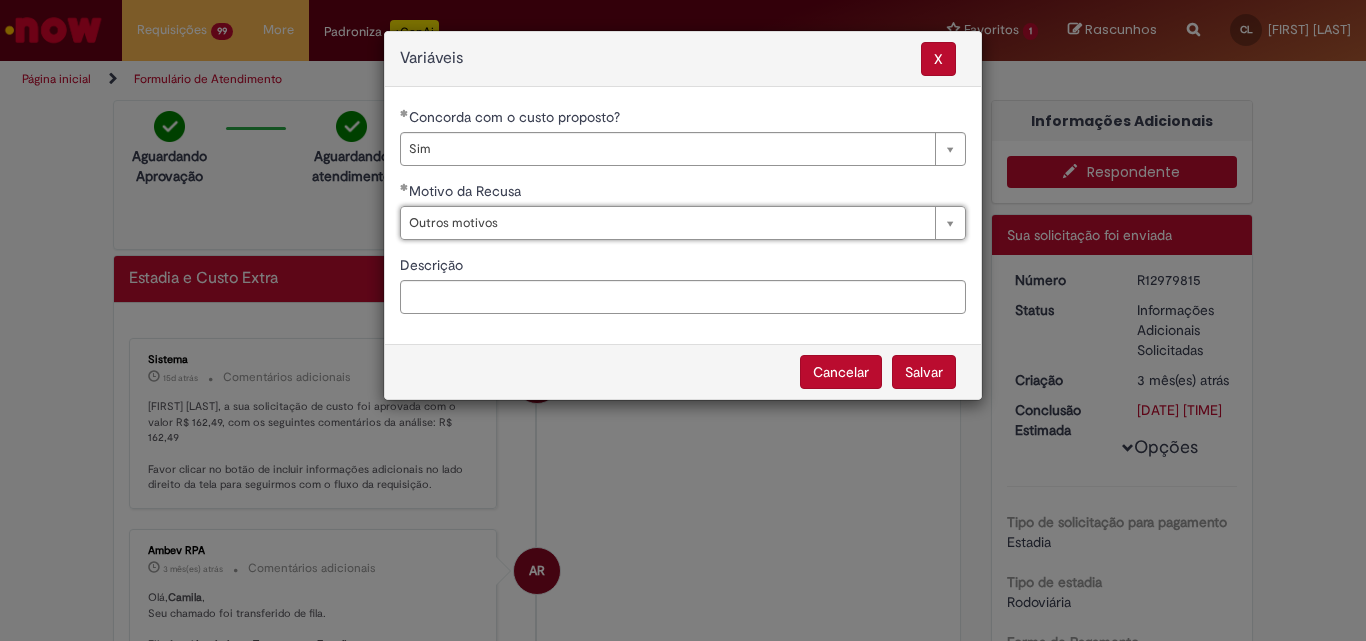 click on "Salvar" at bounding box center (924, 372) 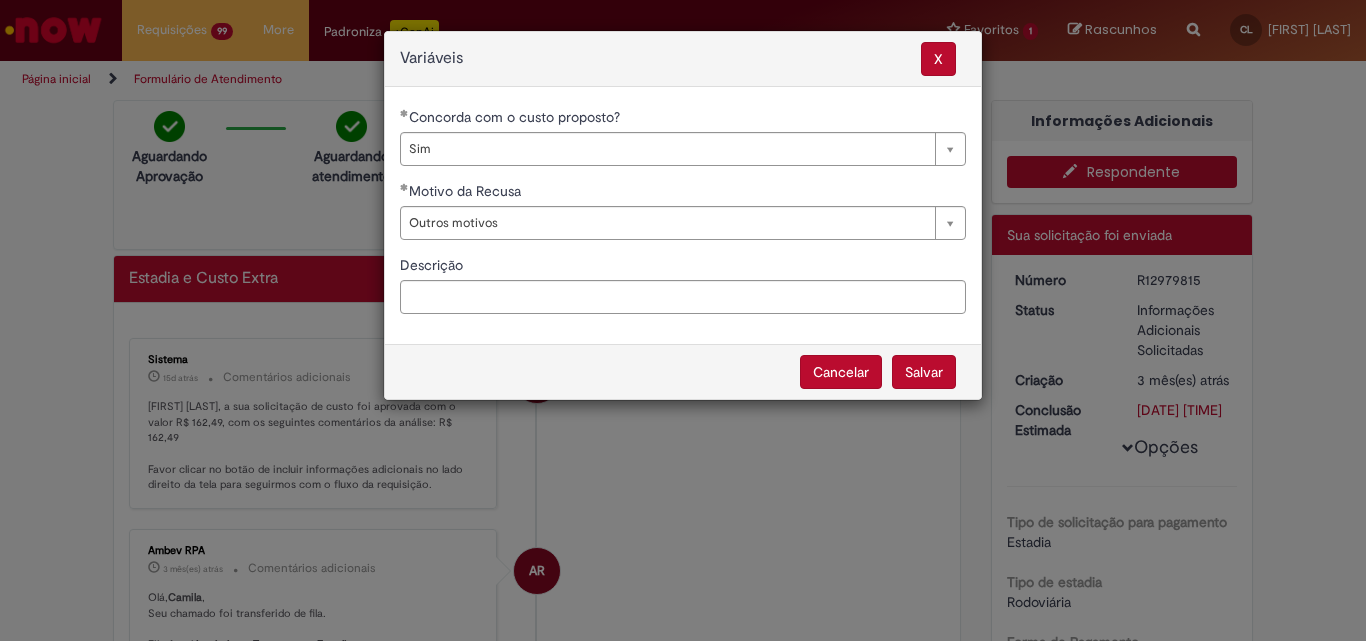 select on "***" 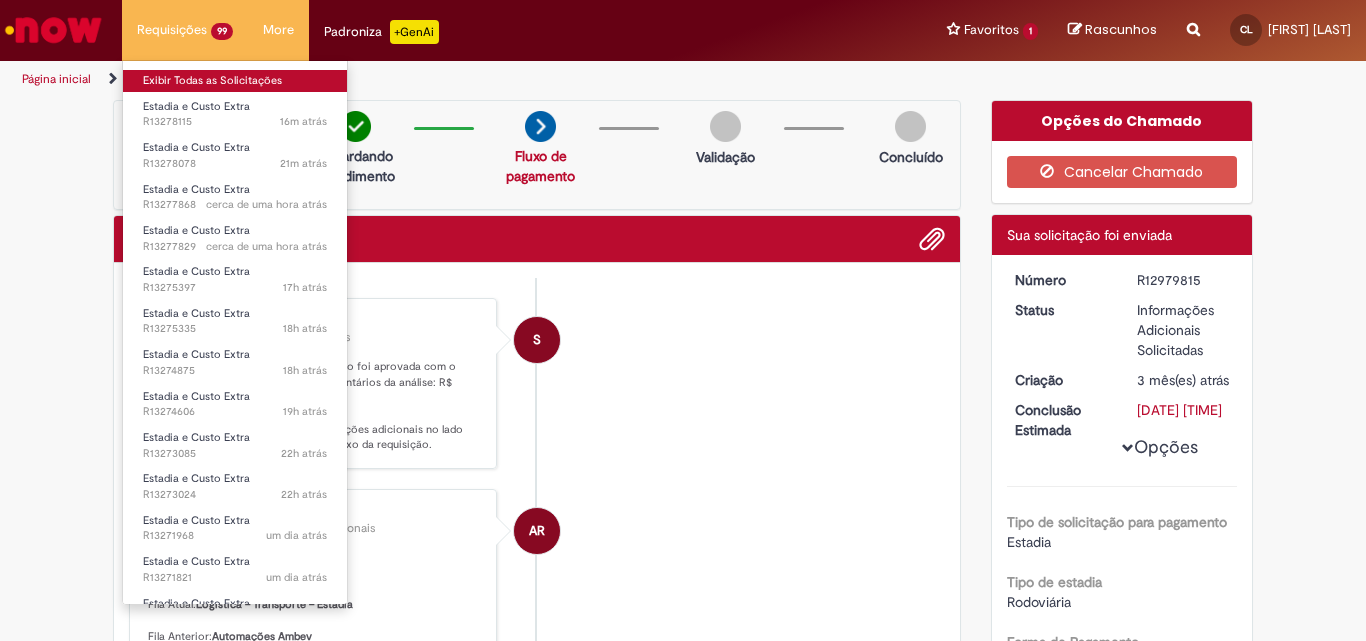 click on "Exibir Todas as Solicitações" at bounding box center [235, 81] 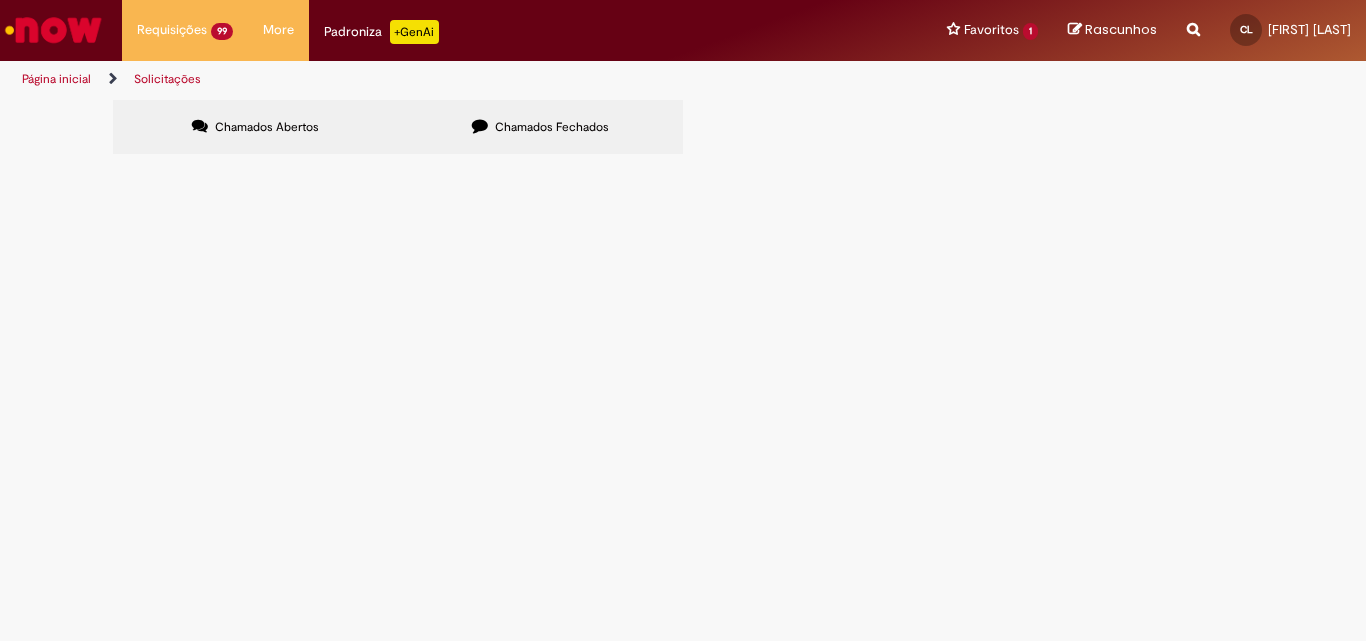drag, startPoint x: 1073, startPoint y: 200, endPoint x: 1084, endPoint y: 199, distance: 11.045361 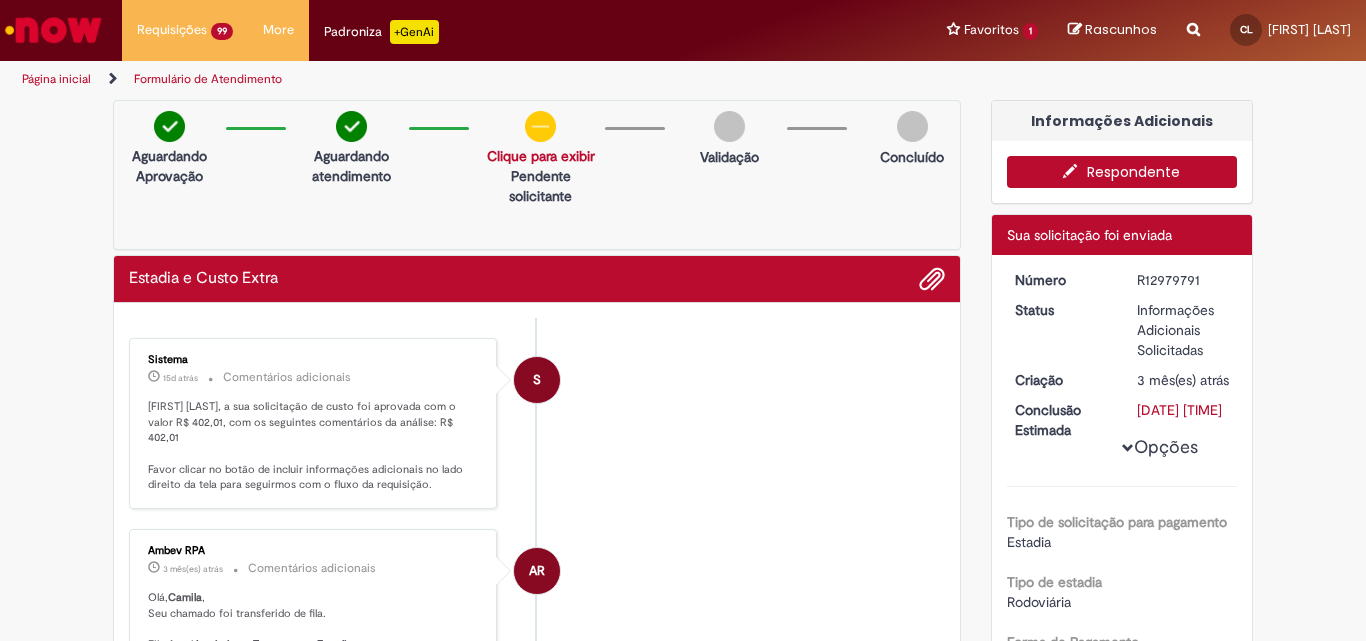click on "Respondente" at bounding box center (1122, 172) 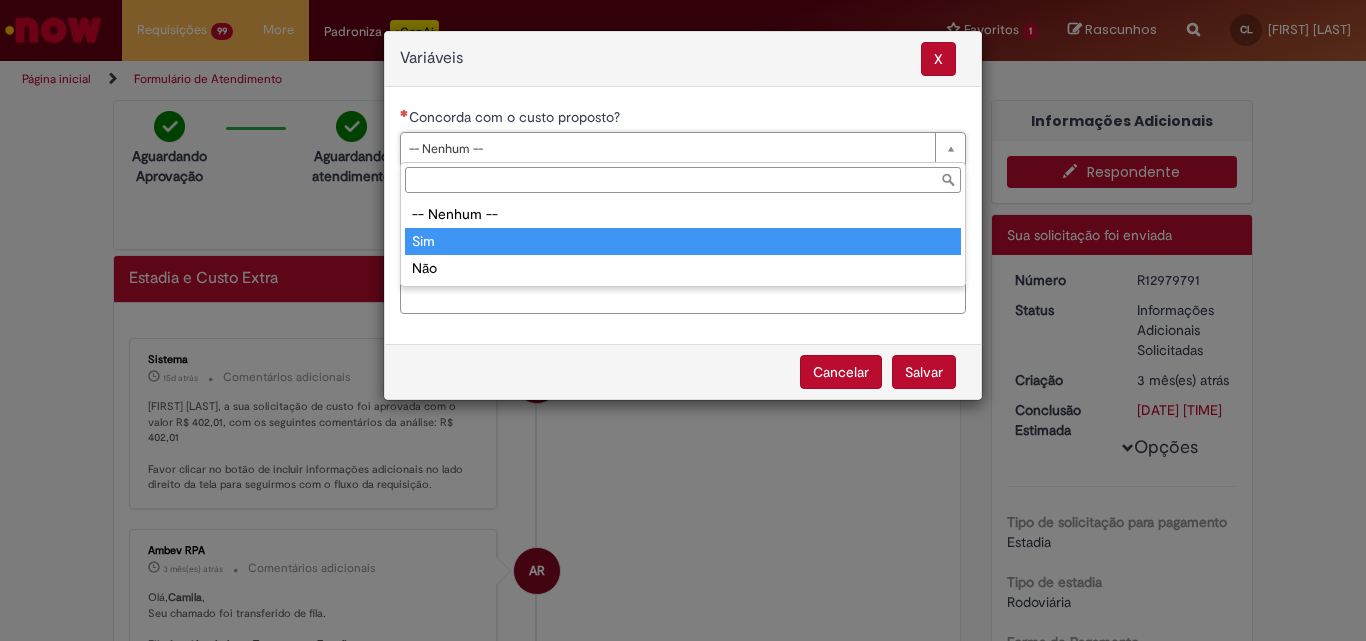type on "***" 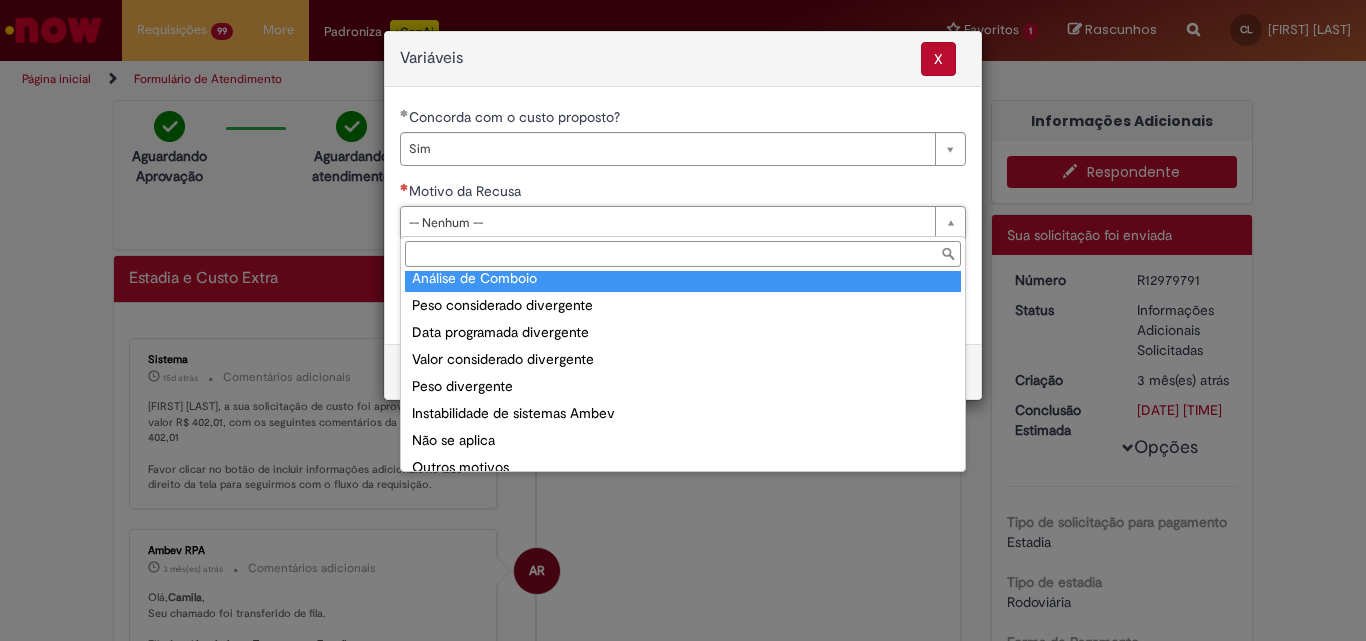 scroll, scrollTop: 78, scrollLeft: 0, axis: vertical 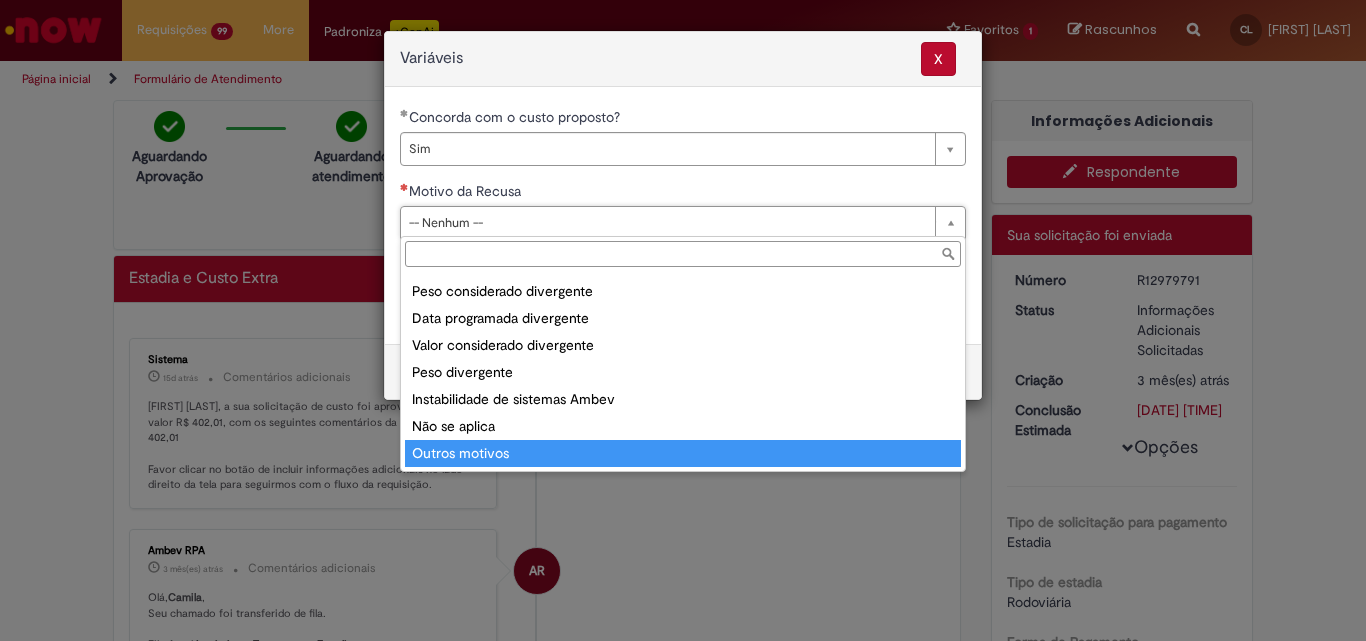 type on "**********" 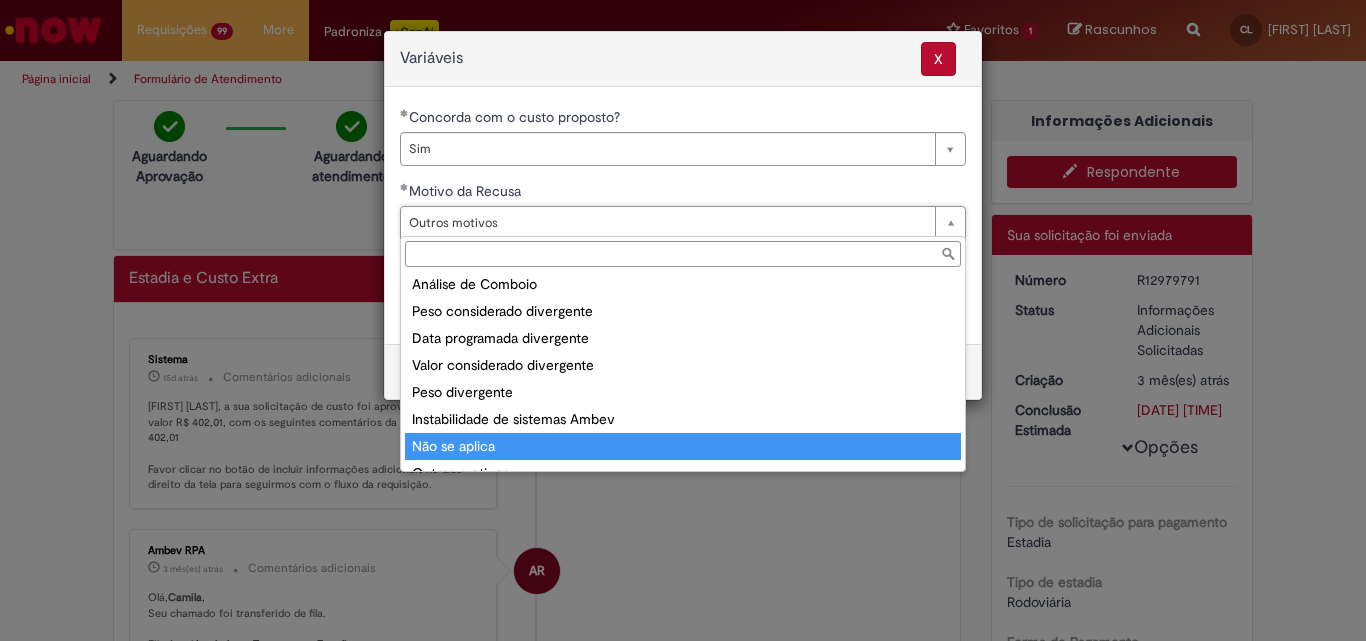 scroll, scrollTop: 70, scrollLeft: 0, axis: vertical 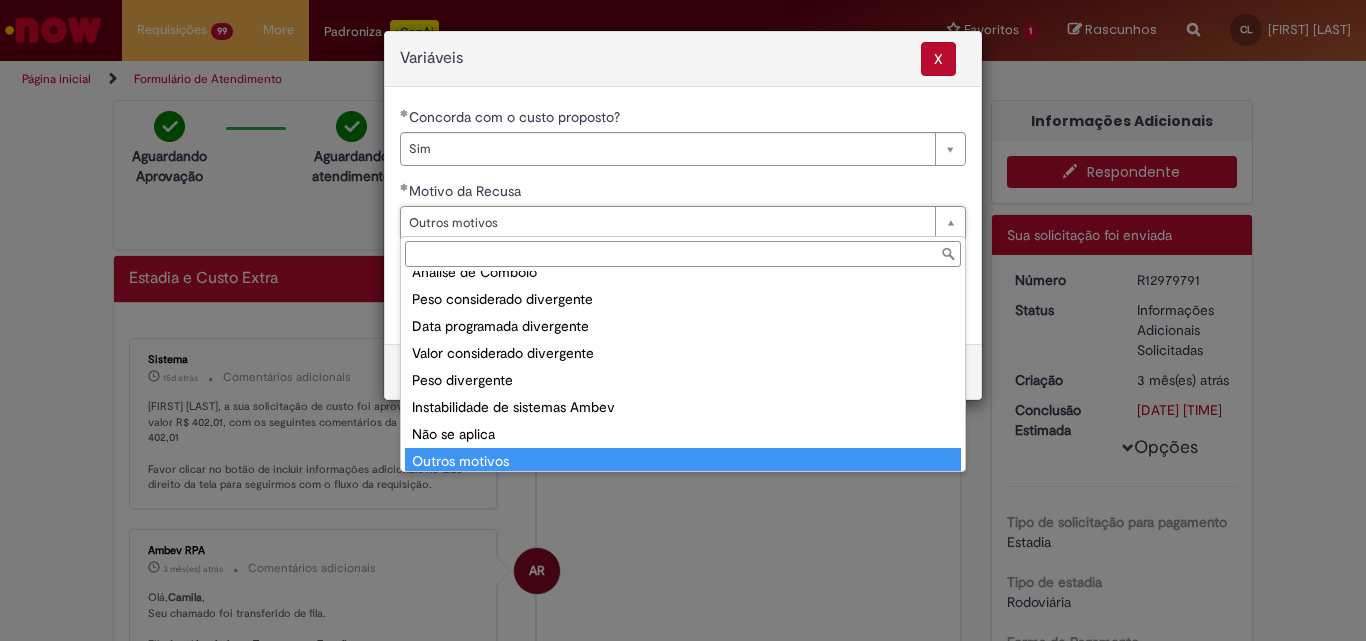 type on "**********" 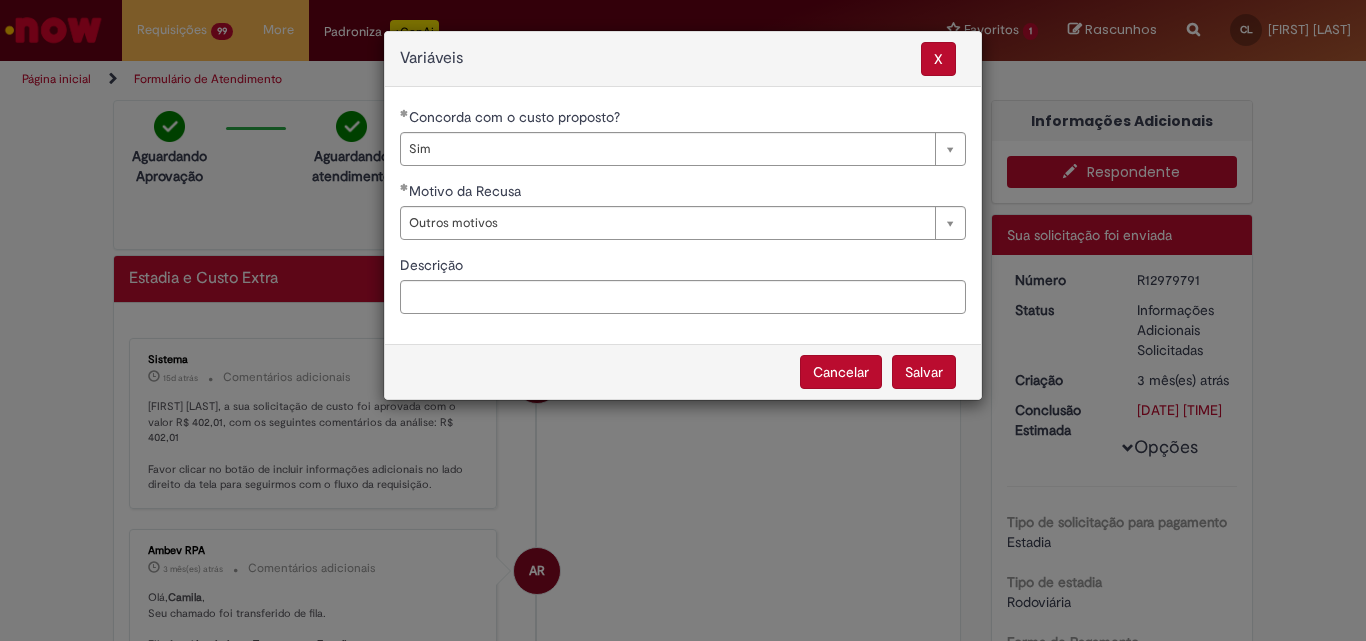 scroll, scrollTop: 0, scrollLeft: 0, axis: both 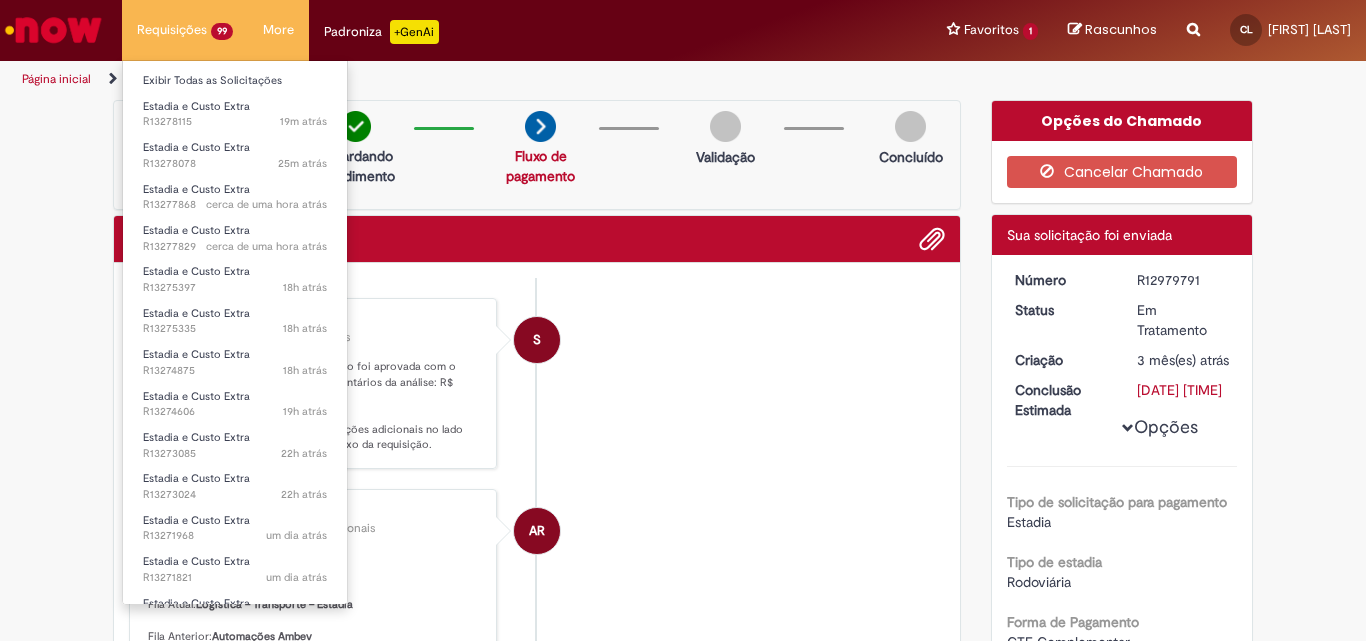 click on "Estadia e Custo Extra
19m atrás 19 minutos atrás  R13278115" at bounding box center [235, 112] 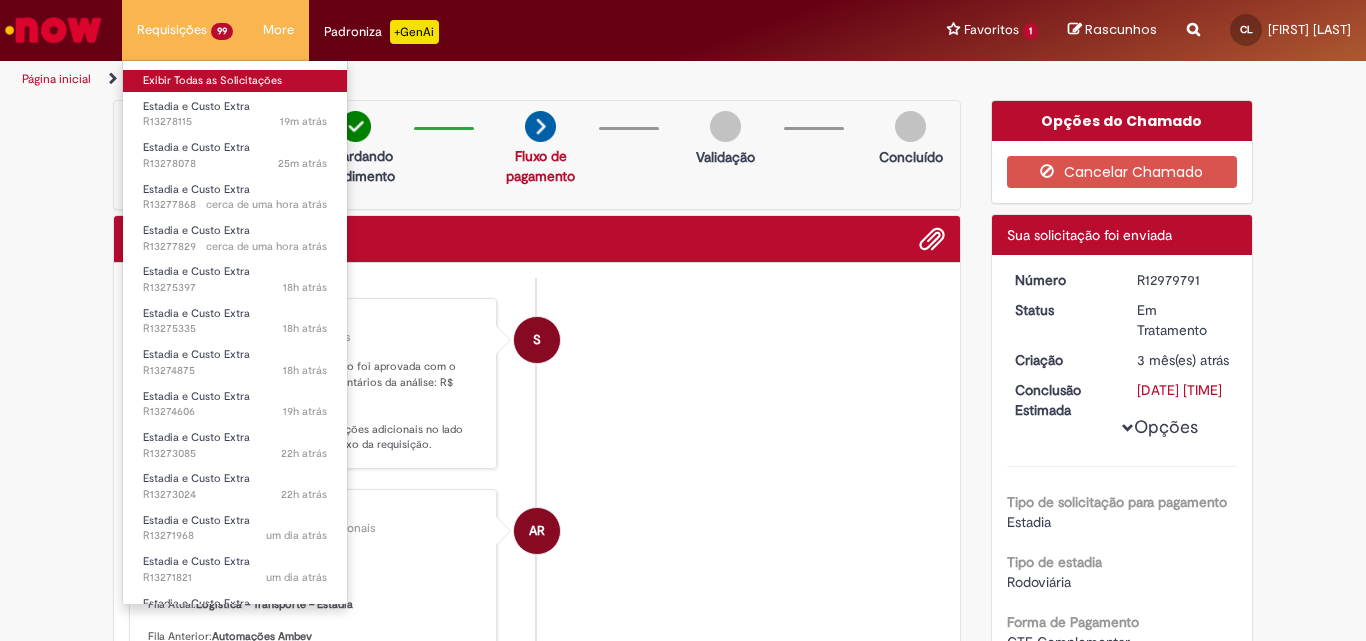 click on "Exibir Todas as Solicitações" at bounding box center [235, 81] 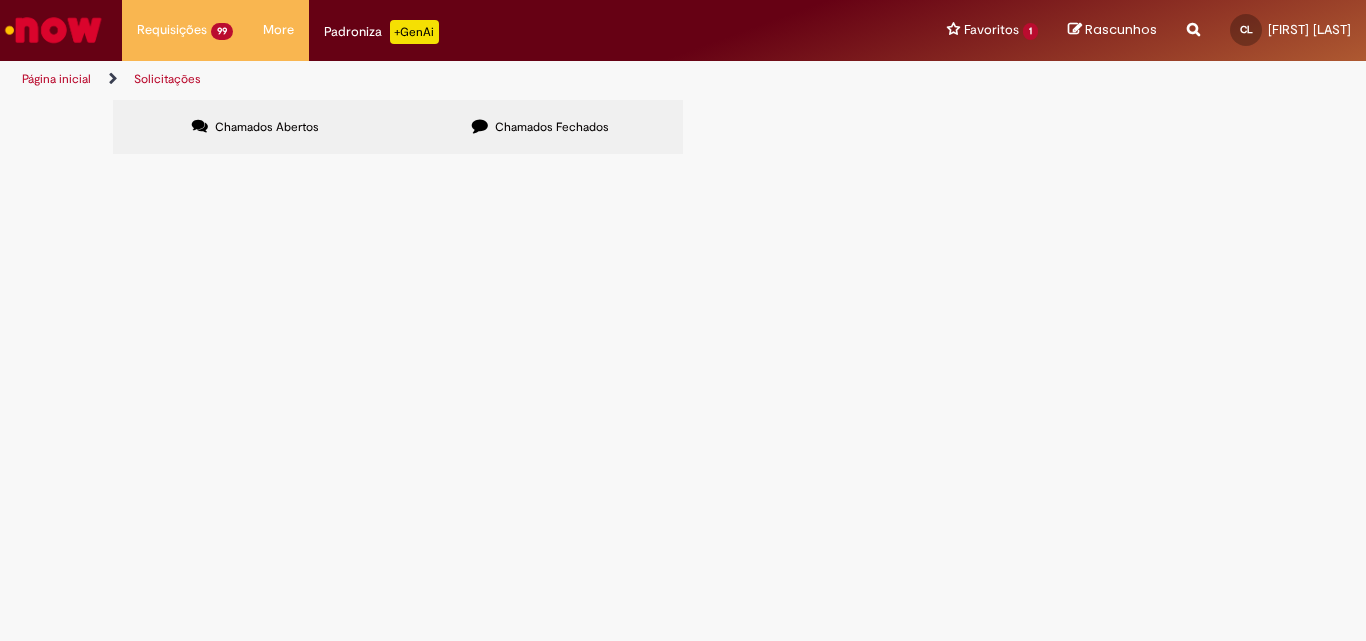 click at bounding box center [0, 0] 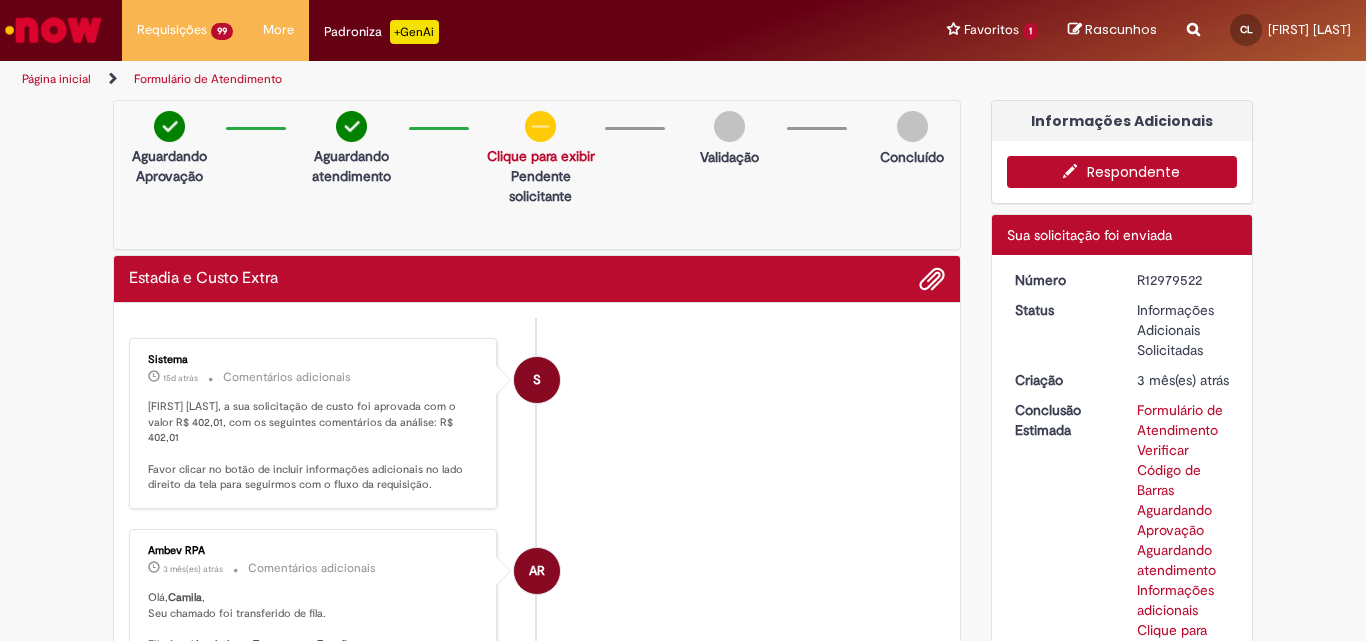 click on "Respondente" at bounding box center [1122, 172] 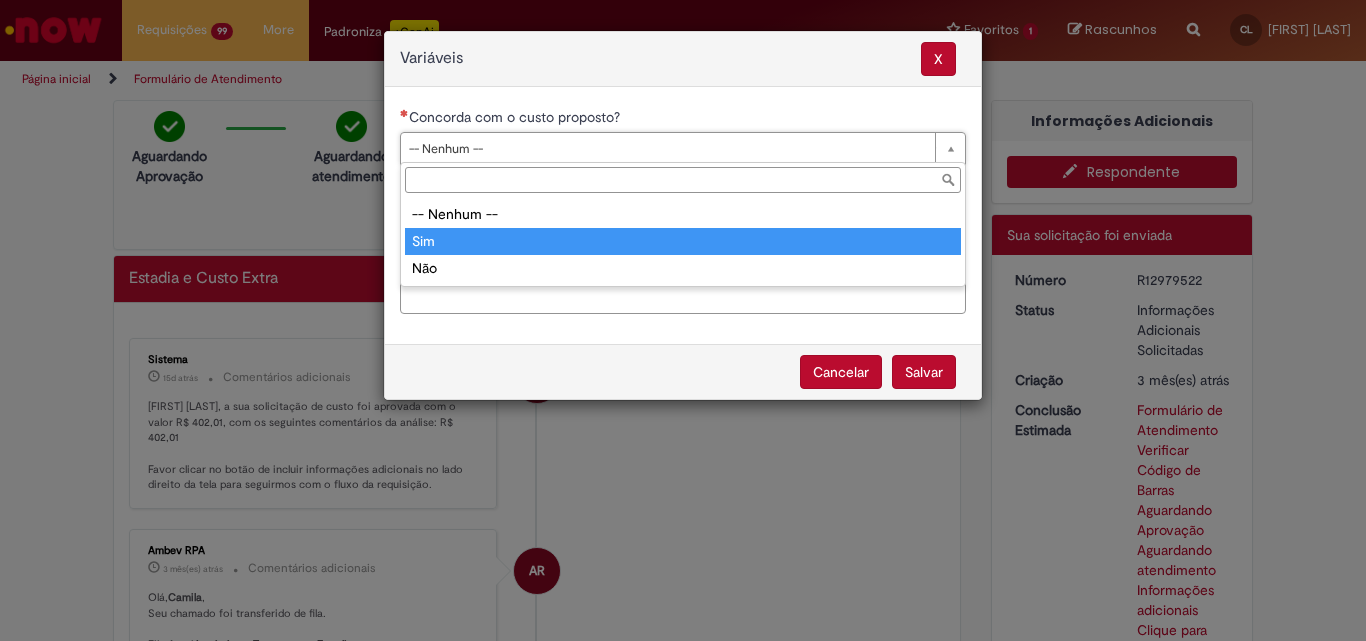 drag, startPoint x: 488, startPoint y: 237, endPoint x: 489, endPoint y: 218, distance: 19.026299 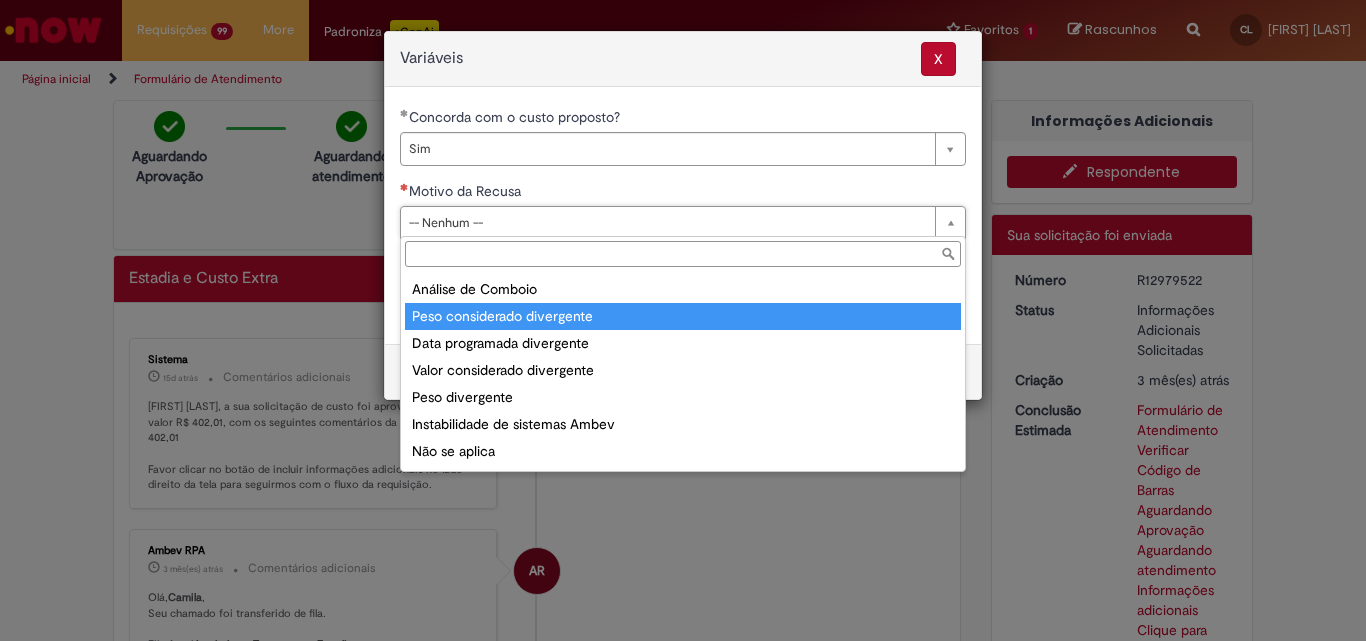 scroll, scrollTop: 78, scrollLeft: 0, axis: vertical 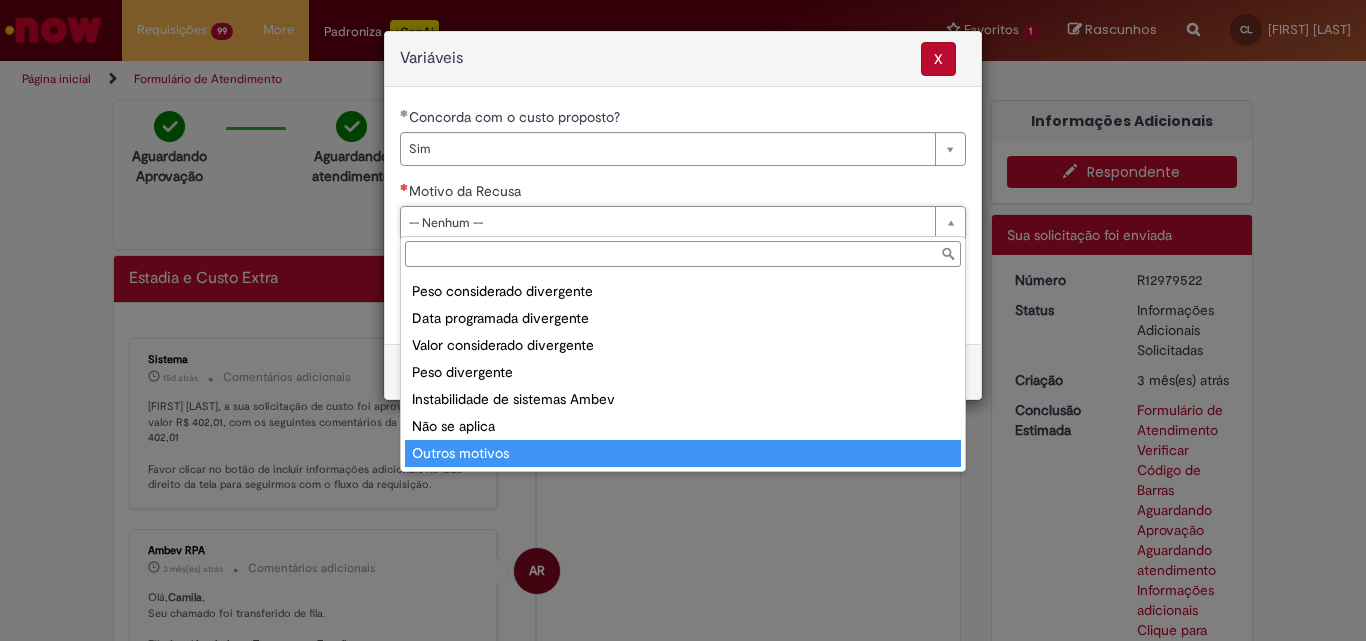type on "**********" 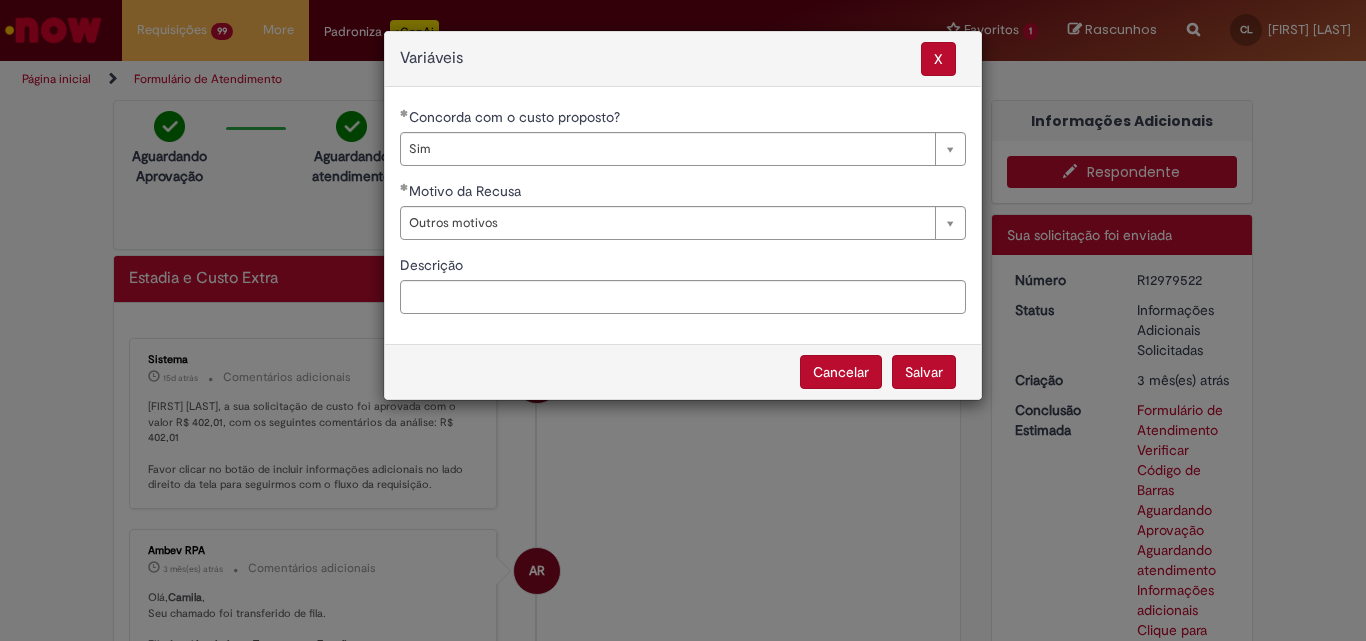 click on "Salvar   Cancelar" at bounding box center (683, 371) 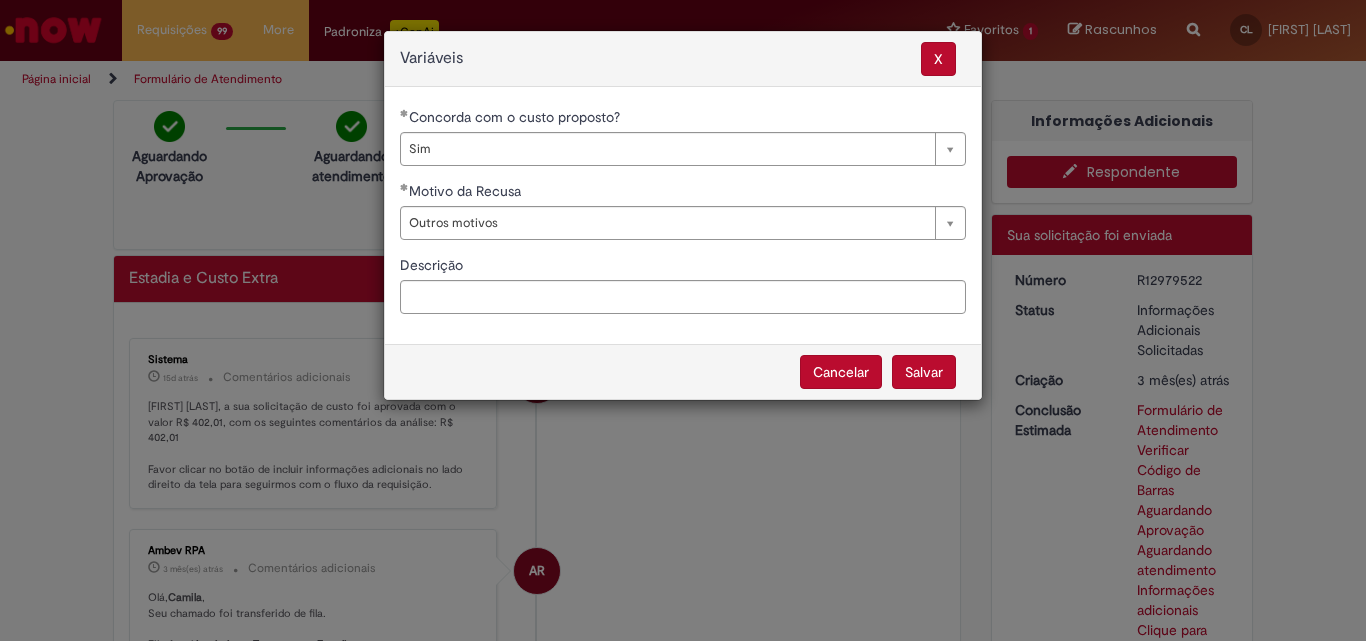 click on "Salvar" at bounding box center (924, 372) 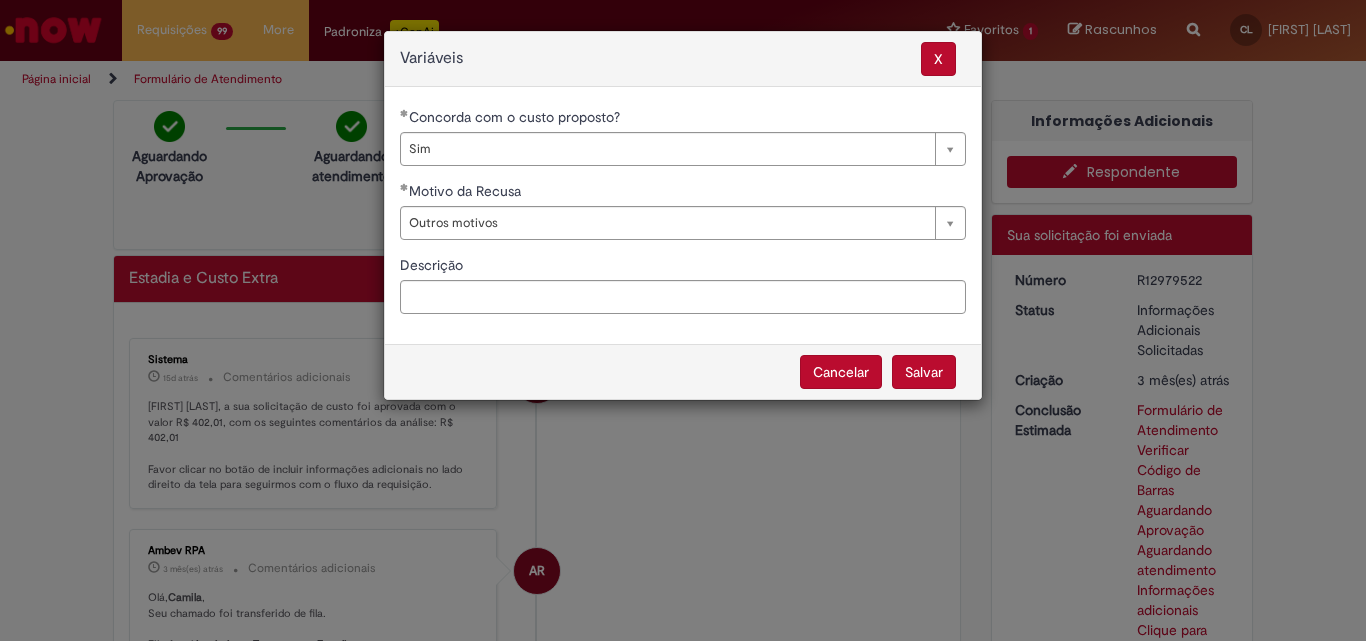 select on "***" 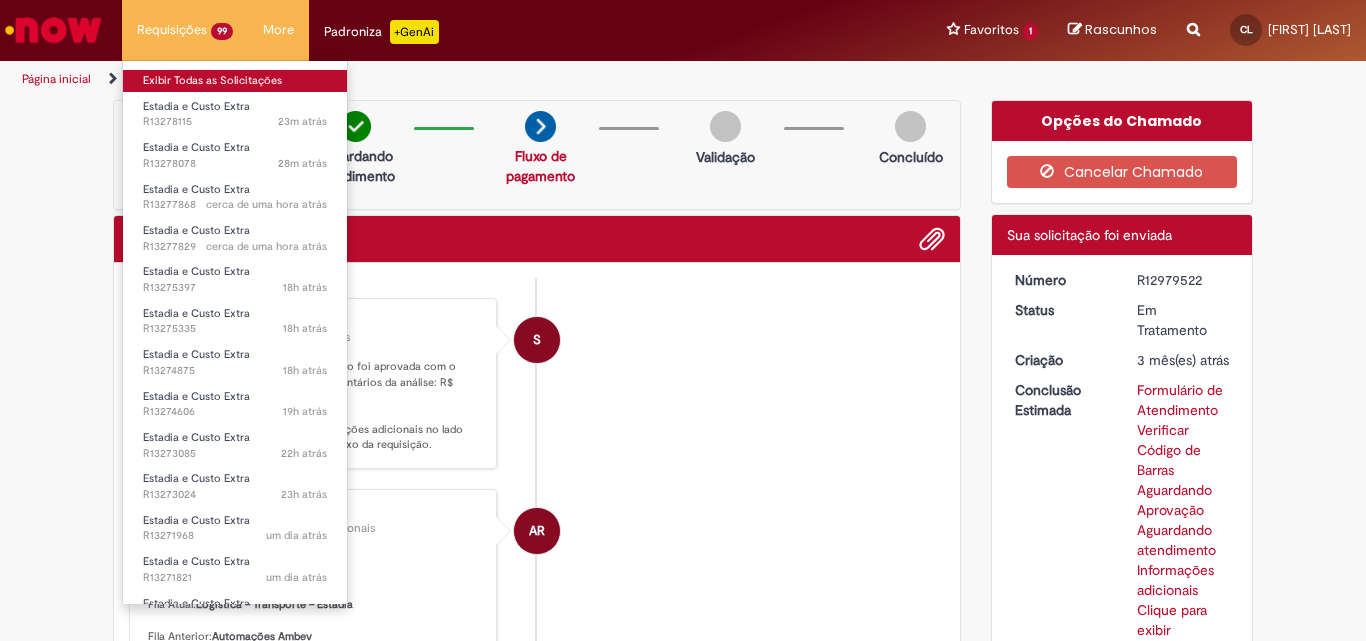 click on "Exibir Todas as Solicitações" at bounding box center [235, 81] 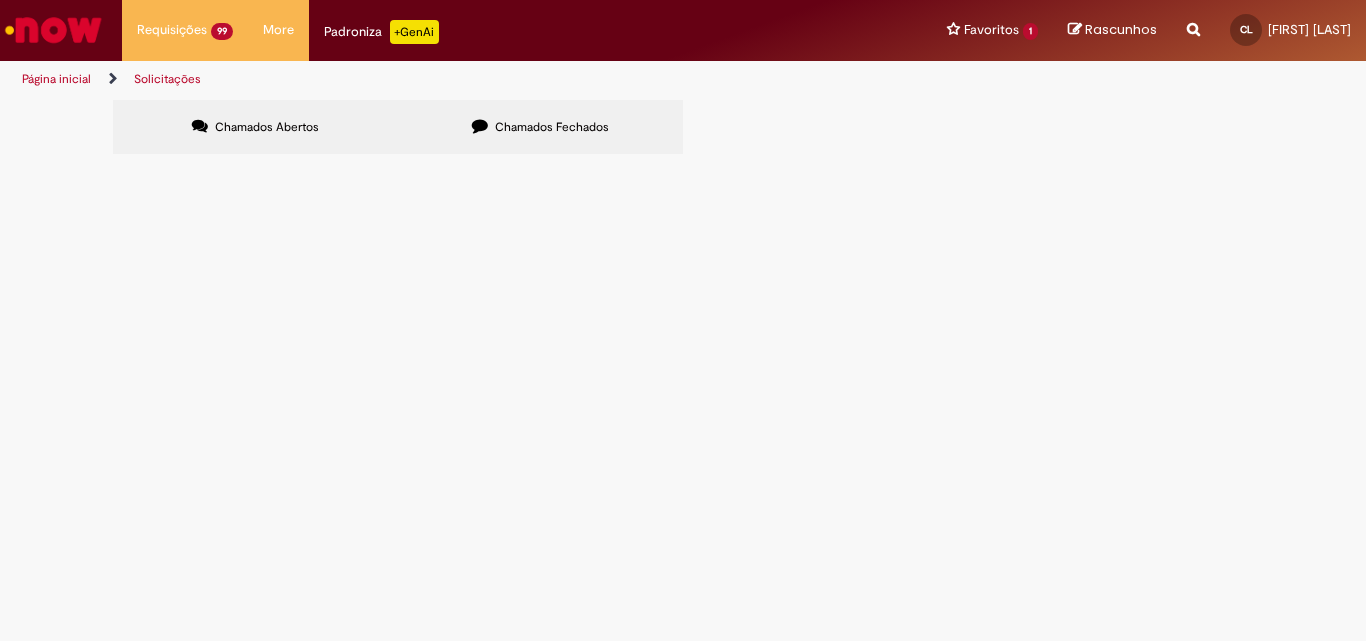 click at bounding box center (0, 0) 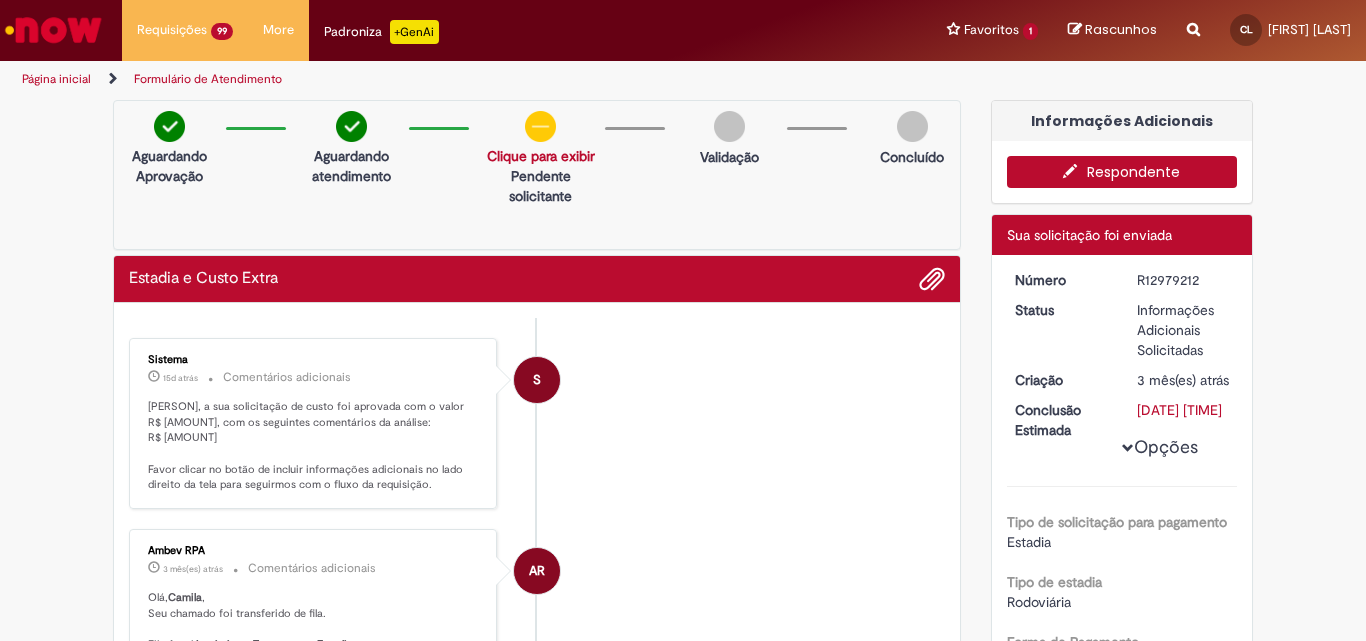 click on "Respondente" at bounding box center [1122, 172] 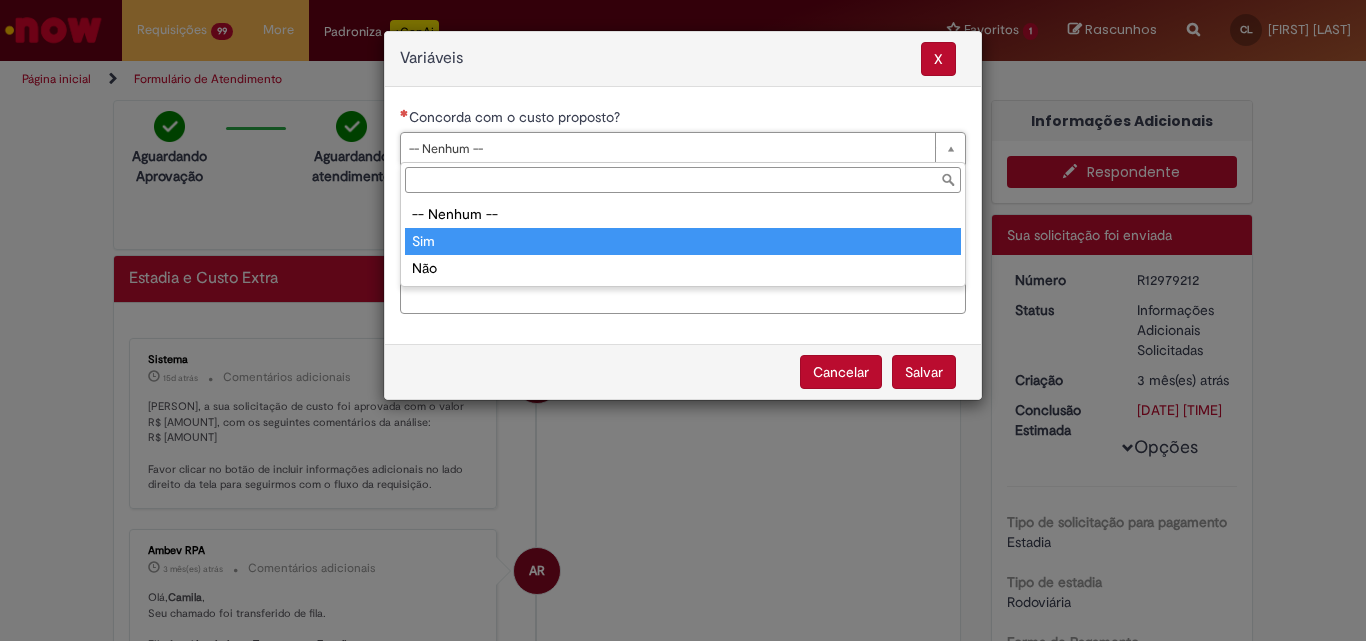 type on "***" 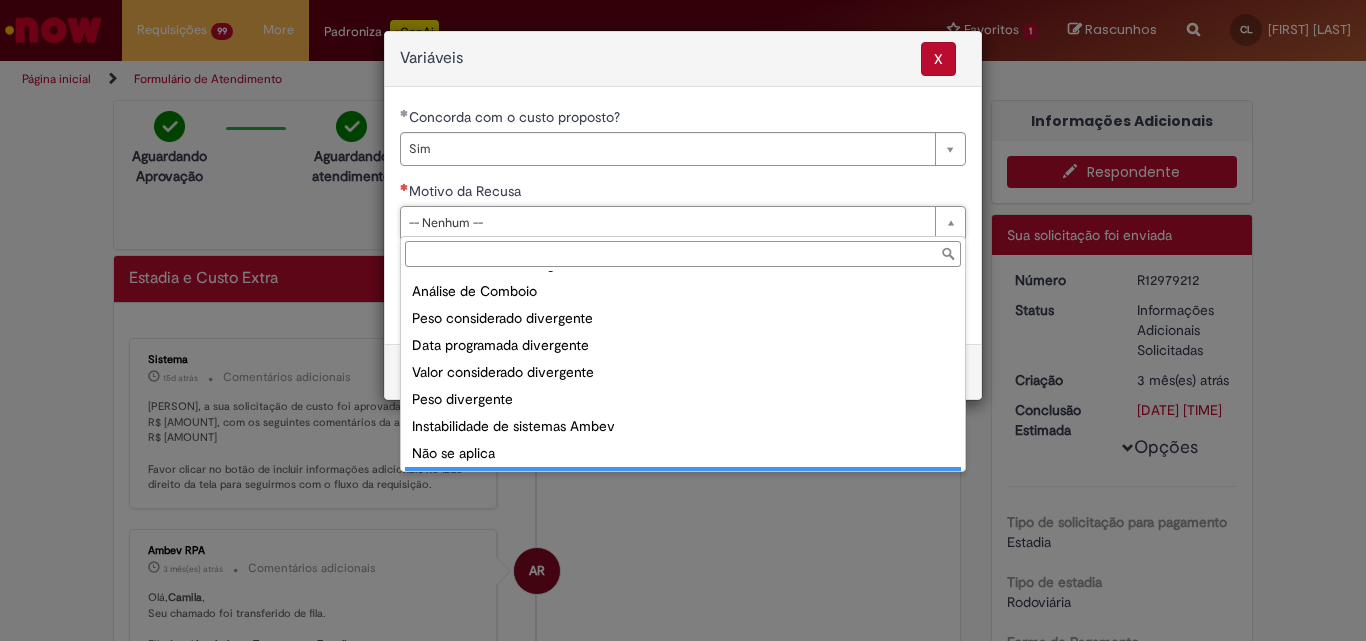 scroll, scrollTop: 78, scrollLeft: 0, axis: vertical 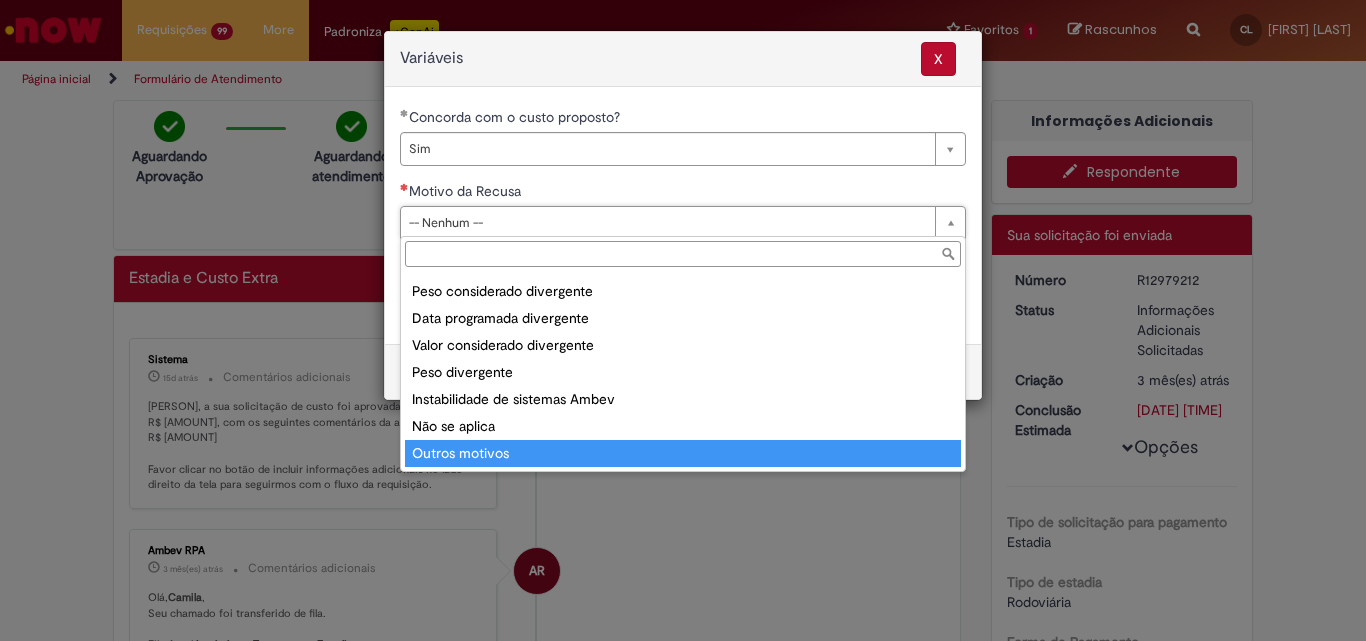 type on "**********" 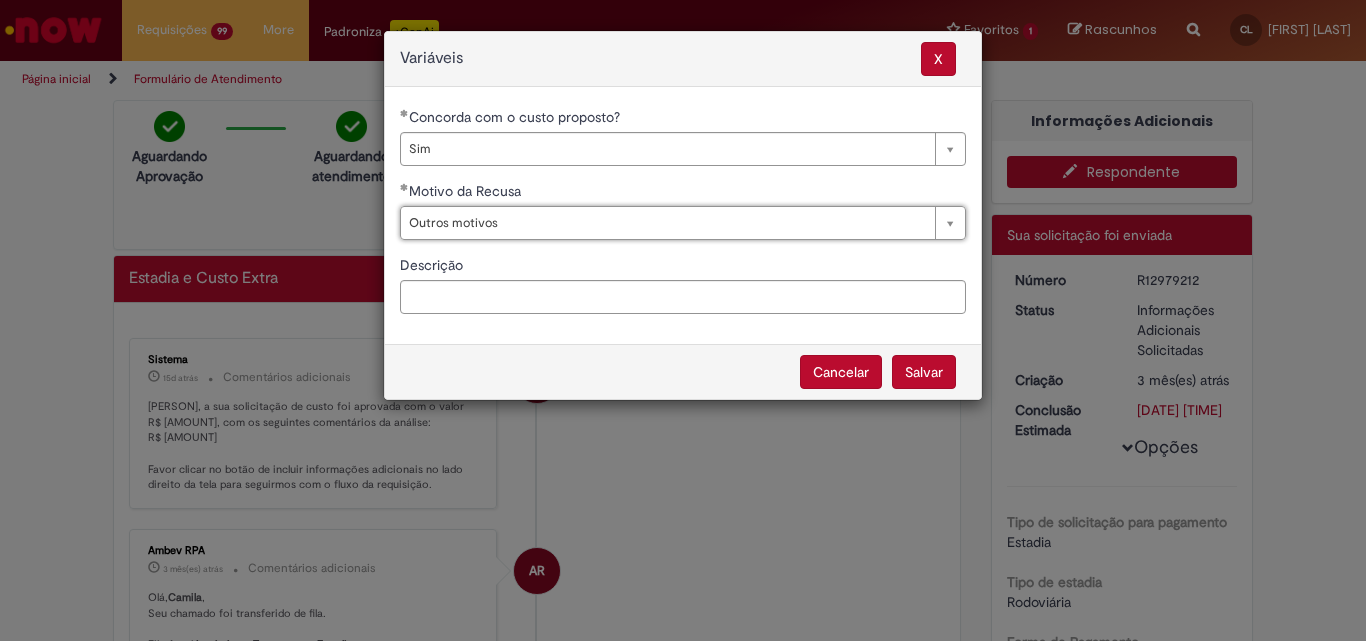 click on "Salvar" at bounding box center (924, 372) 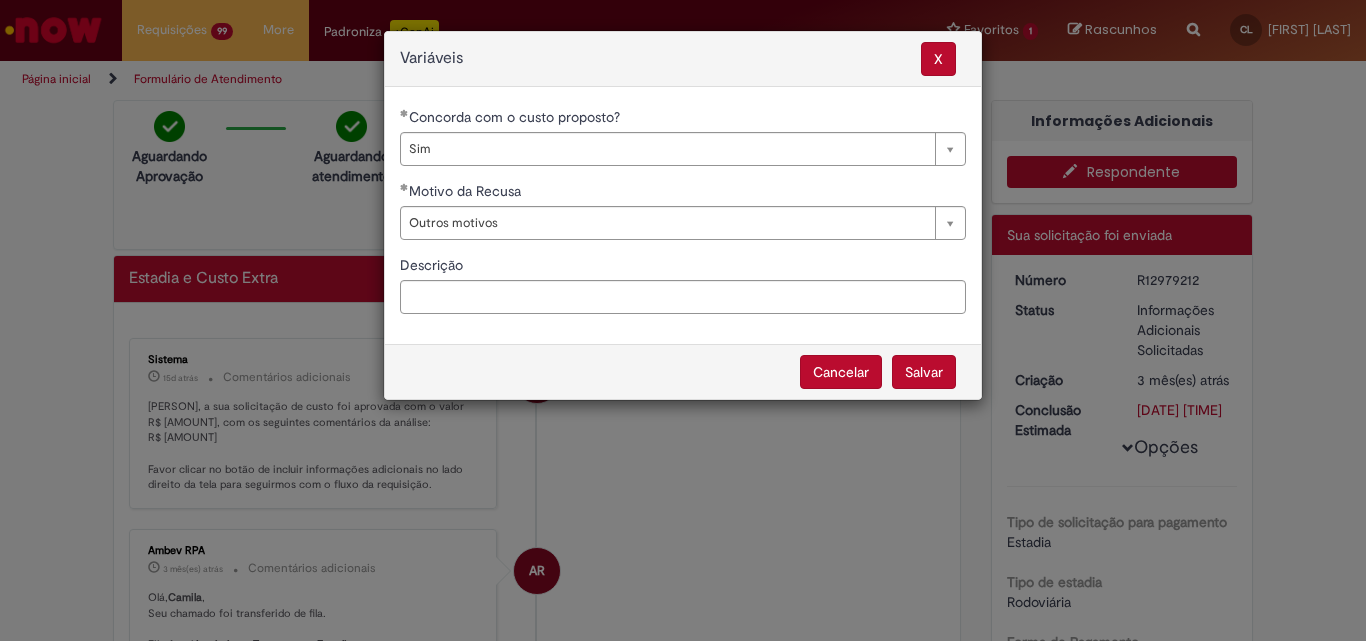 select on "***" 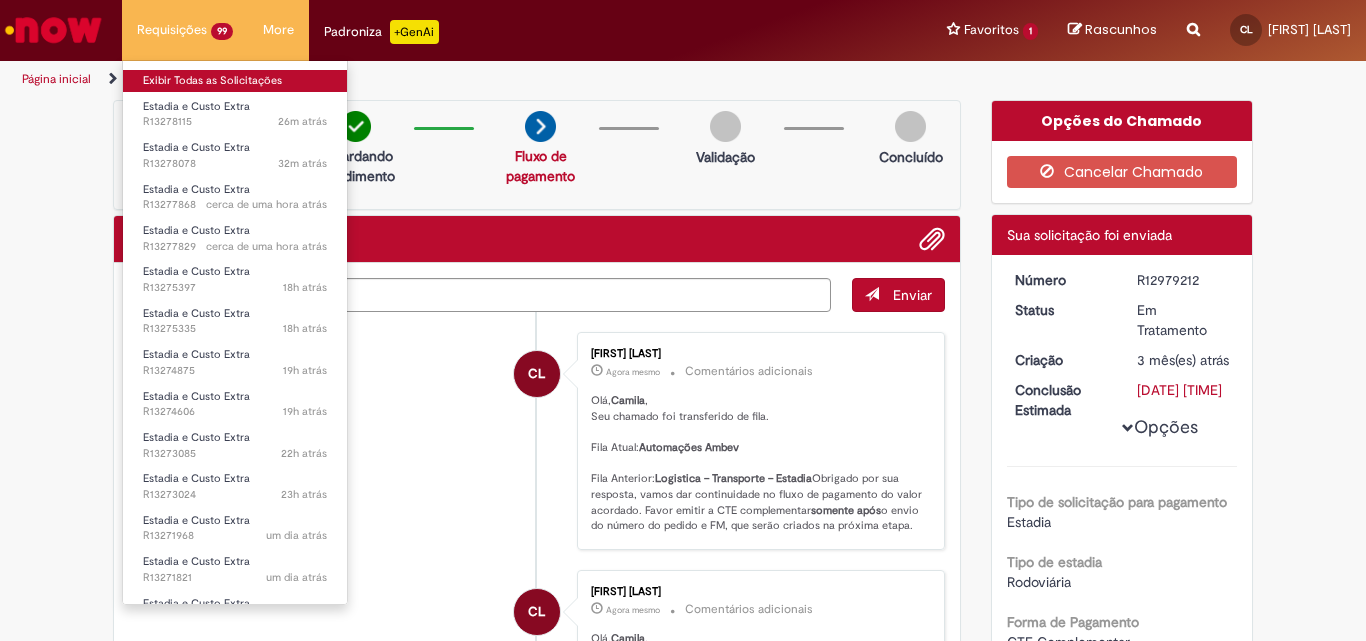 click on "Exibir Todas as Solicitações" at bounding box center [235, 81] 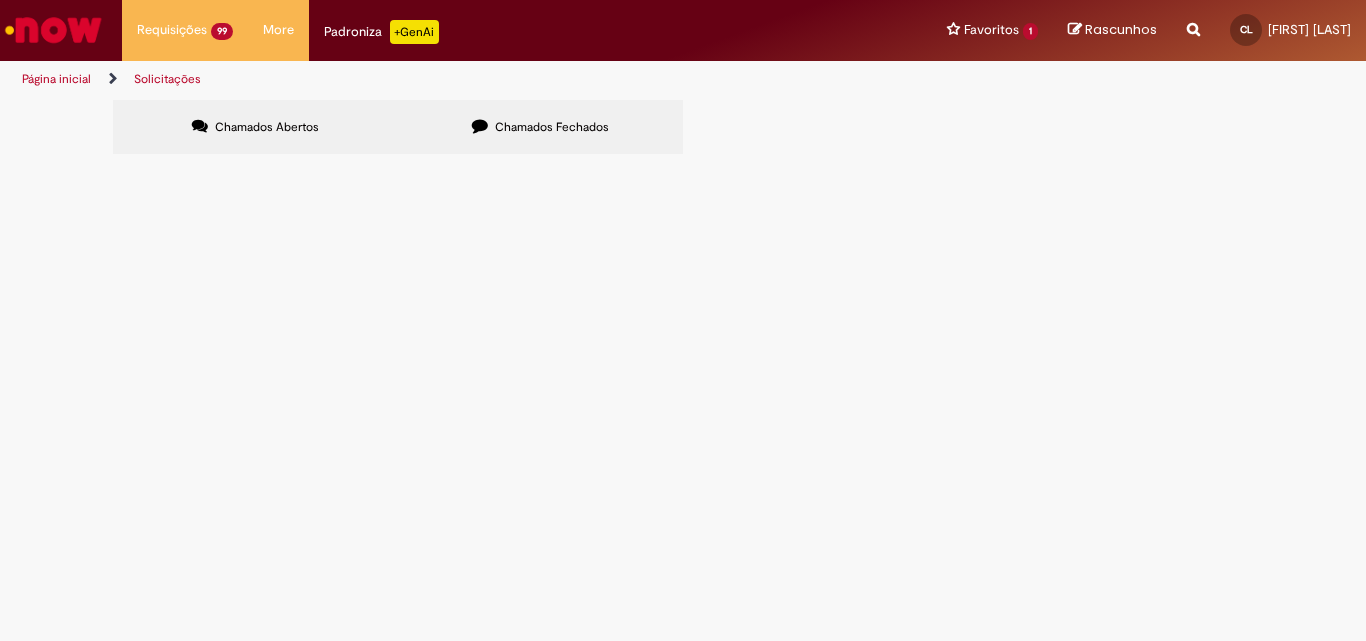 click at bounding box center (0, 0) 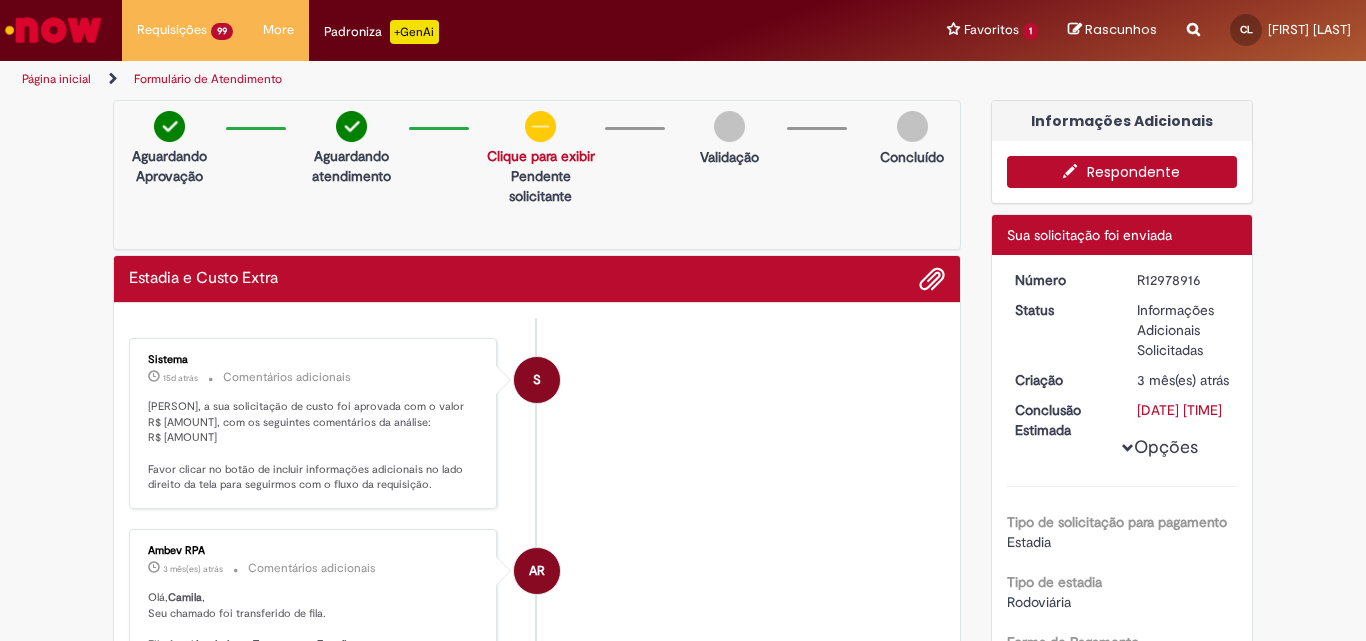 click on "Respondente" at bounding box center (1122, 172) 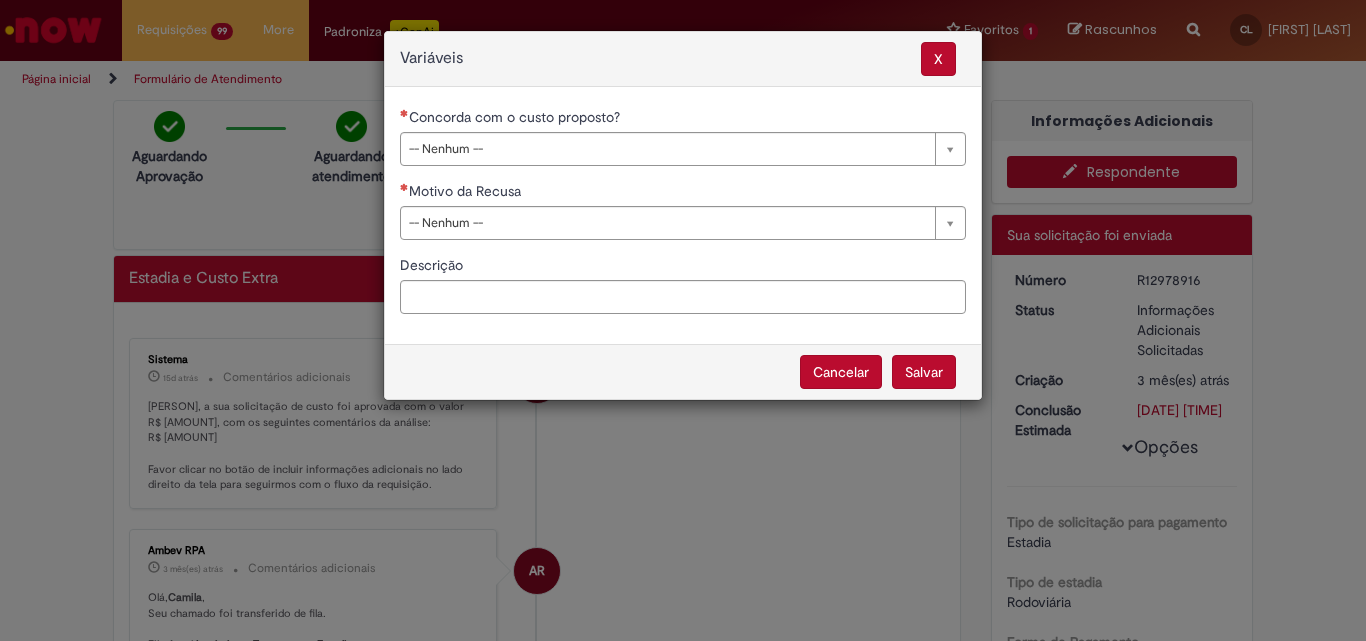 click on "Concorda com o custo proposto?" at bounding box center [683, 119] 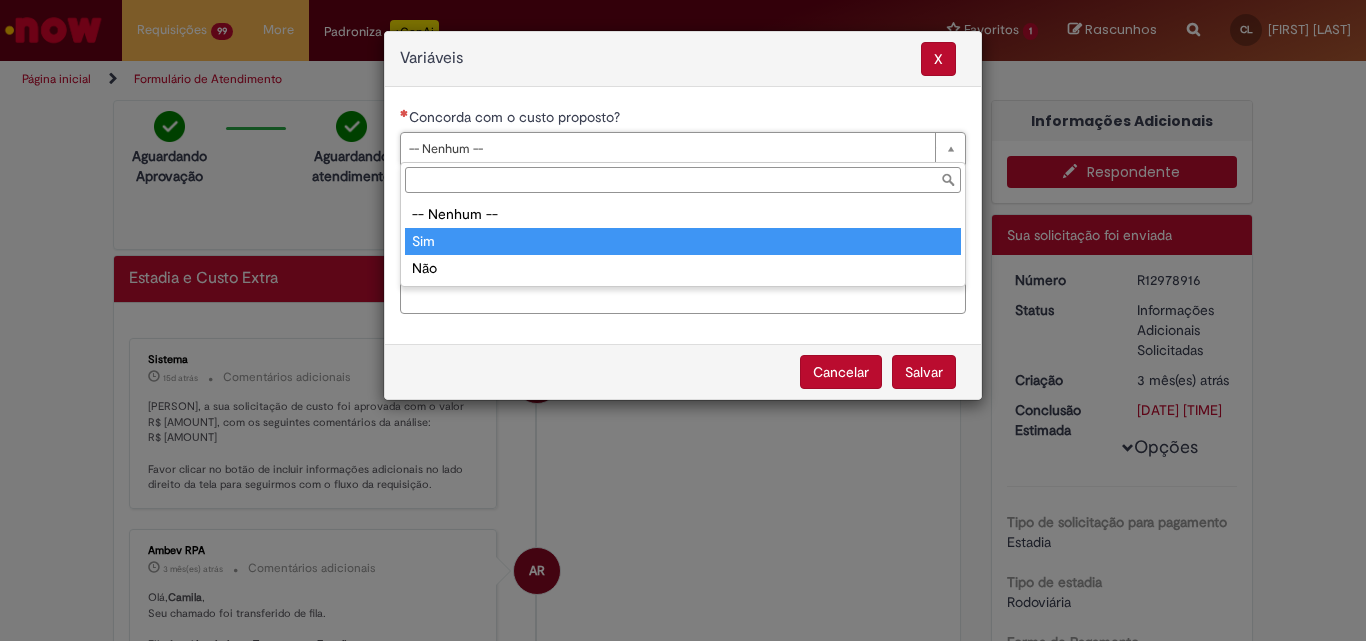 type on "***" 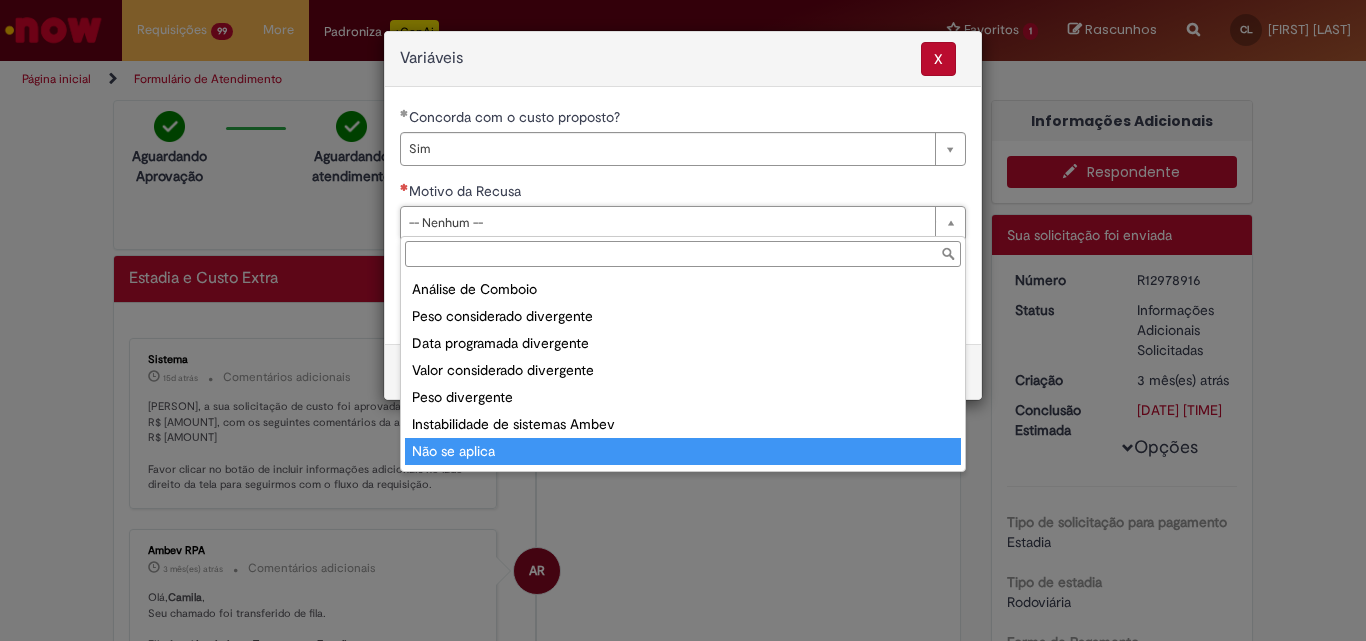 scroll, scrollTop: 78, scrollLeft: 0, axis: vertical 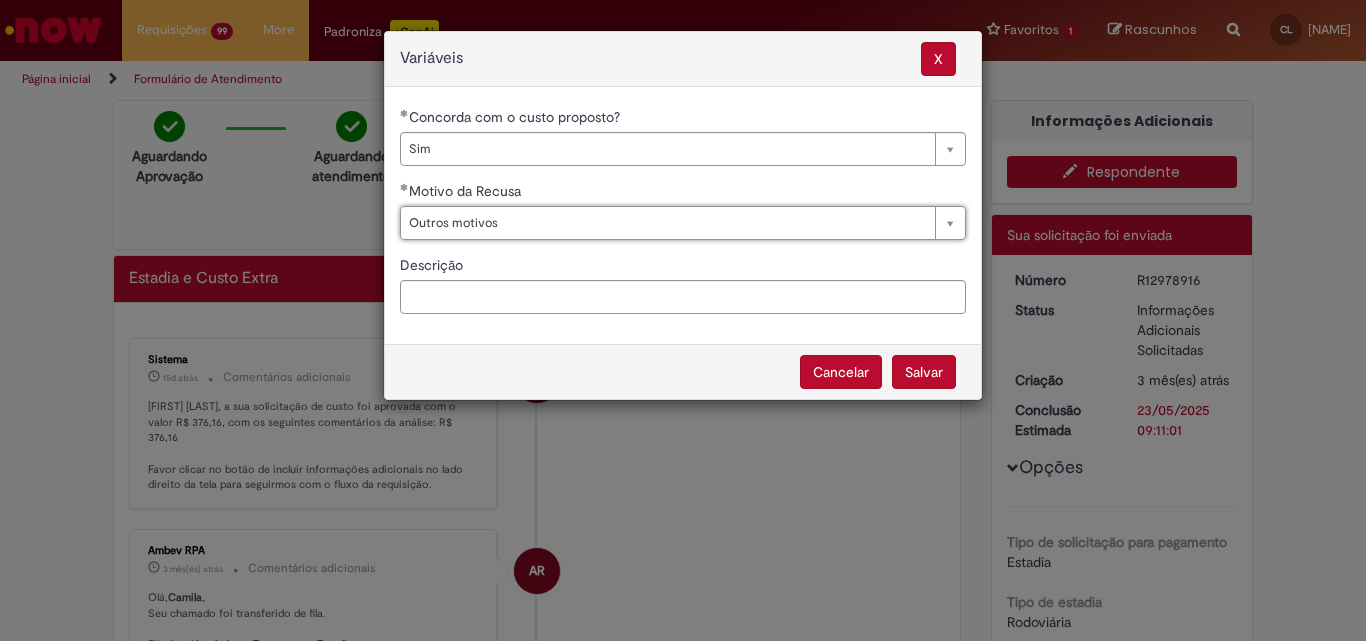 select on "***" 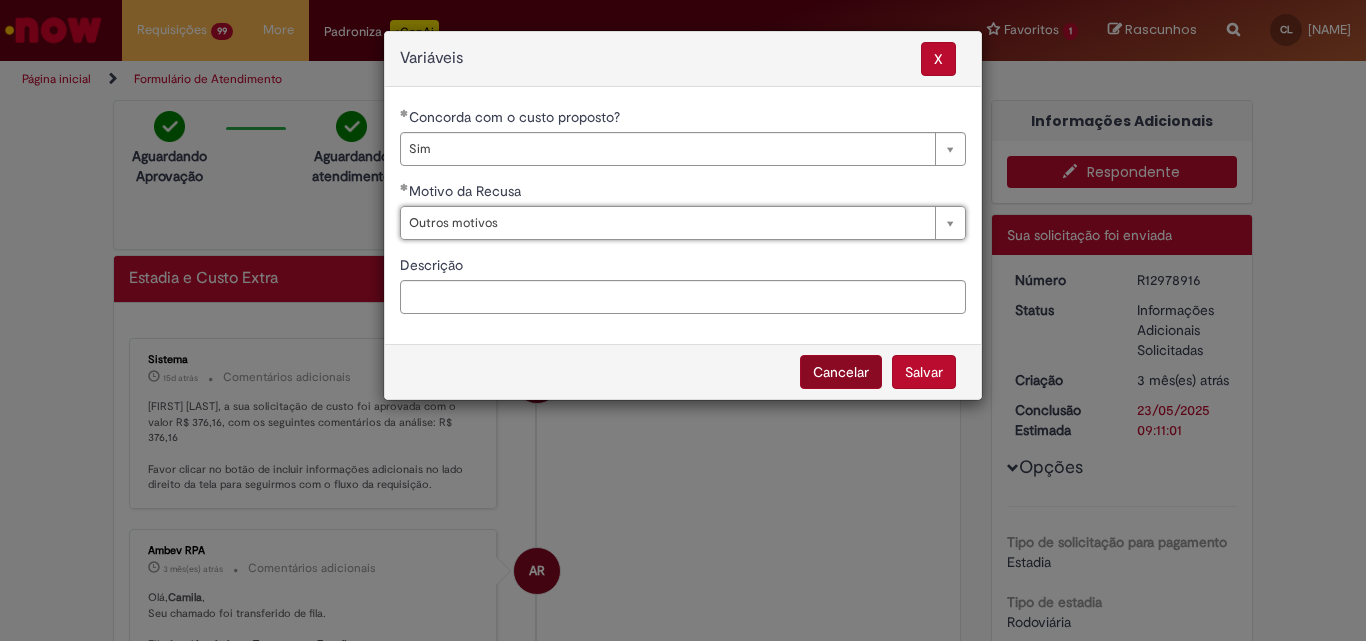 scroll, scrollTop: 0, scrollLeft: 0, axis: both 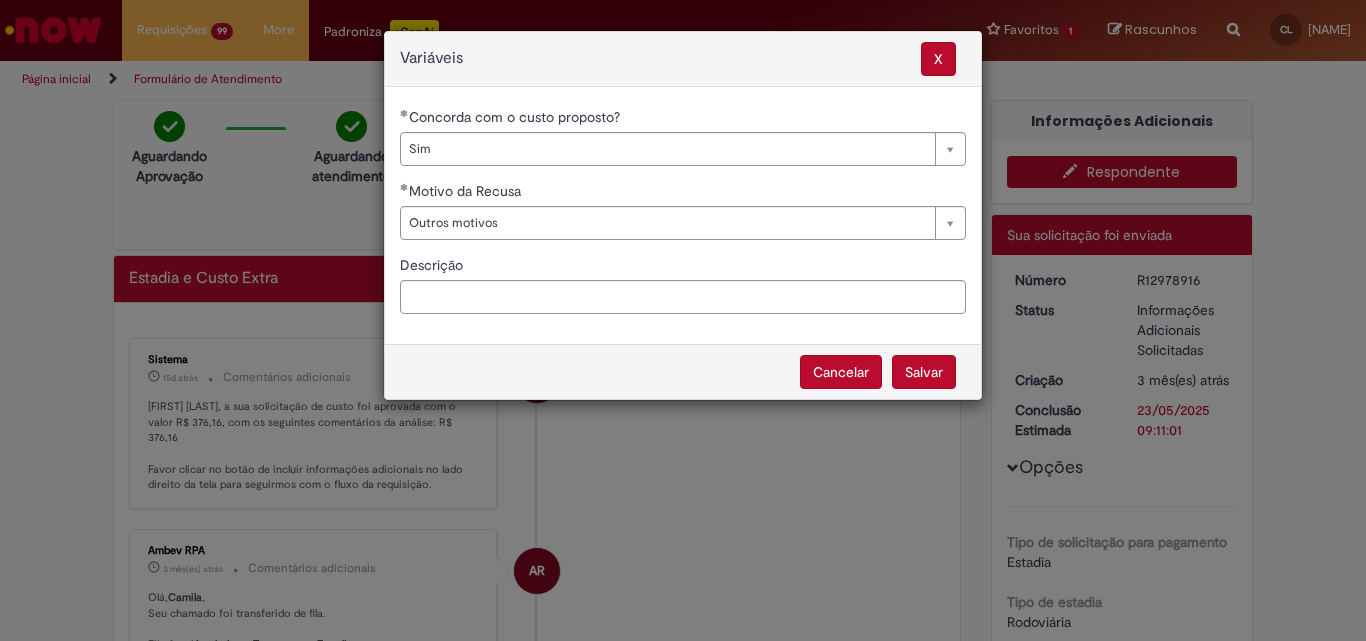 click on "Salvar" at bounding box center [924, 372] 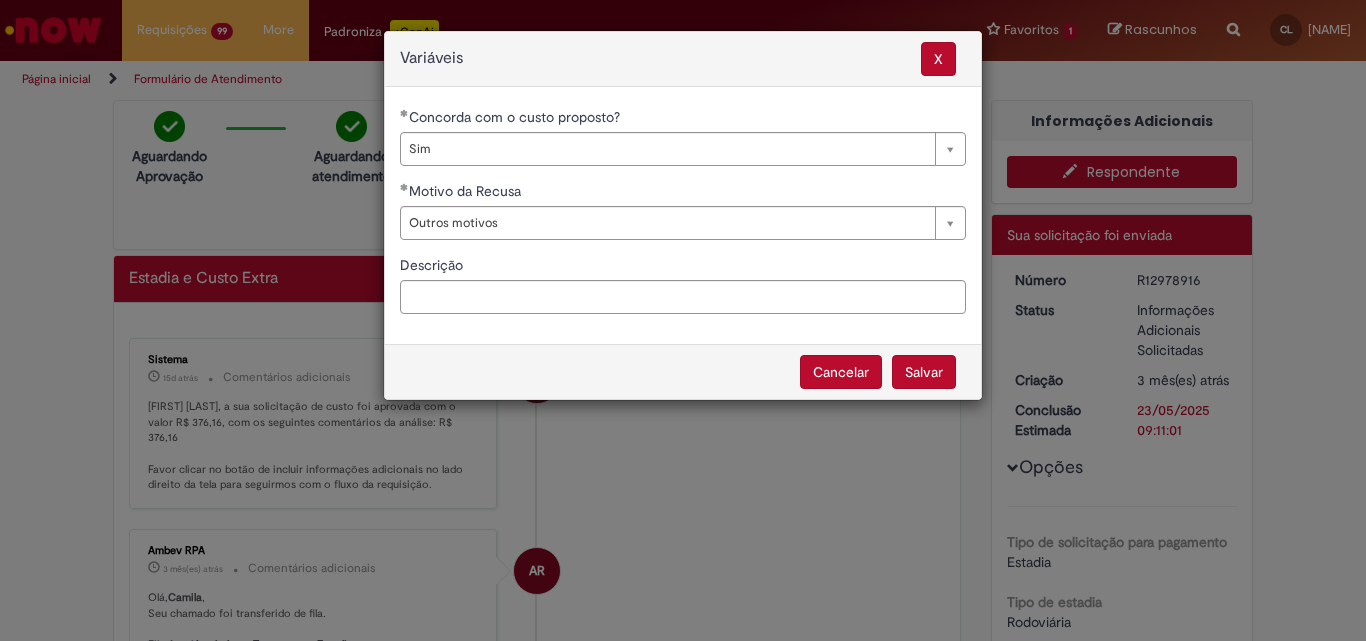 click on "Salvar   Cancelar" at bounding box center [683, 371] 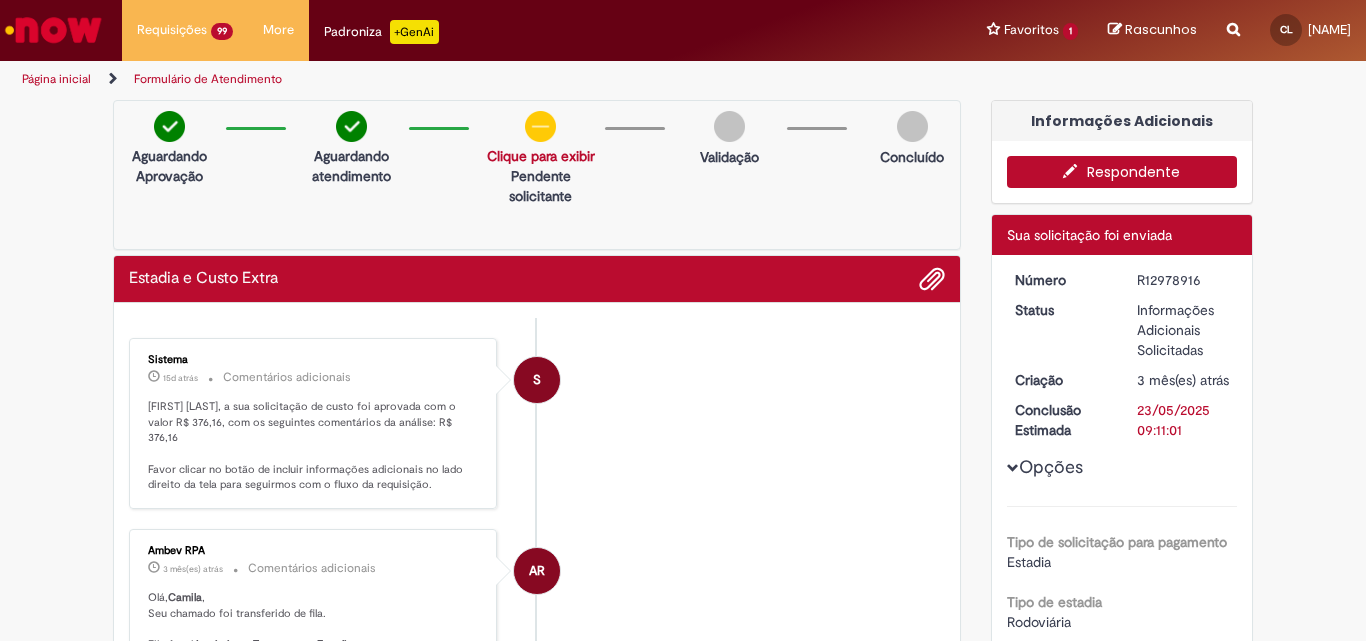 click on "**********" at bounding box center [683, 320] 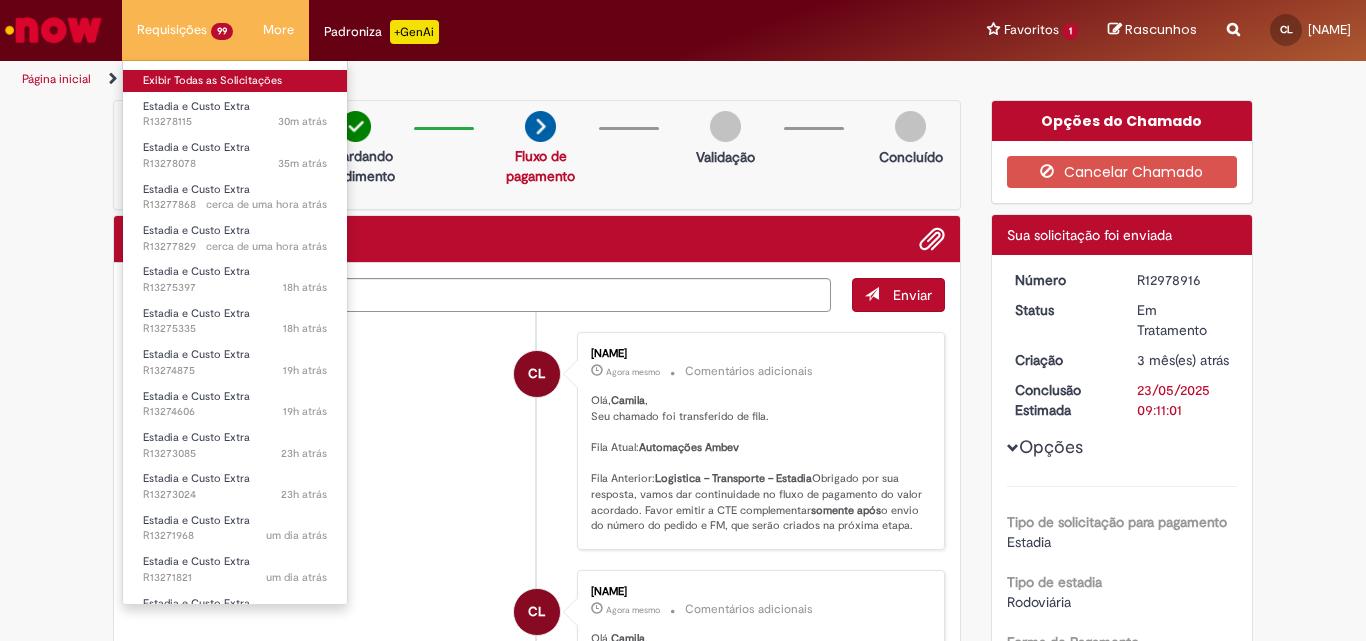 click on "Exibir Todas as Solicitações" at bounding box center (235, 81) 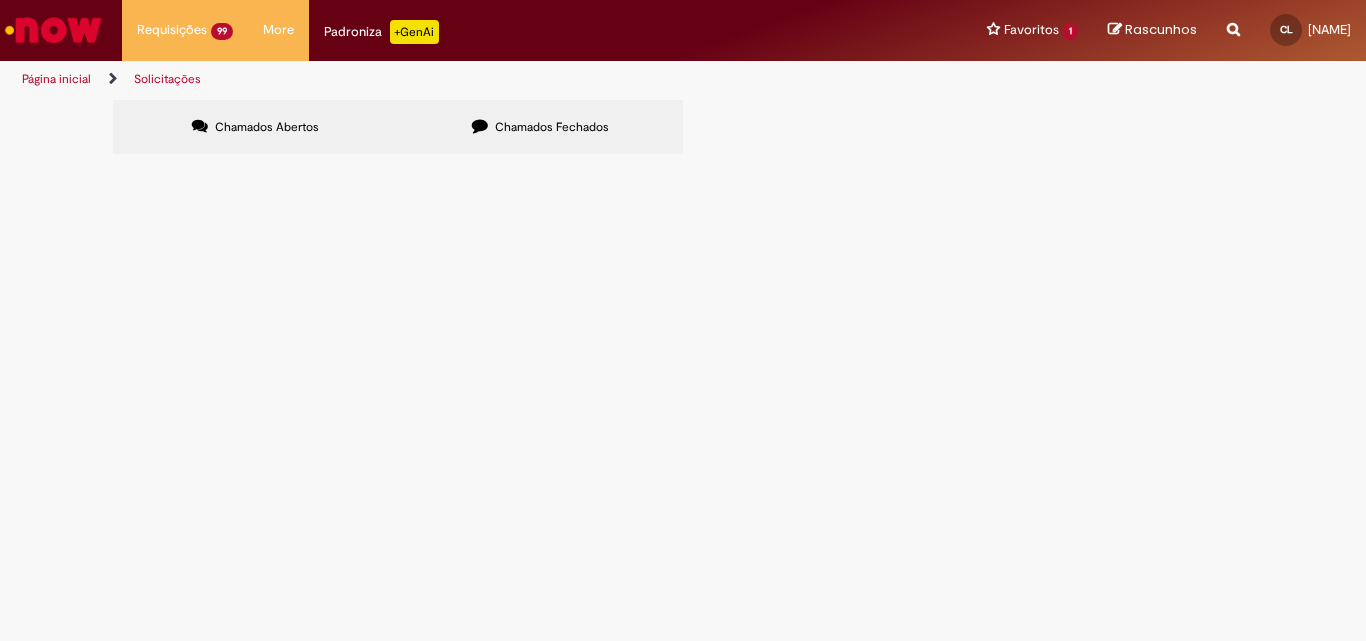 click at bounding box center (0, 0) 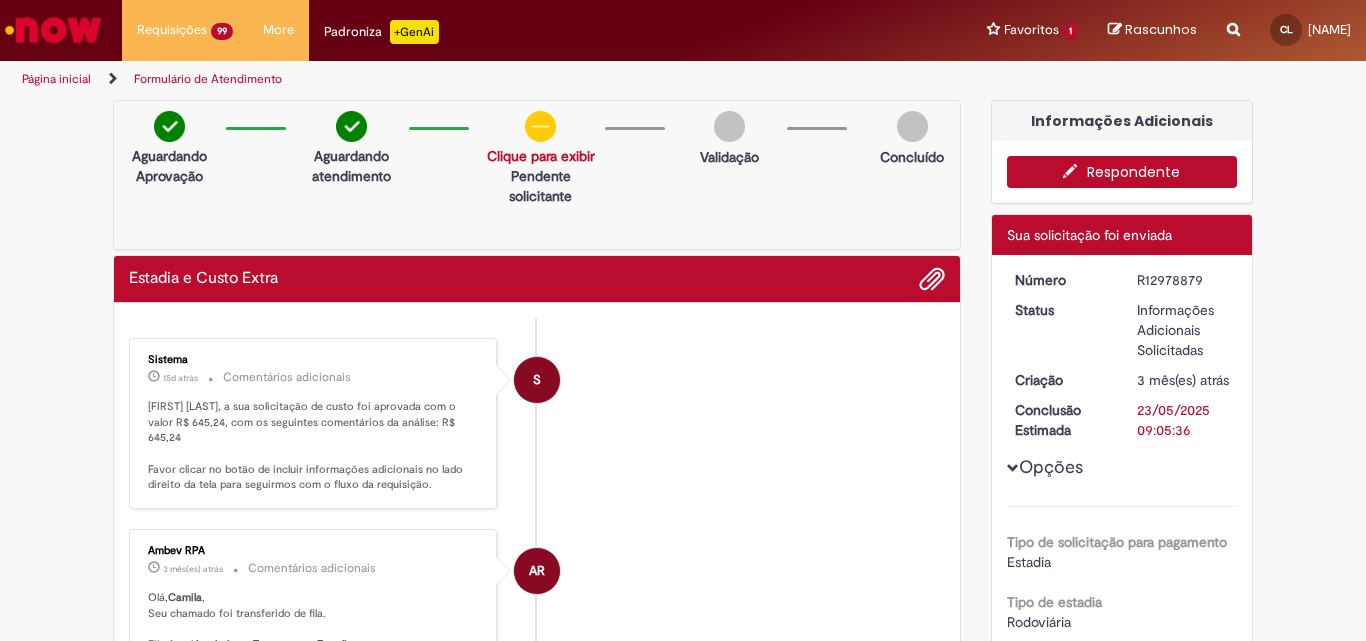 click on "Respondente" at bounding box center (1122, 172) 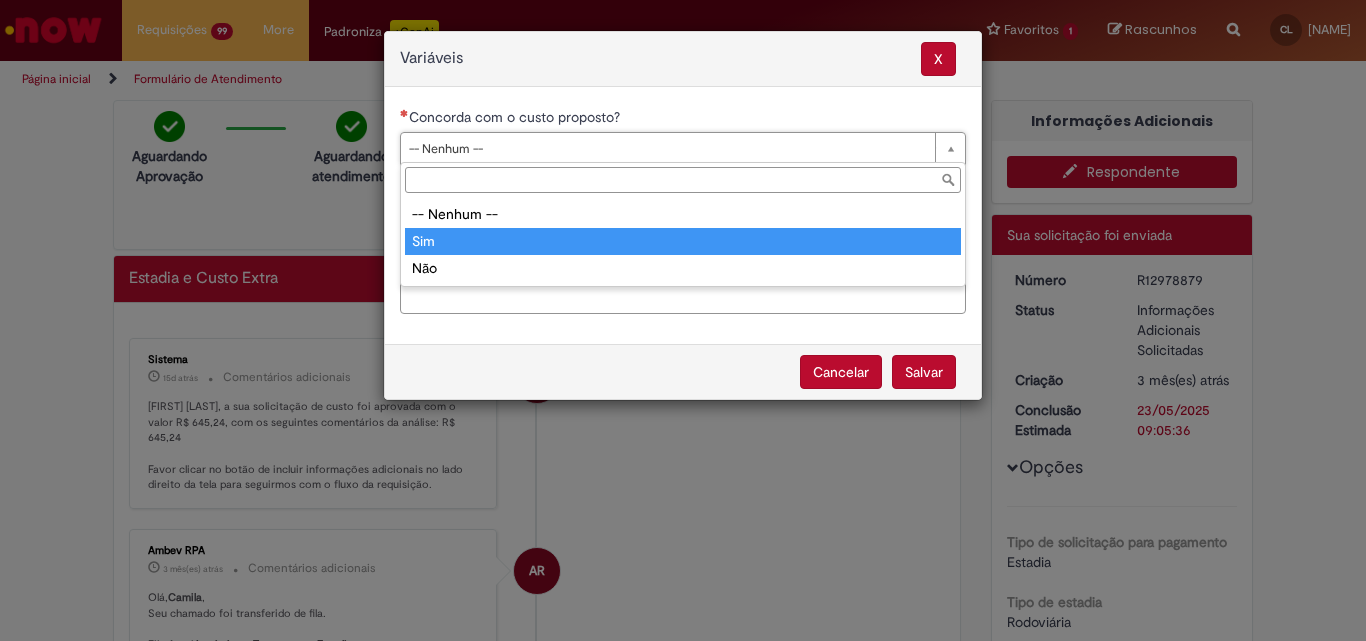 type on "***" 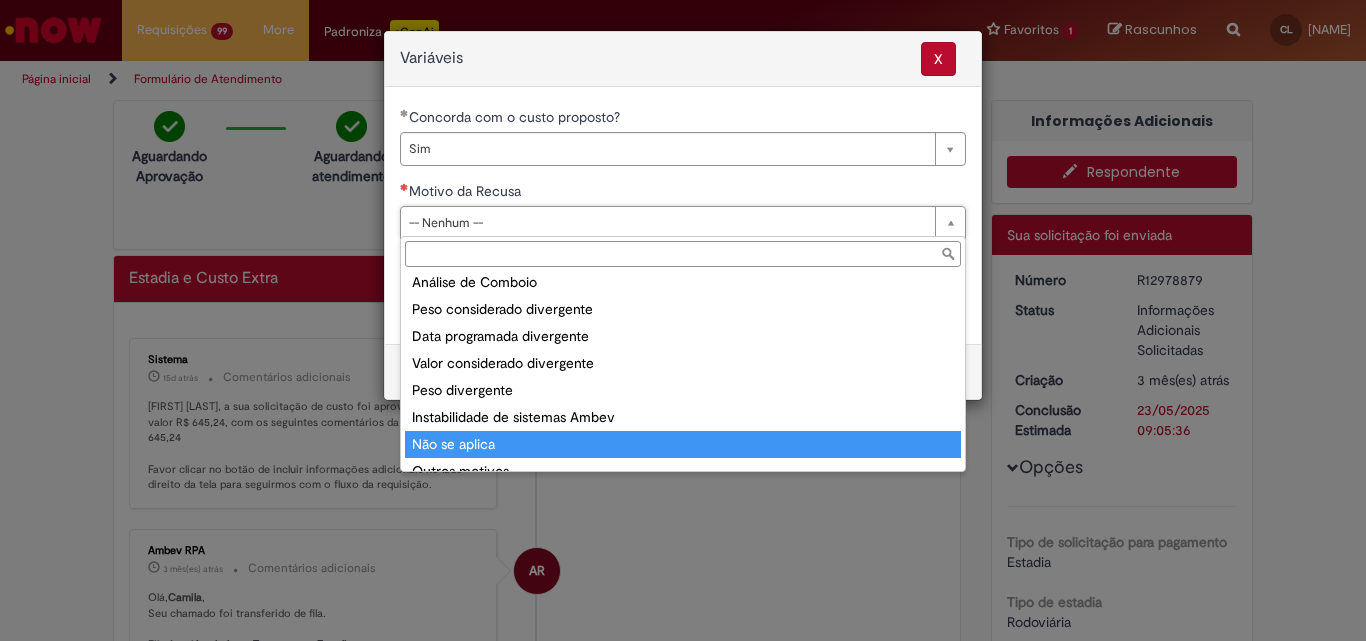 scroll, scrollTop: 78, scrollLeft: 0, axis: vertical 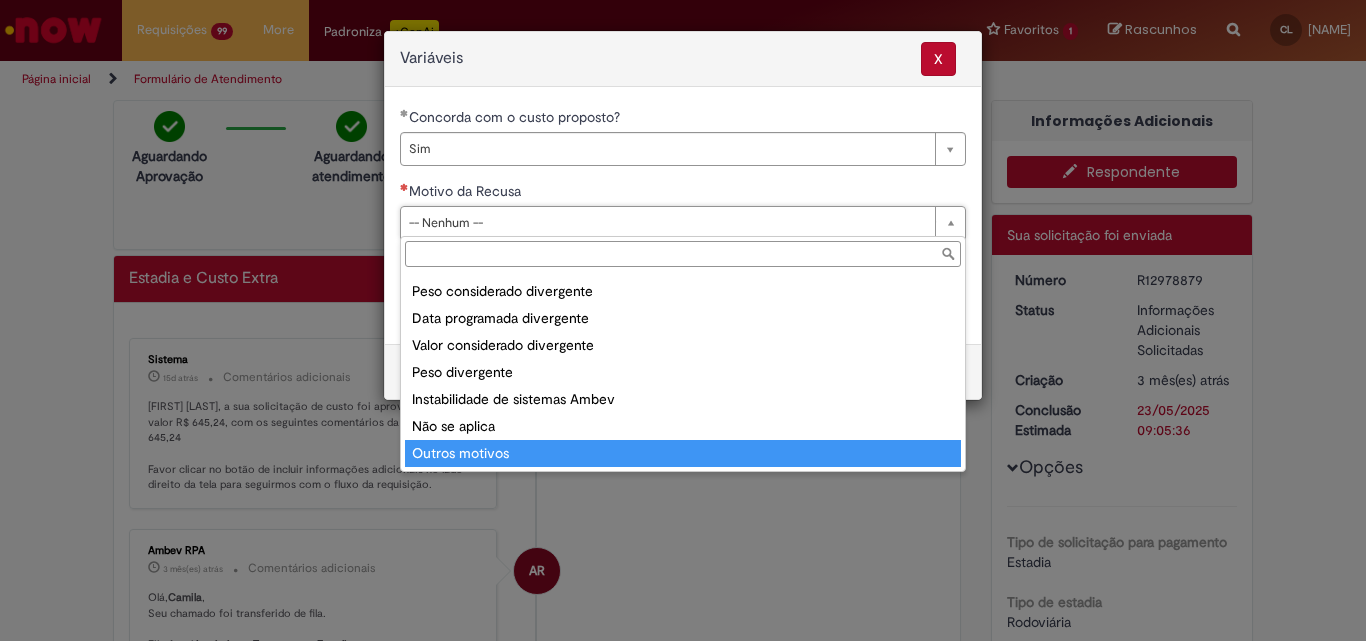 type on "**********" 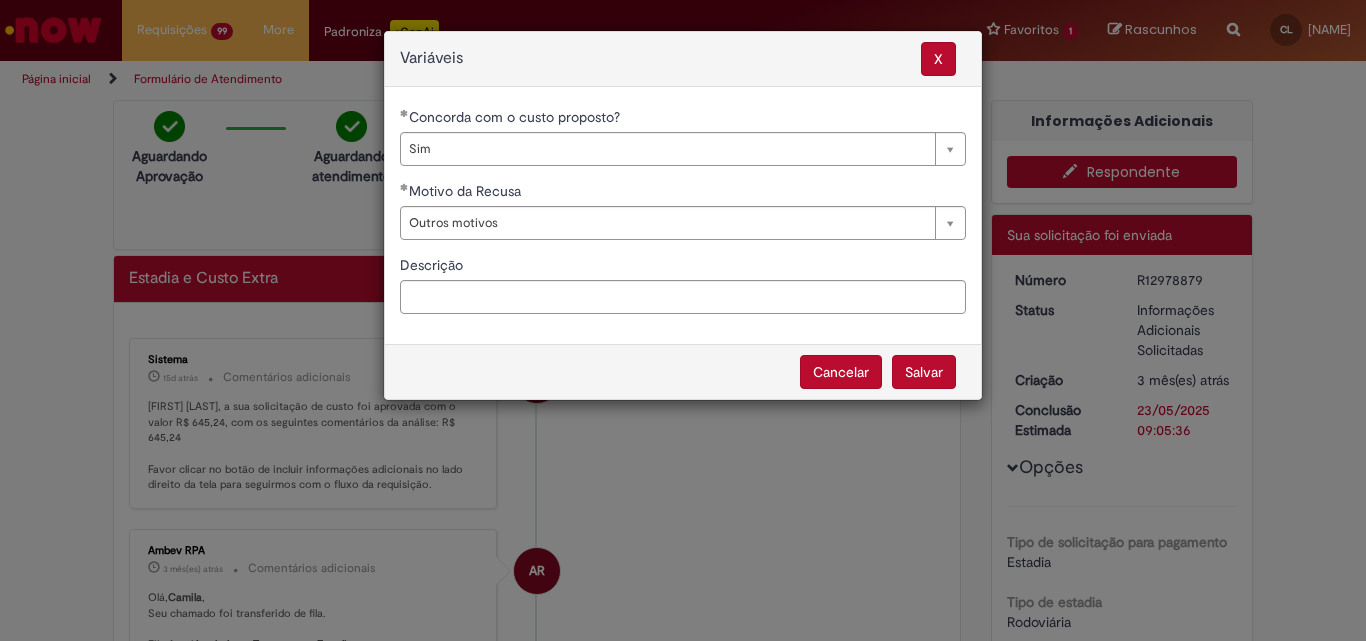 click on "**********" at bounding box center [683, 215] 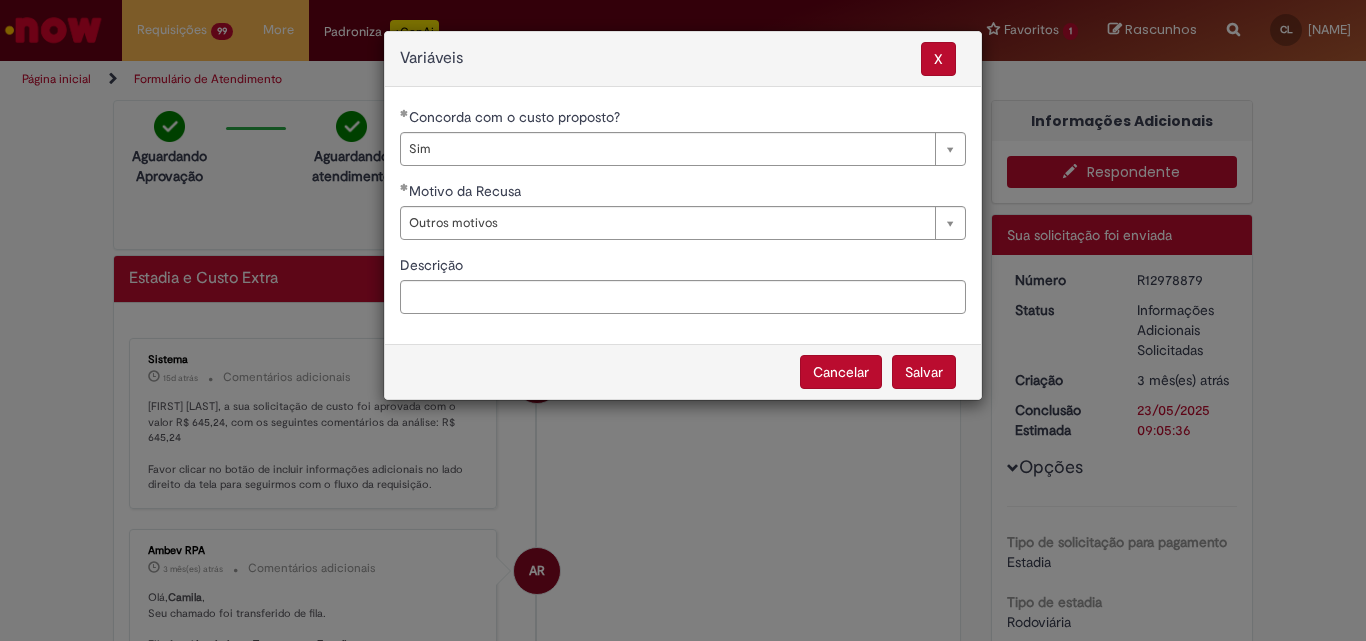 click on "Salvar" at bounding box center (924, 372) 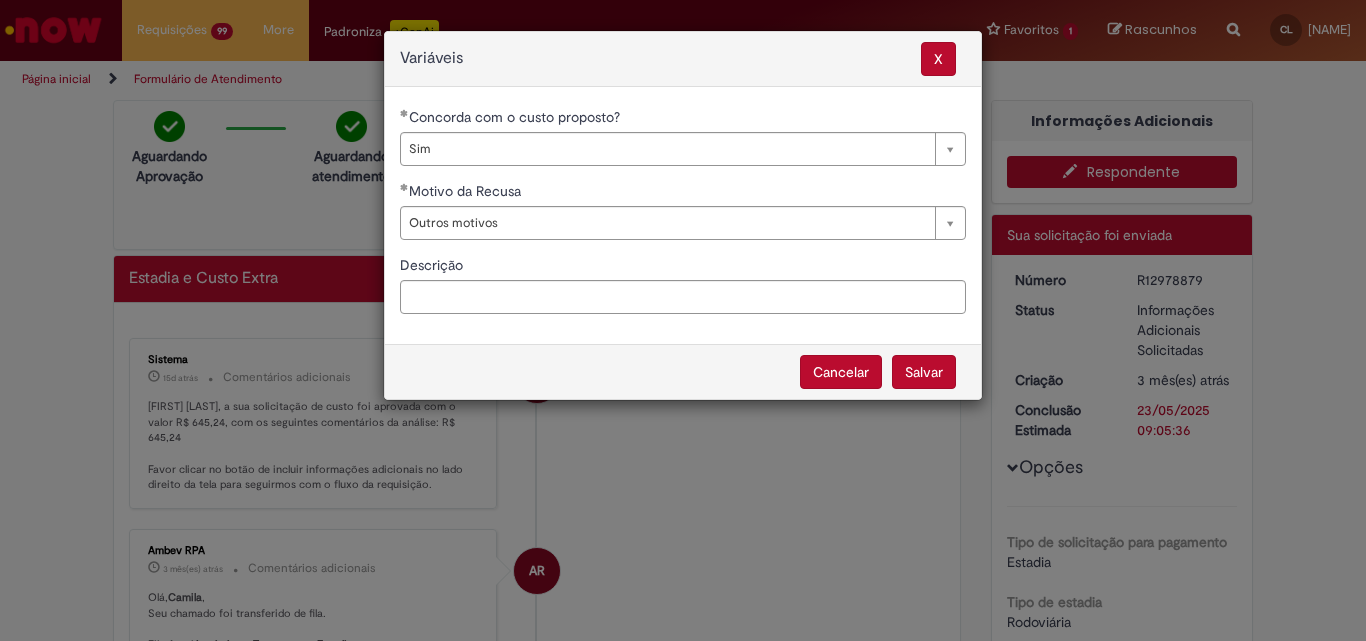 select on "***" 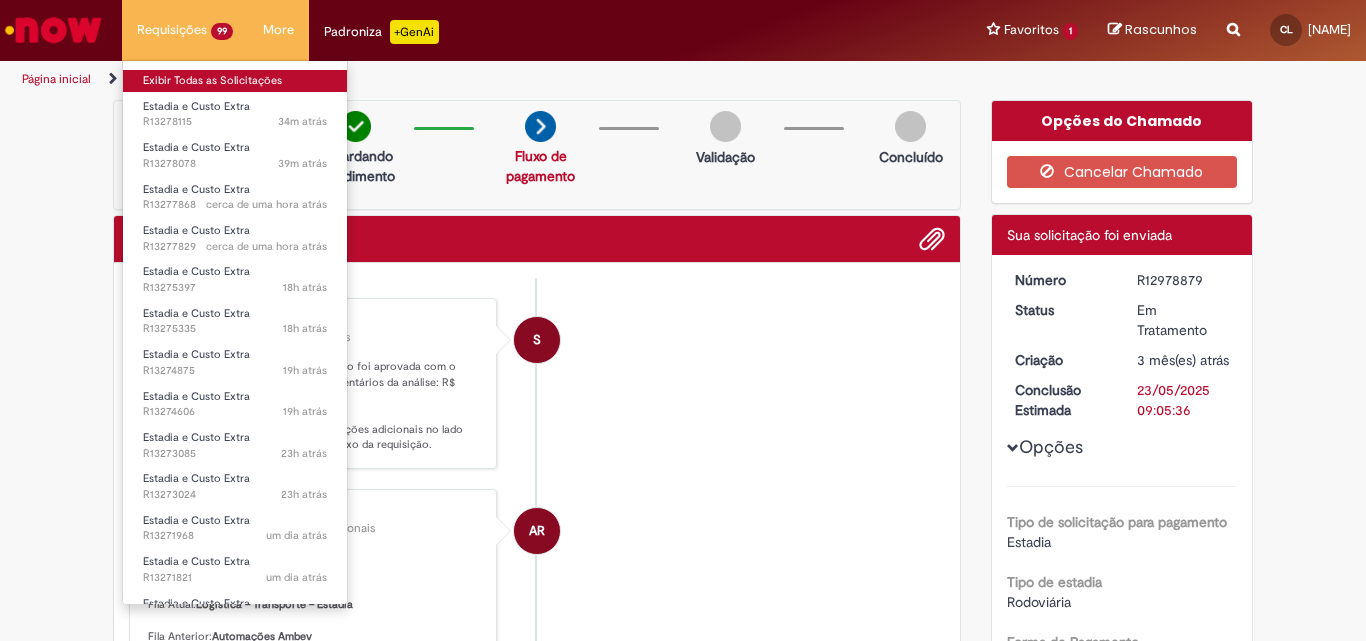 click on "Exibir Todas as Solicitações" at bounding box center (235, 81) 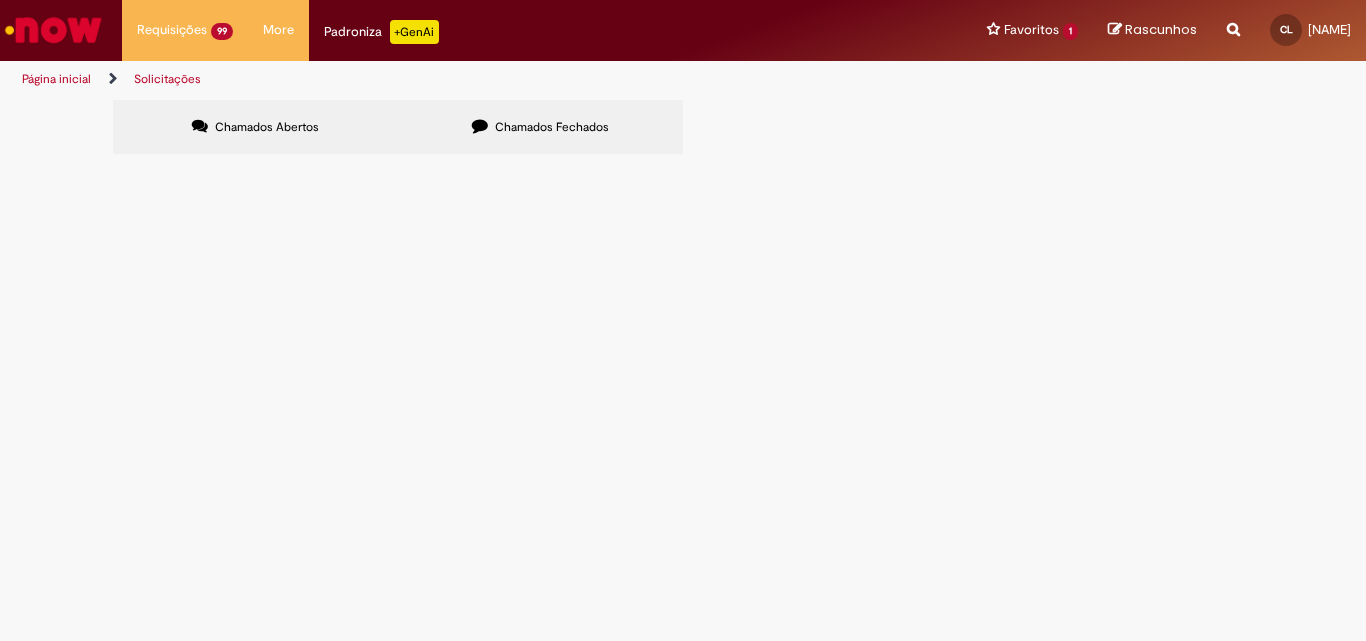 click at bounding box center (0, 0) 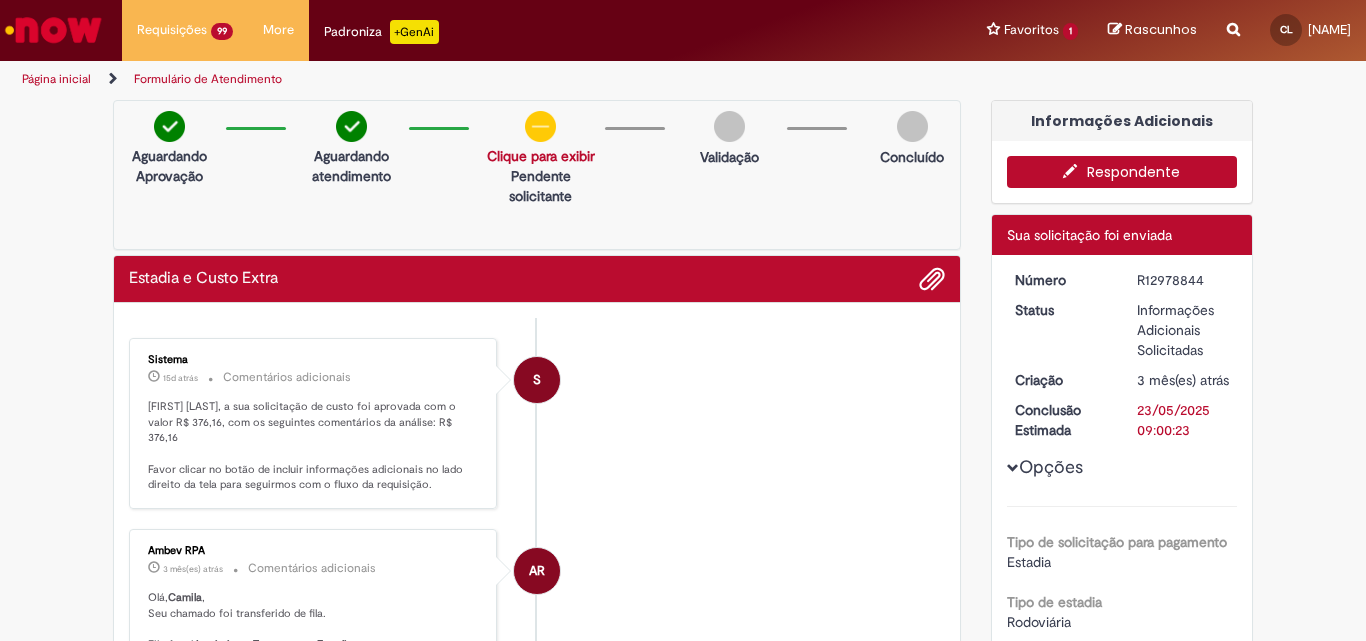 click on "Respondente" at bounding box center (1122, 172) 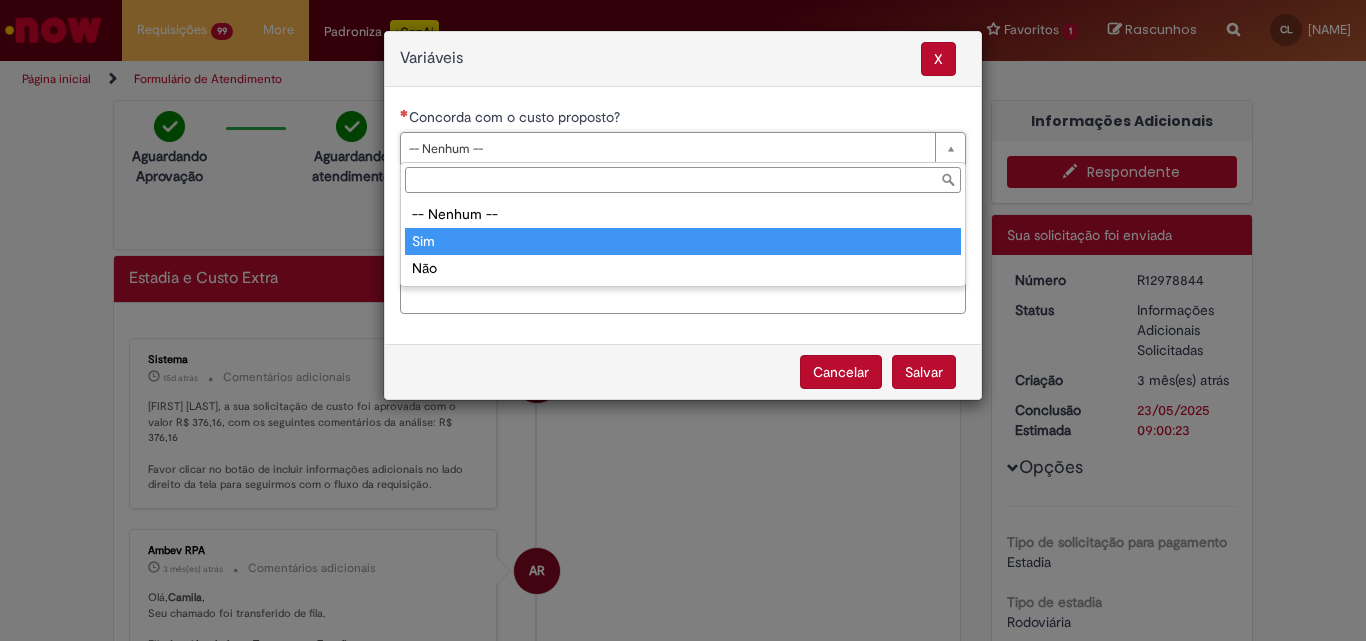 drag, startPoint x: 705, startPoint y: 237, endPoint x: 708, endPoint y: 222, distance: 15.297058 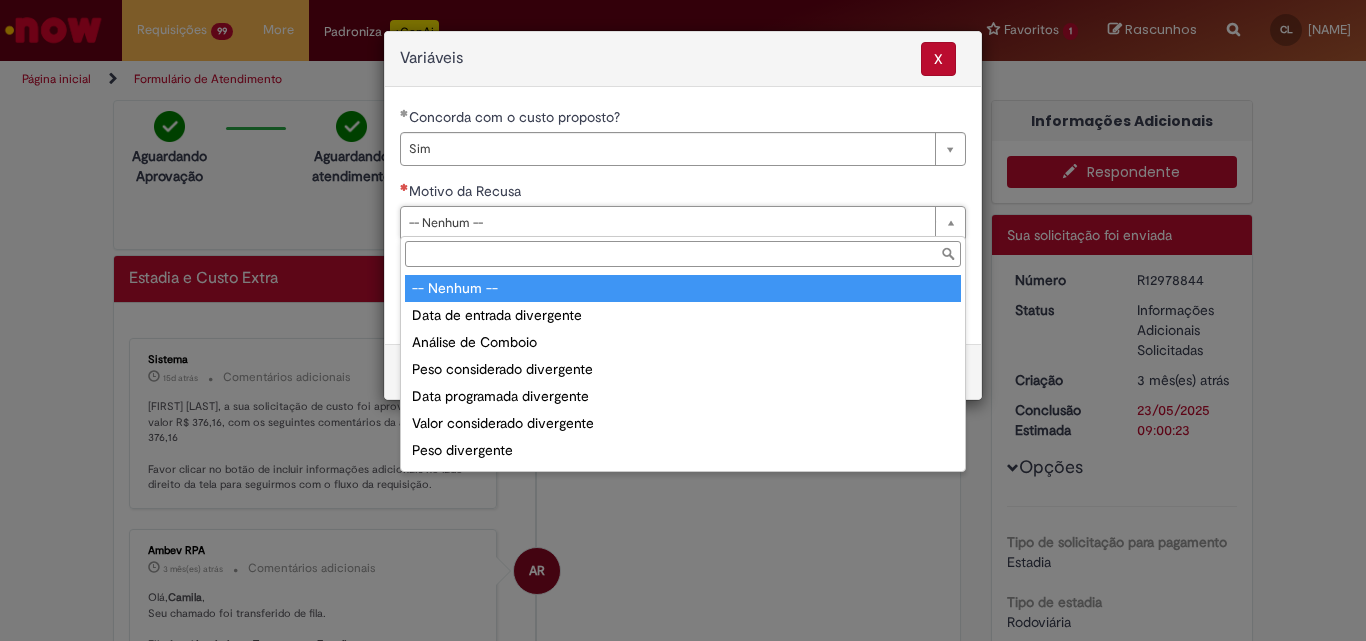 drag, startPoint x: 708, startPoint y: 222, endPoint x: 689, endPoint y: 479, distance: 257.7014 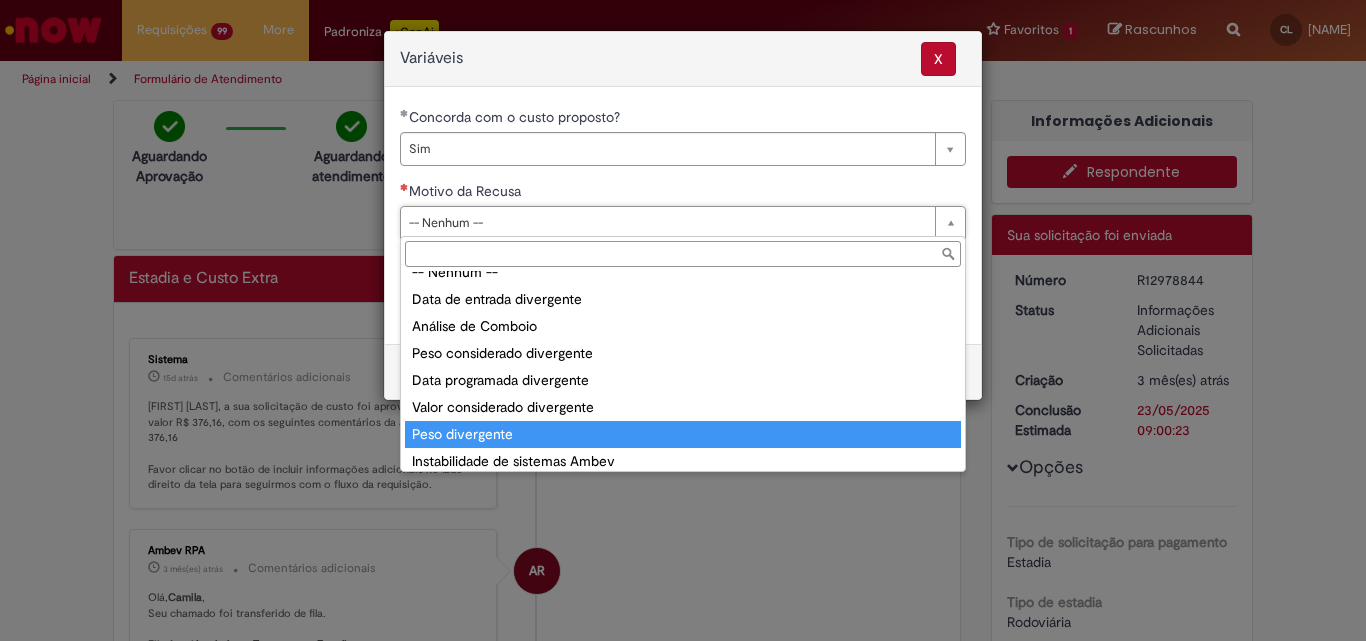 scroll, scrollTop: 78, scrollLeft: 0, axis: vertical 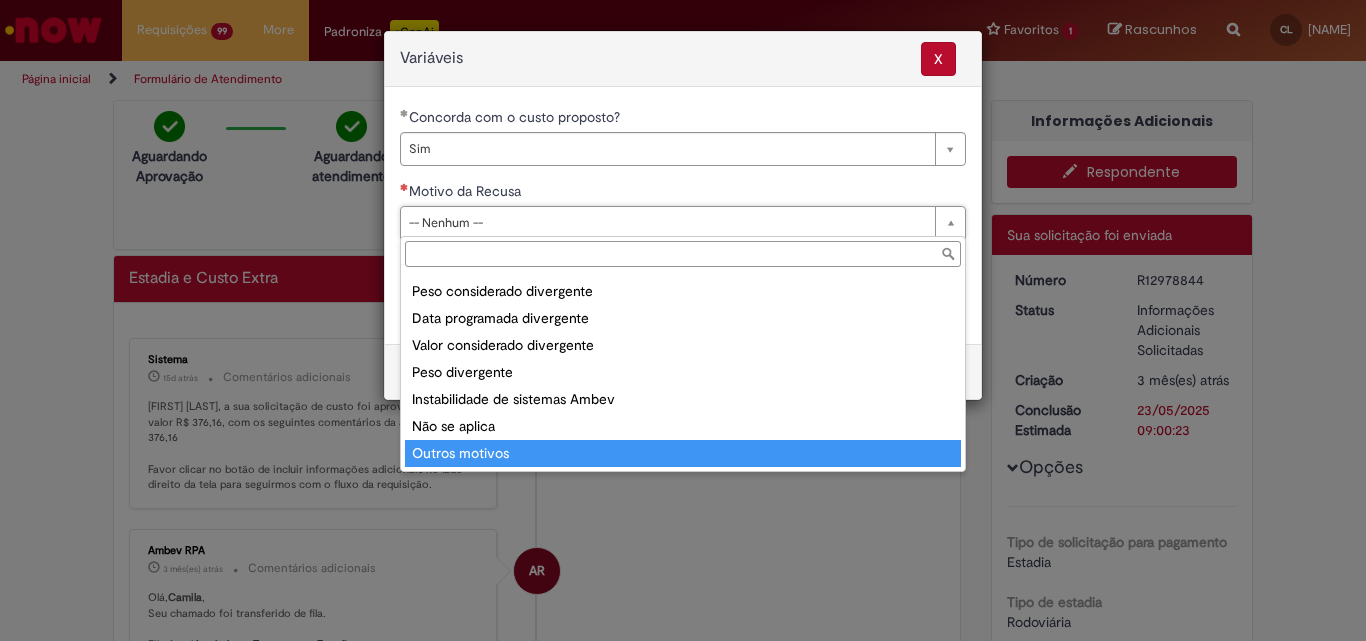 type on "**********" 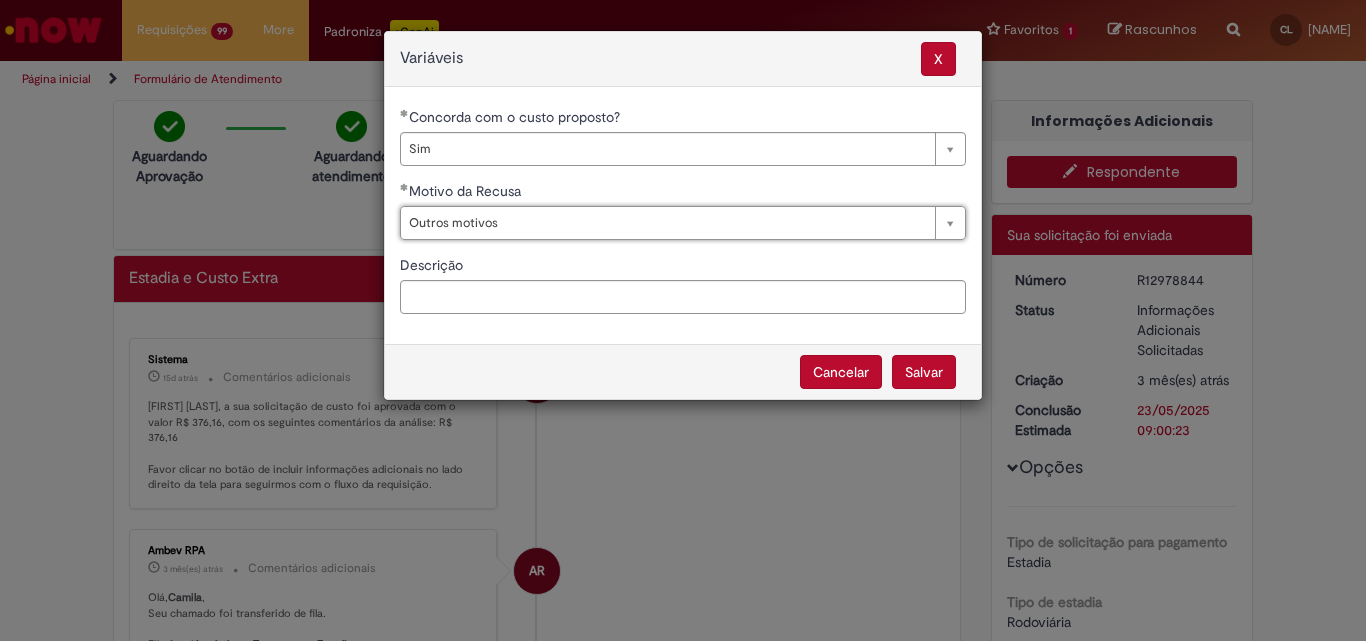 click on "Salvar   Cancelar" at bounding box center (683, 371) 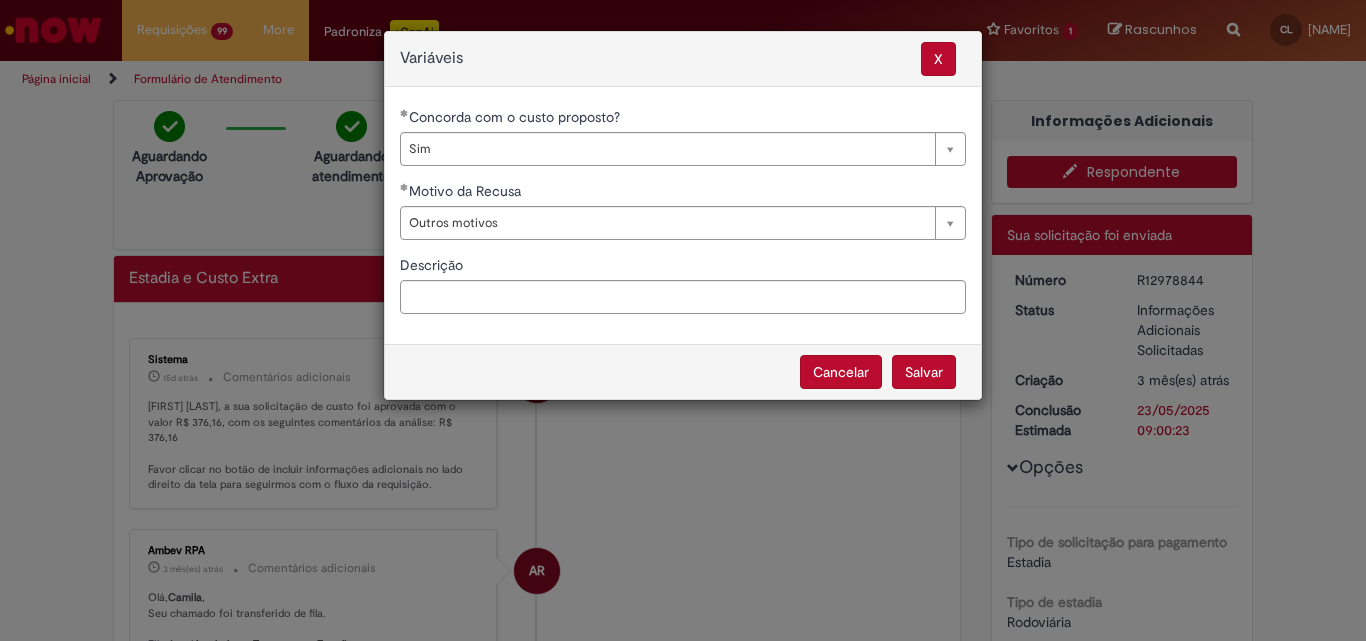 click on "Salvar" at bounding box center (924, 372) 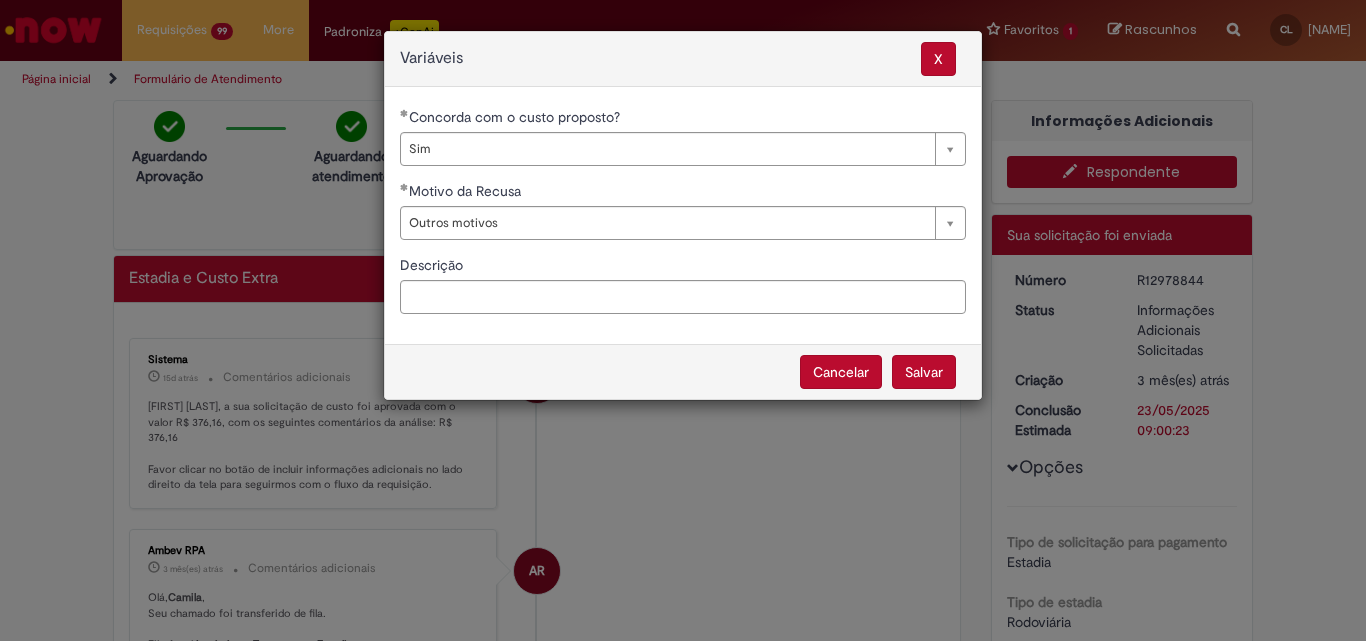 select on "***" 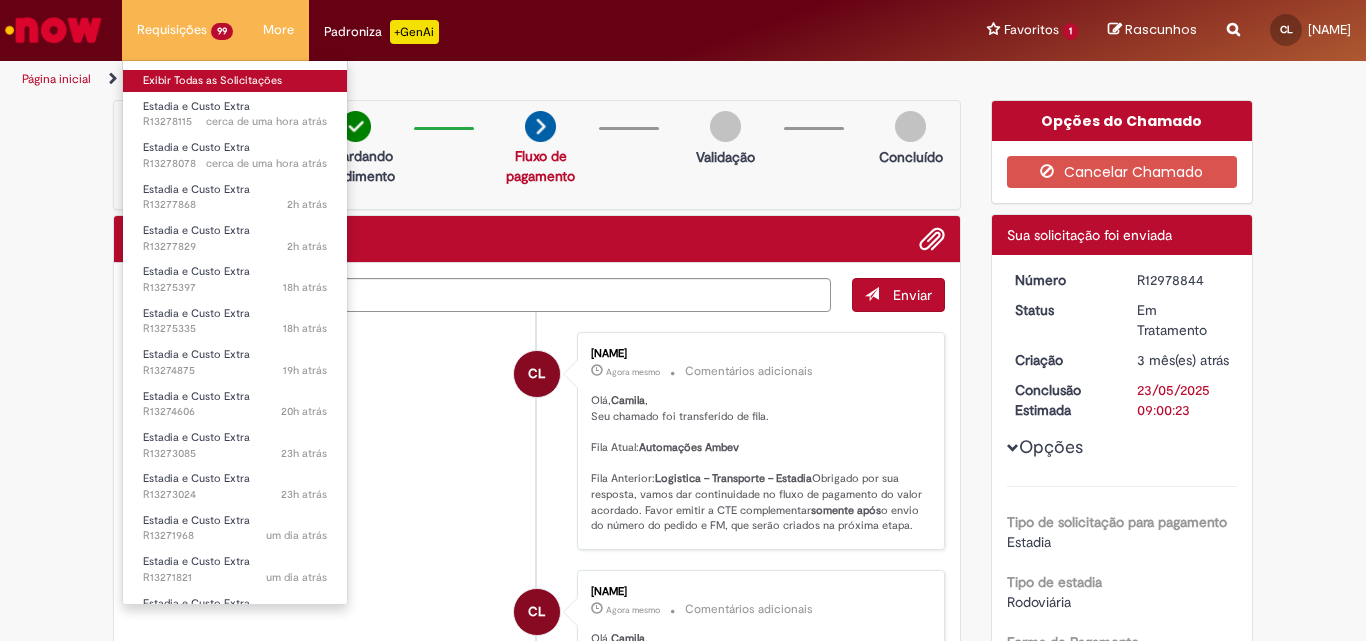 click on "Exibir Todas as Solicitações" at bounding box center (235, 81) 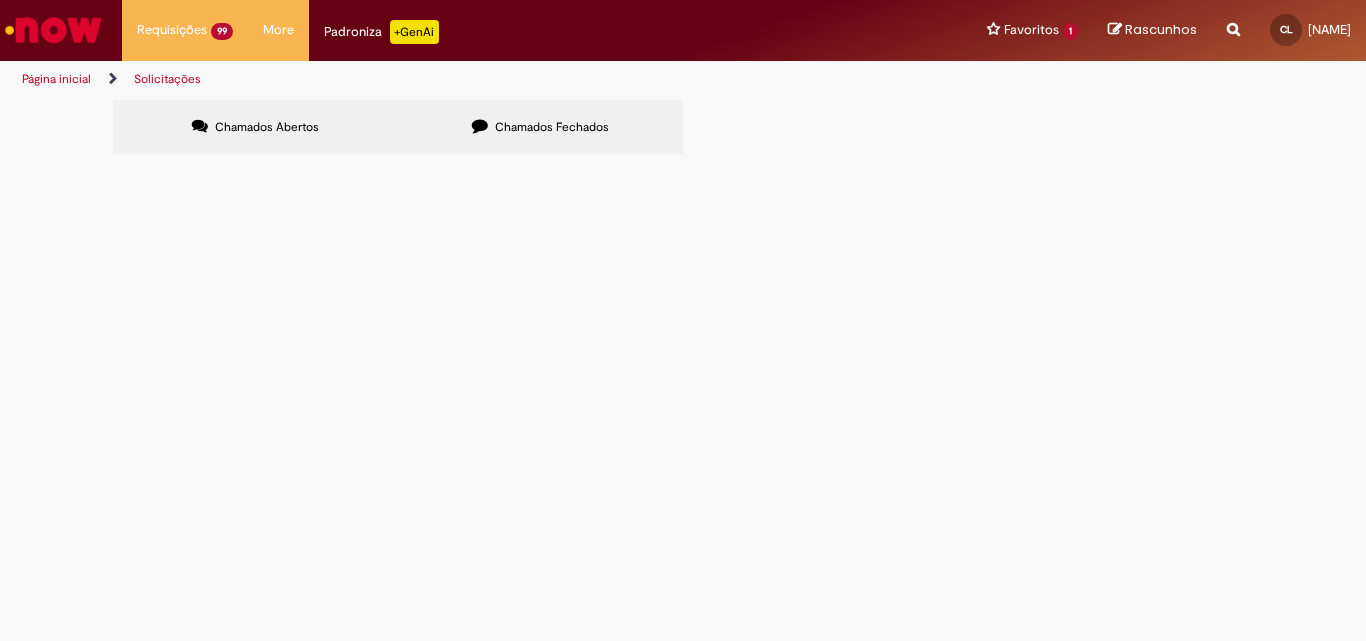 click at bounding box center (0, 0) 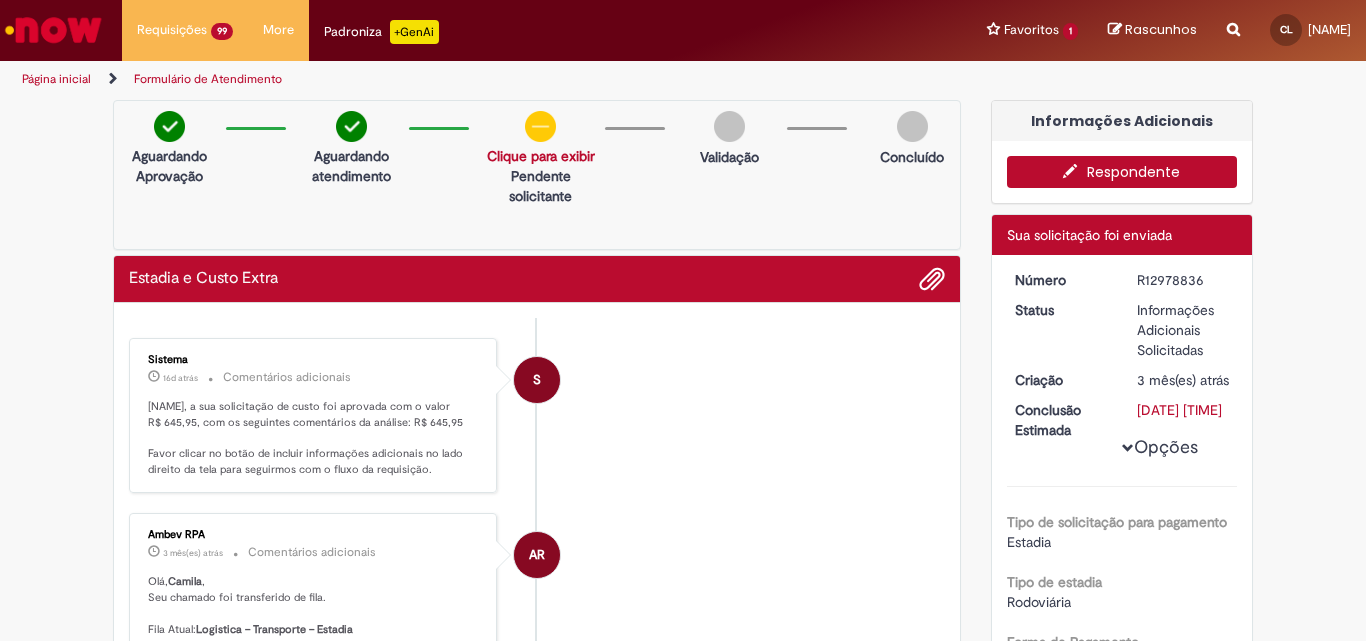 click on "Respondente" at bounding box center (1122, 172) 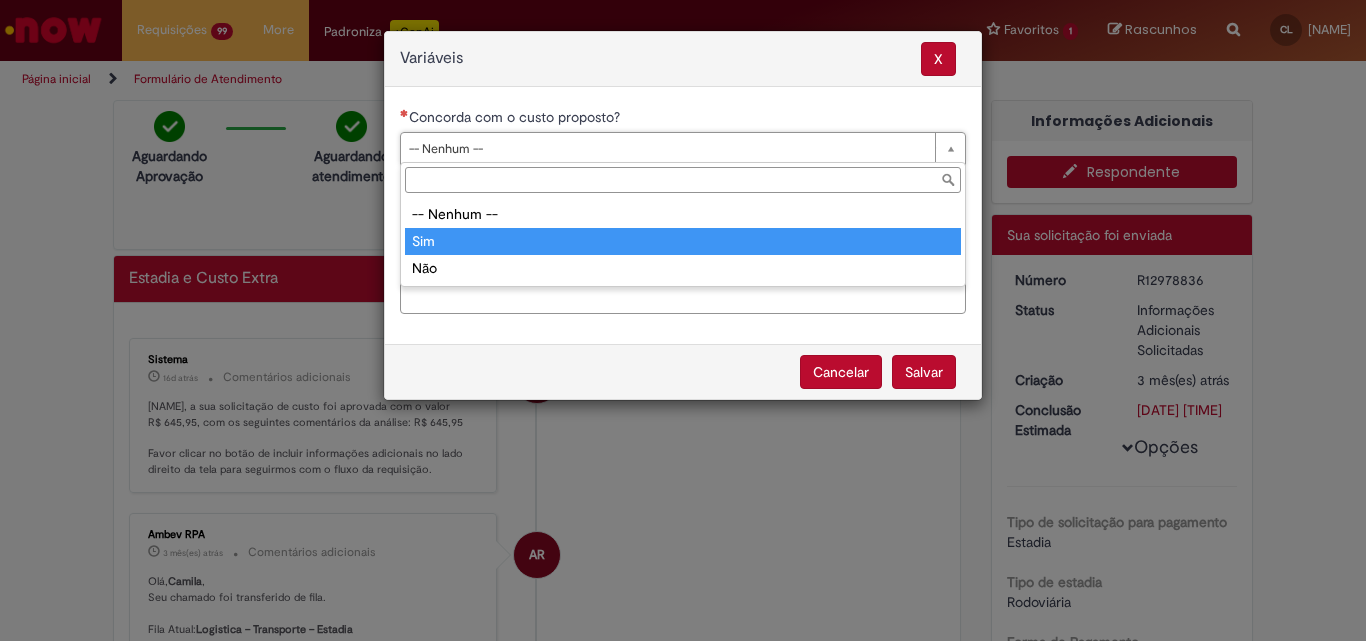 type on "***" 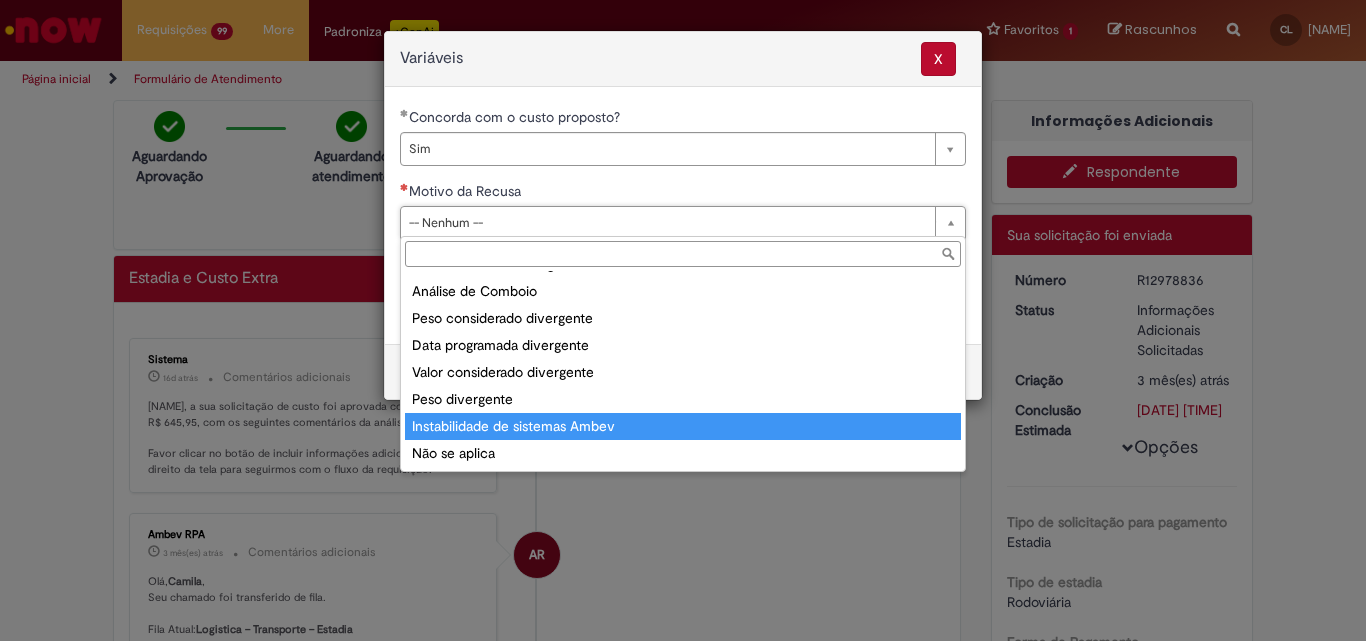 scroll, scrollTop: 78, scrollLeft: 0, axis: vertical 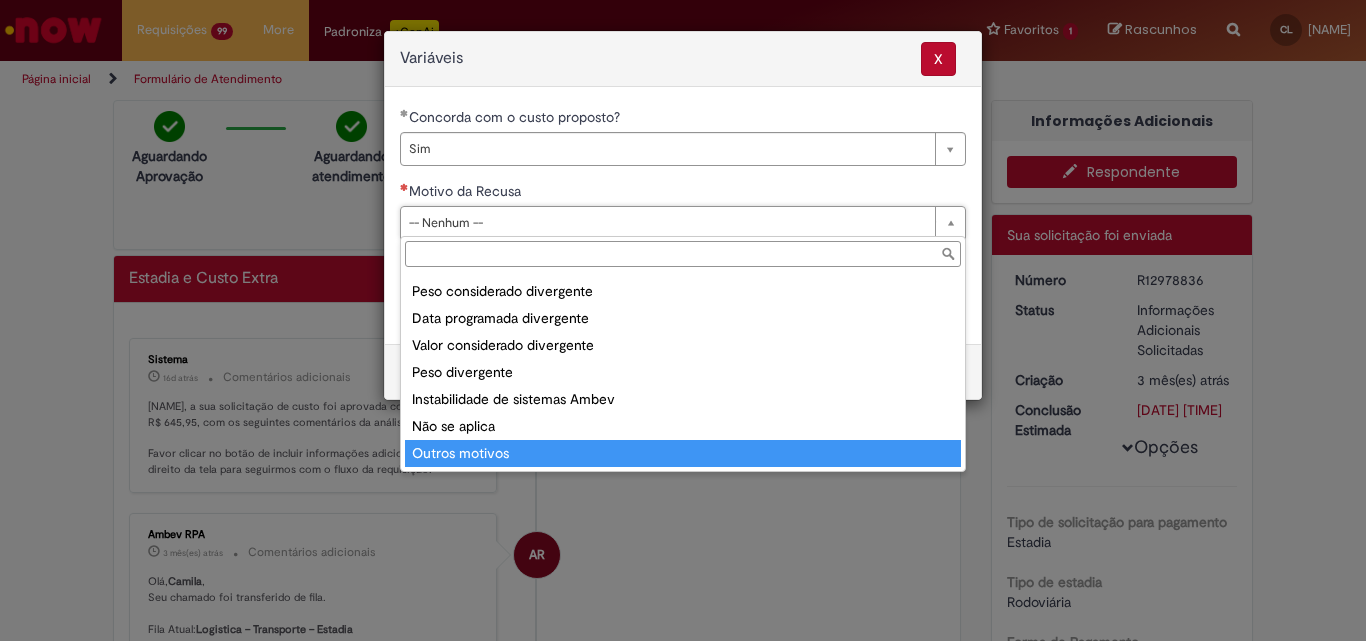 type on "**********" 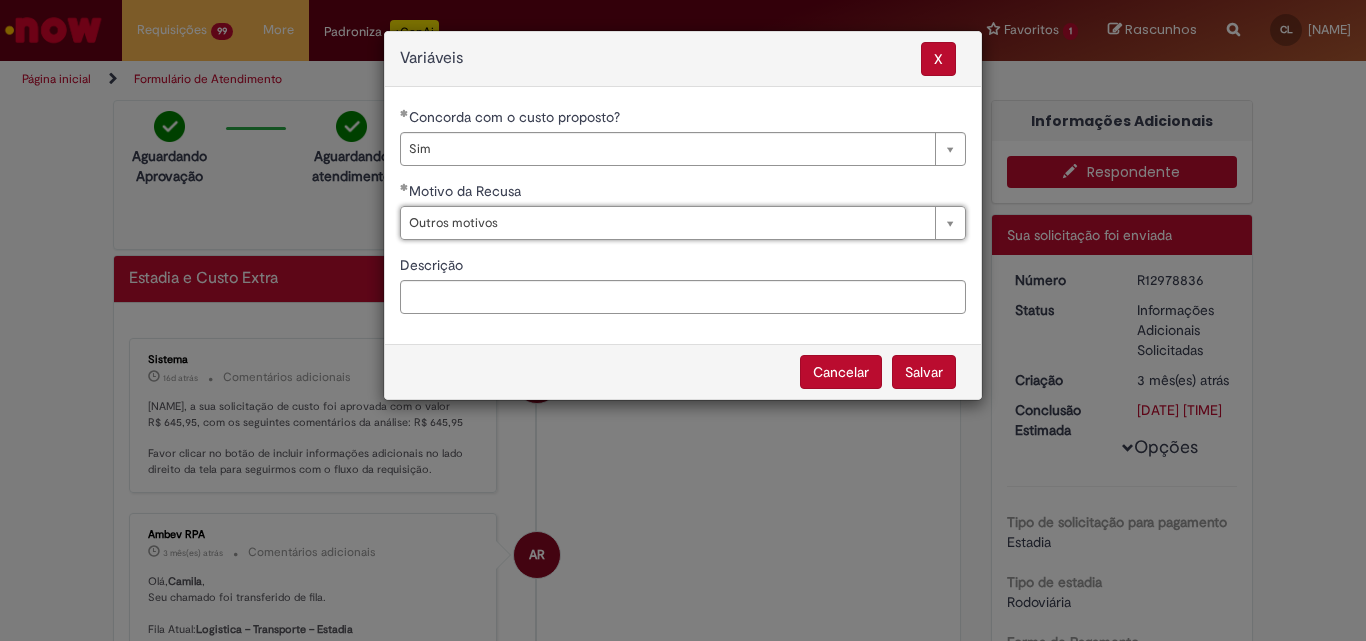 click on "Salvar" at bounding box center (924, 372) 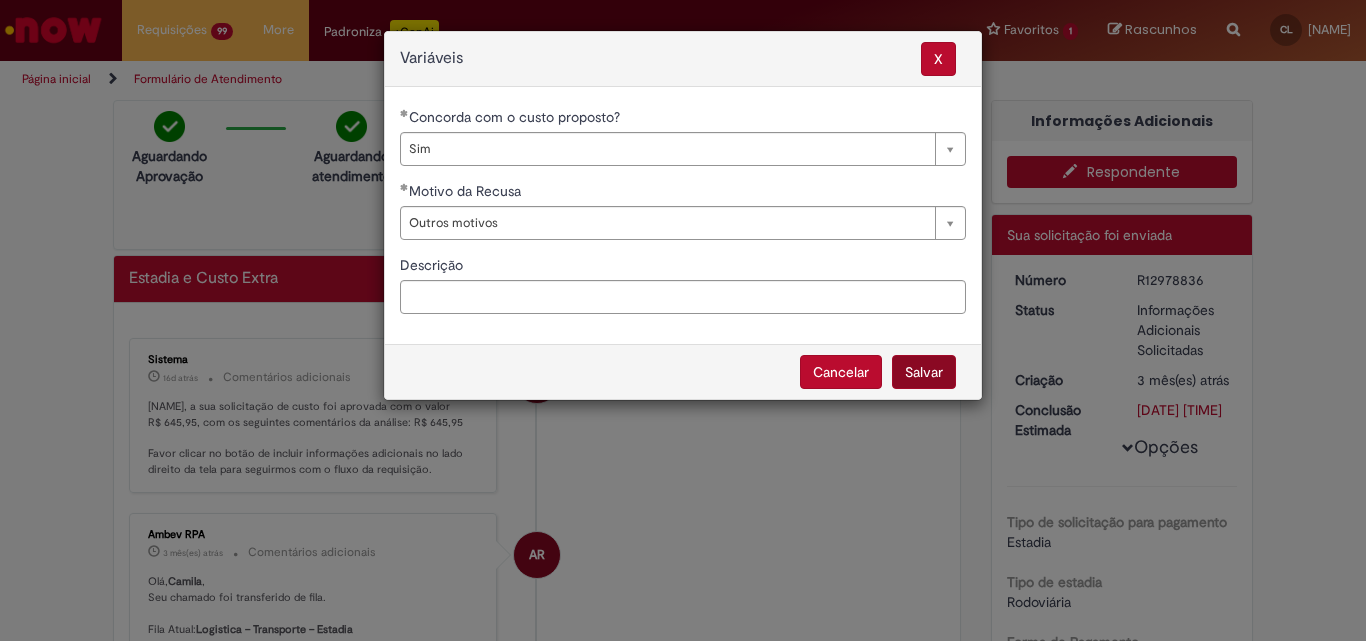 select on "***" 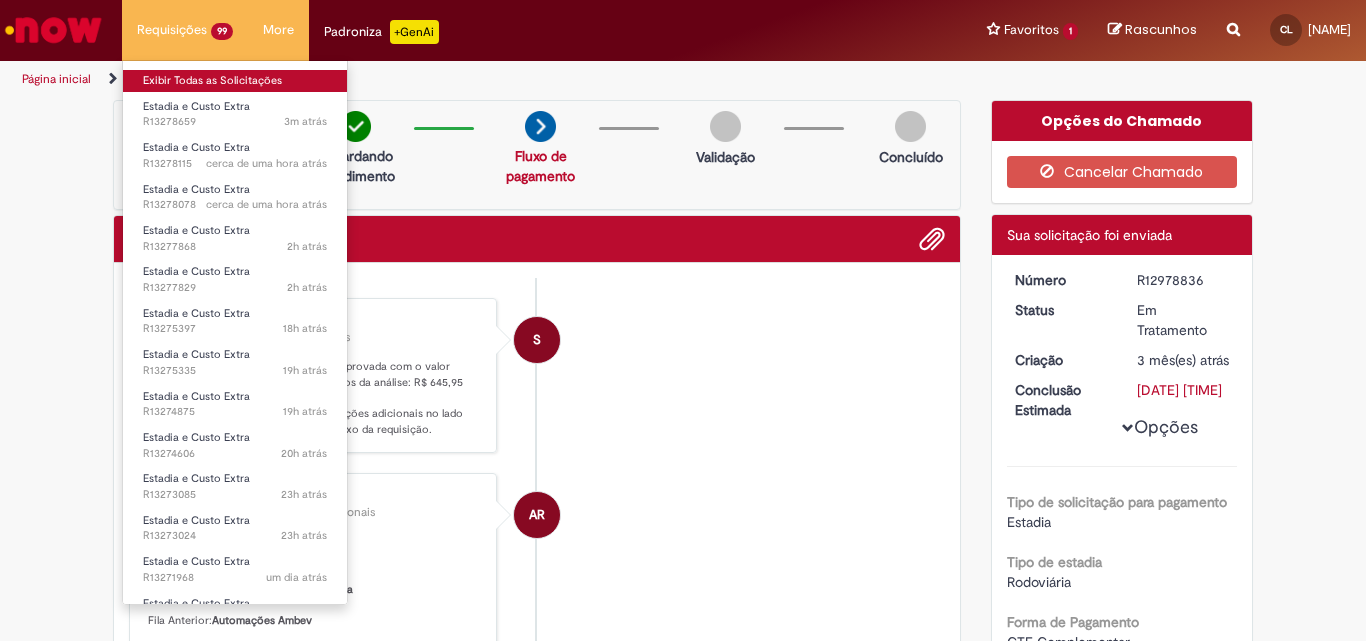 click on "Exibir Todas as Solicitações" at bounding box center (235, 81) 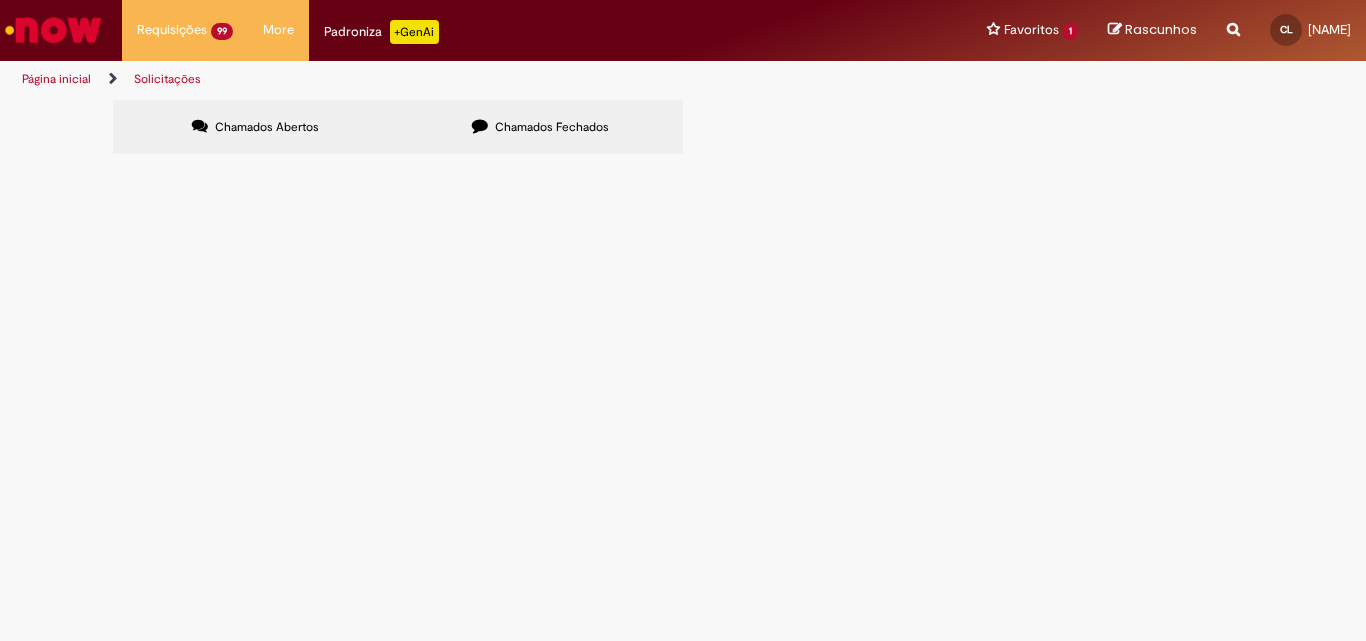 click at bounding box center (0, 0) 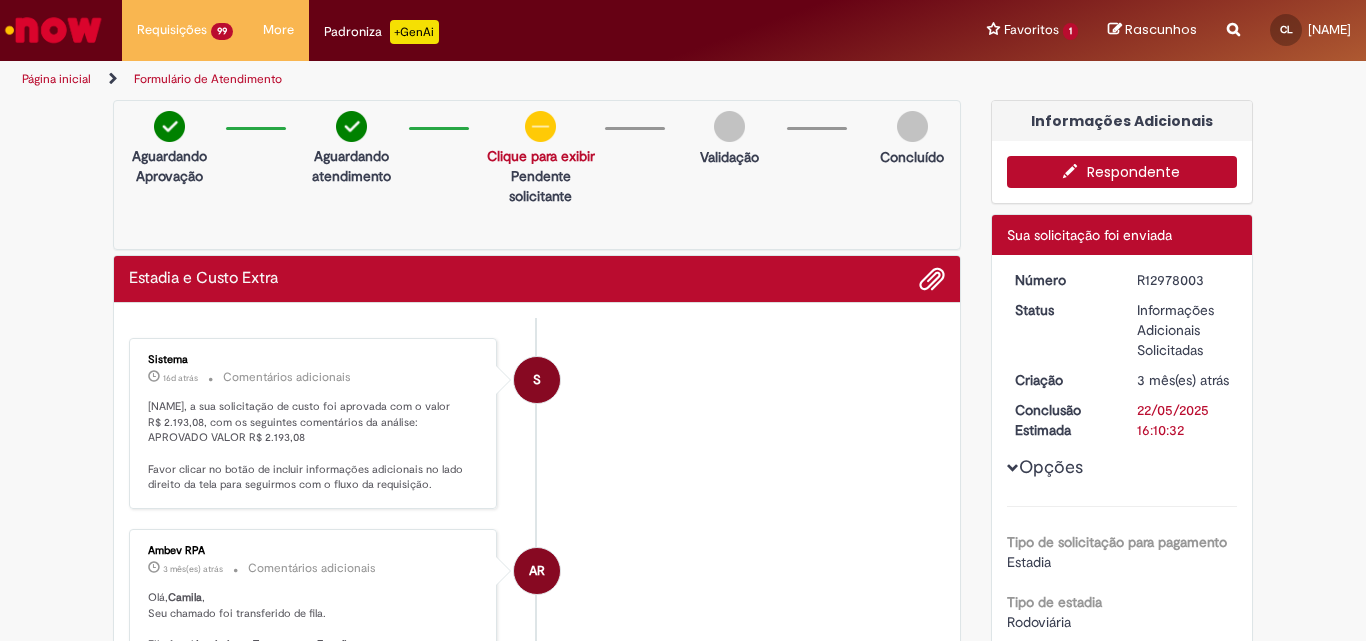 click on "Respondente" at bounding box center (1122, 172) 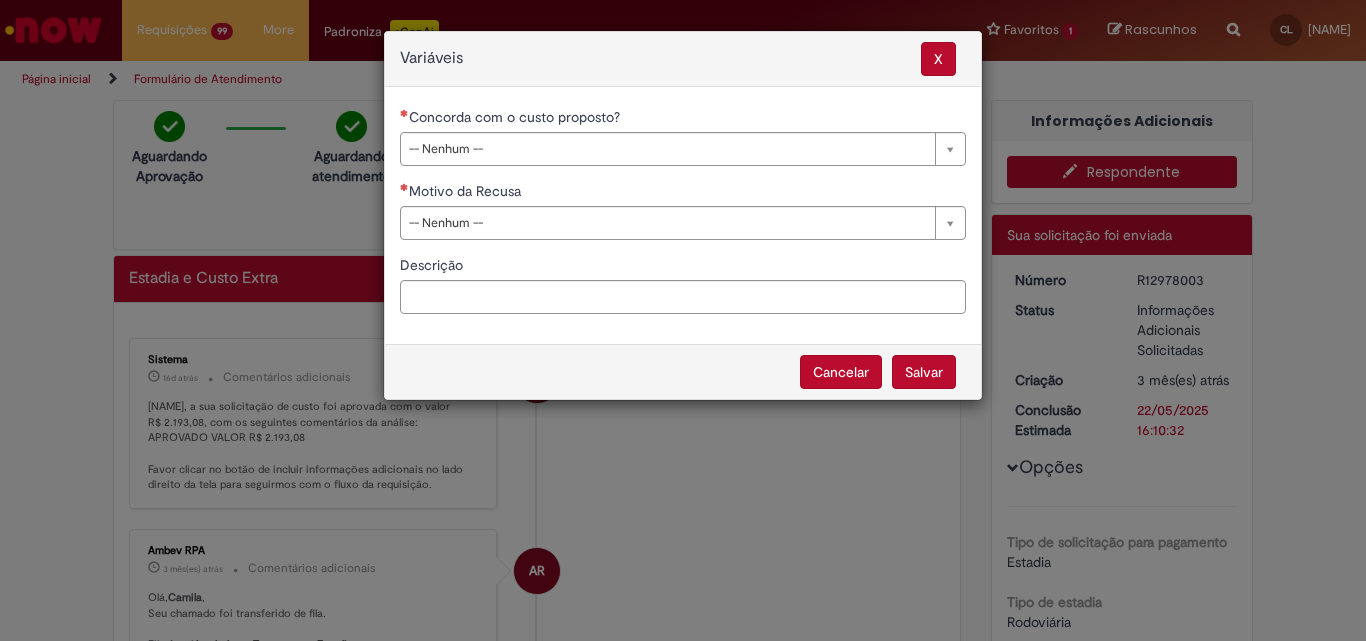 drag, startPoint x: 872, startPoint y: 144, endPoint x: 748, endPoint y: 184, distance: 130.29198 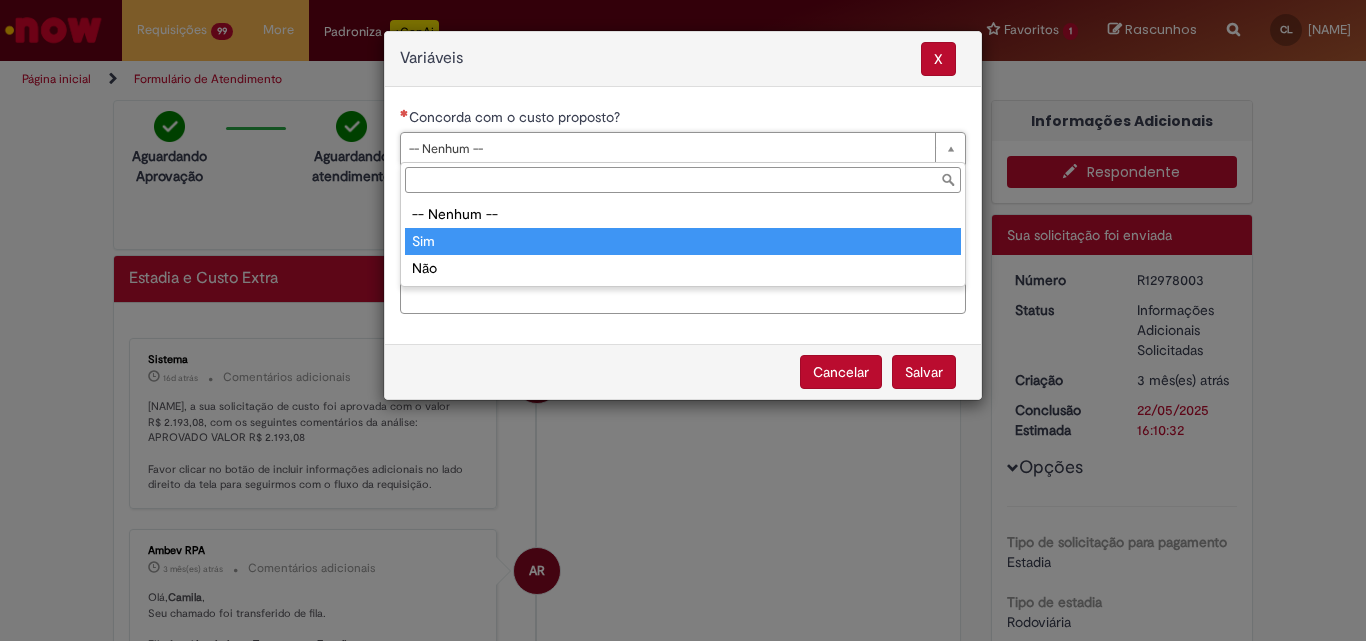 type on "***" 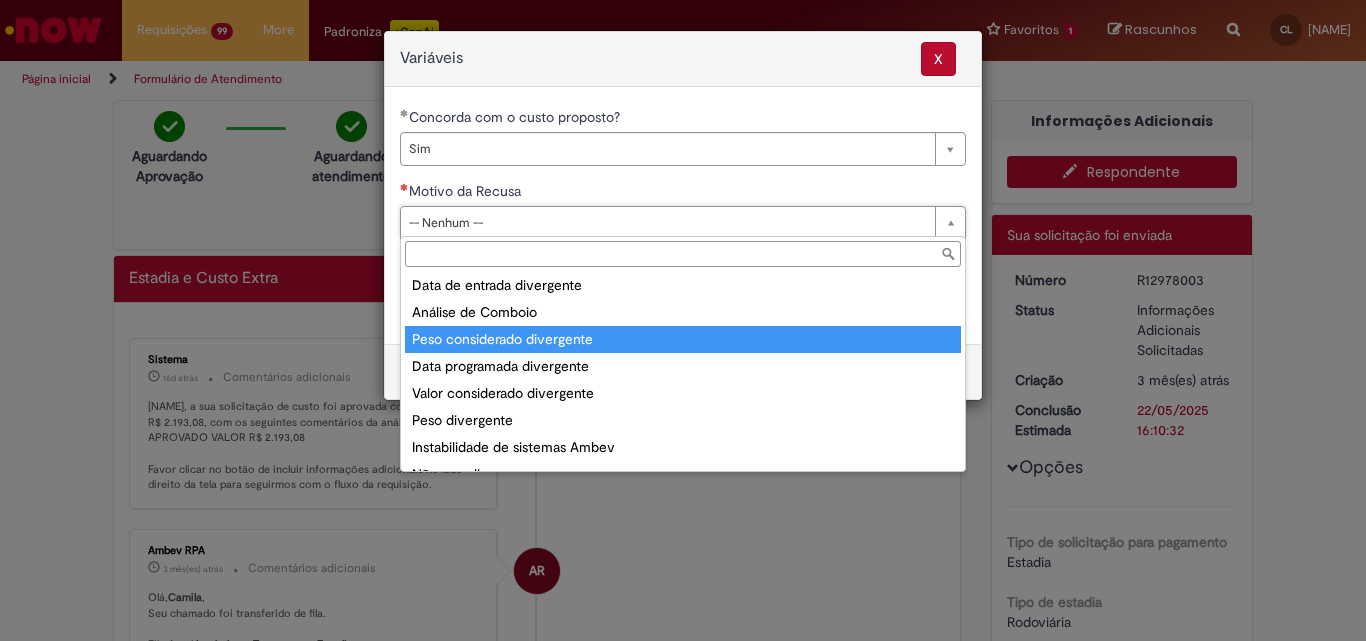 scroll, scrollTop: 78, scrollLeft: 0, axis: vertical 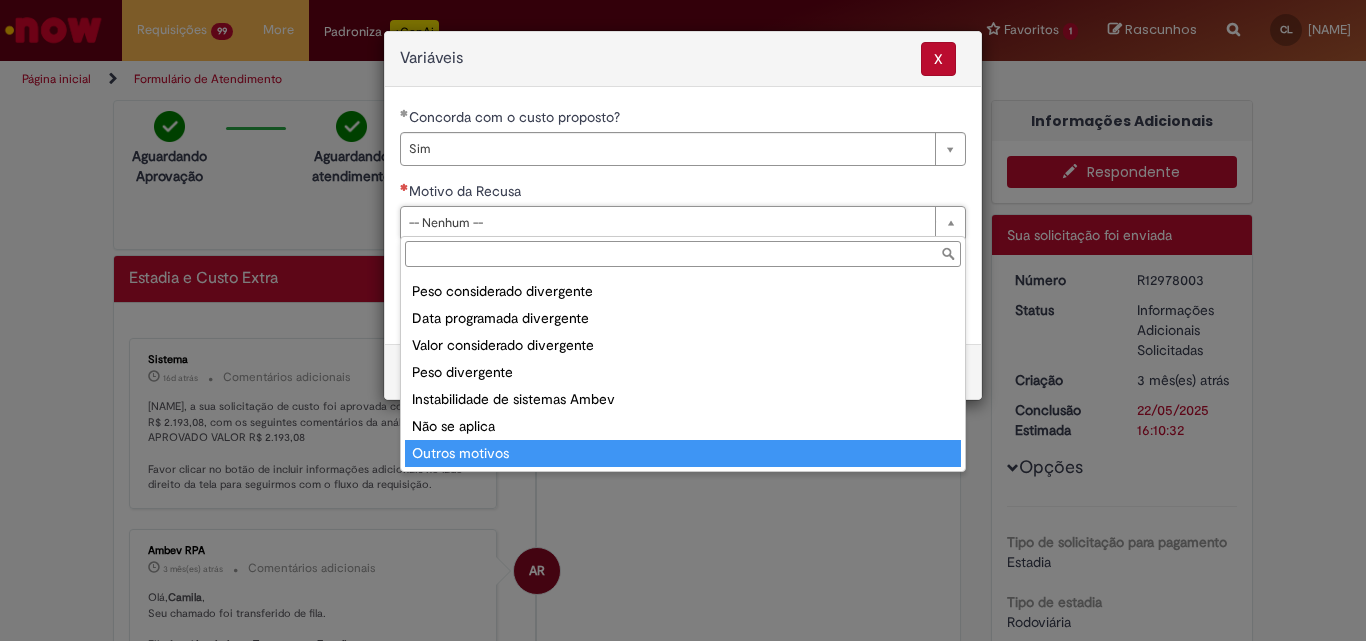 type on "**********" 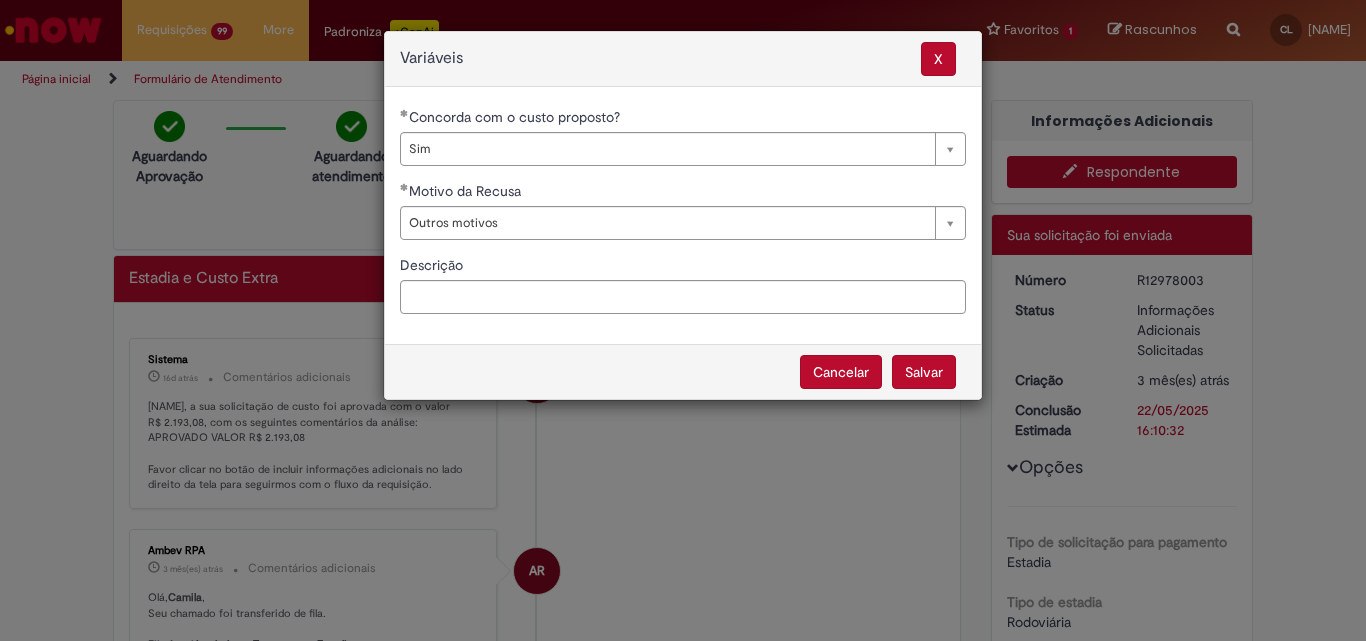 click on "Salvar" at bounding box center [924, 372] 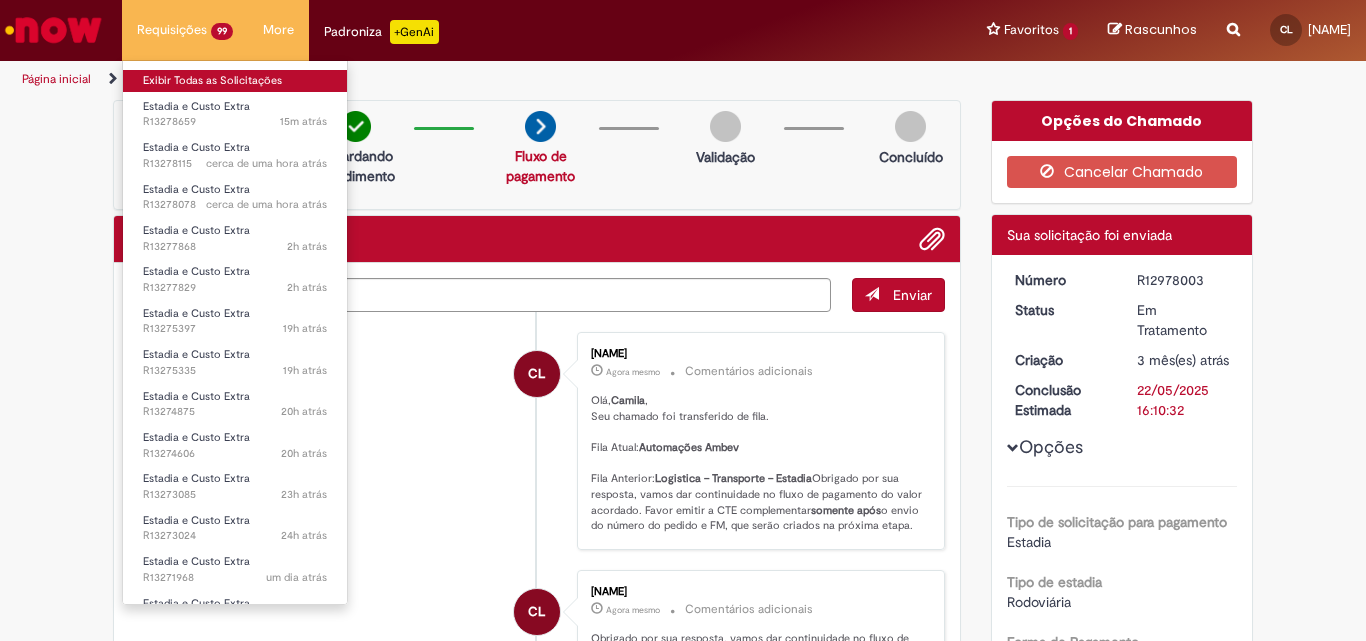 click on "Exibir Todas as Solicitações" at bounding box center (235, 81) 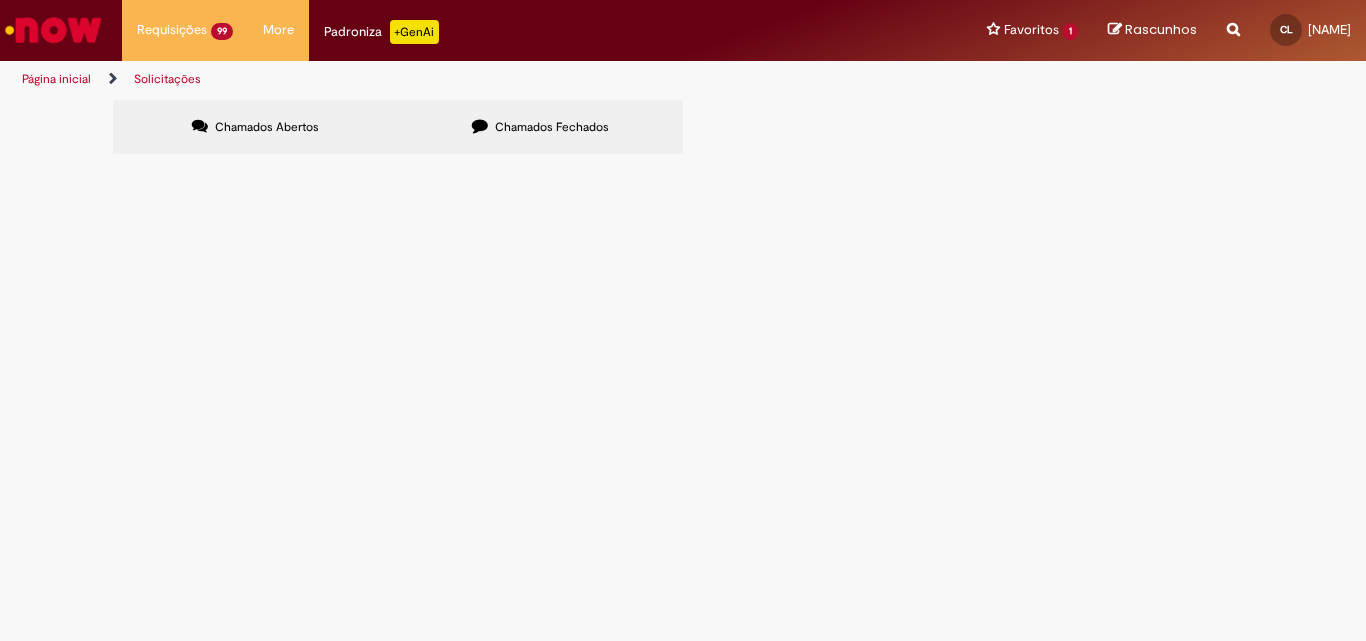 click at bounding box center (0, 0) 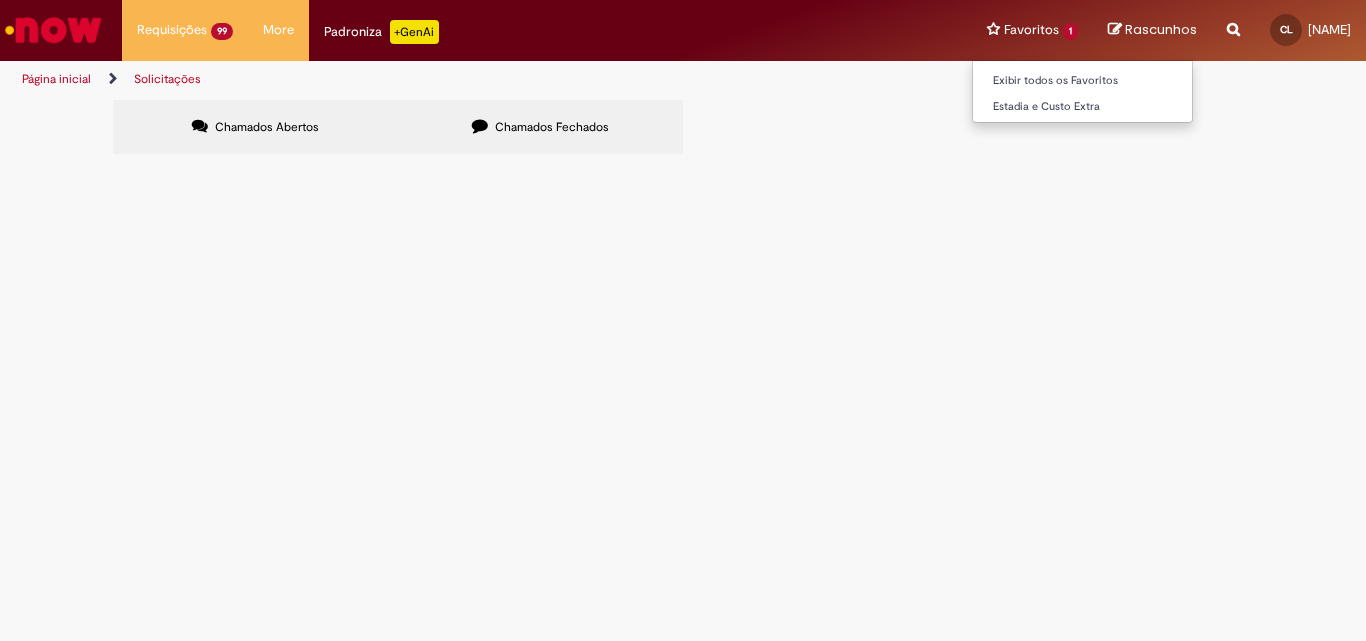 type 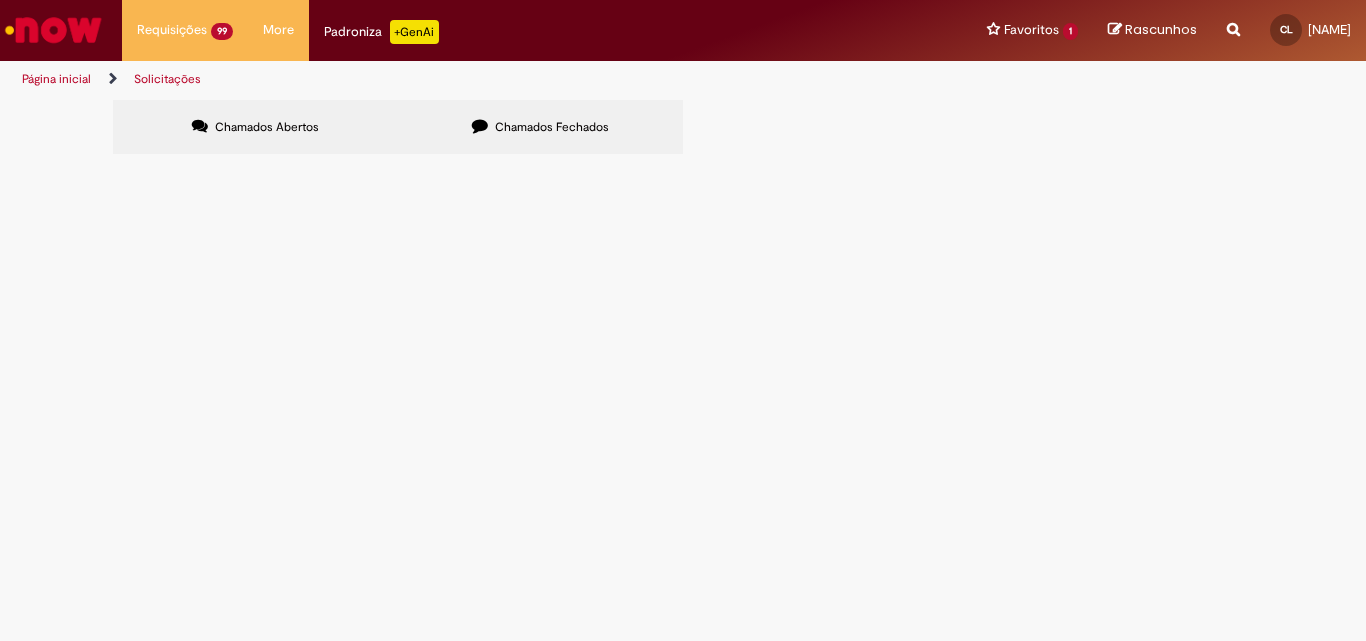 click on "R12990132" at bounding box center [0, 0] 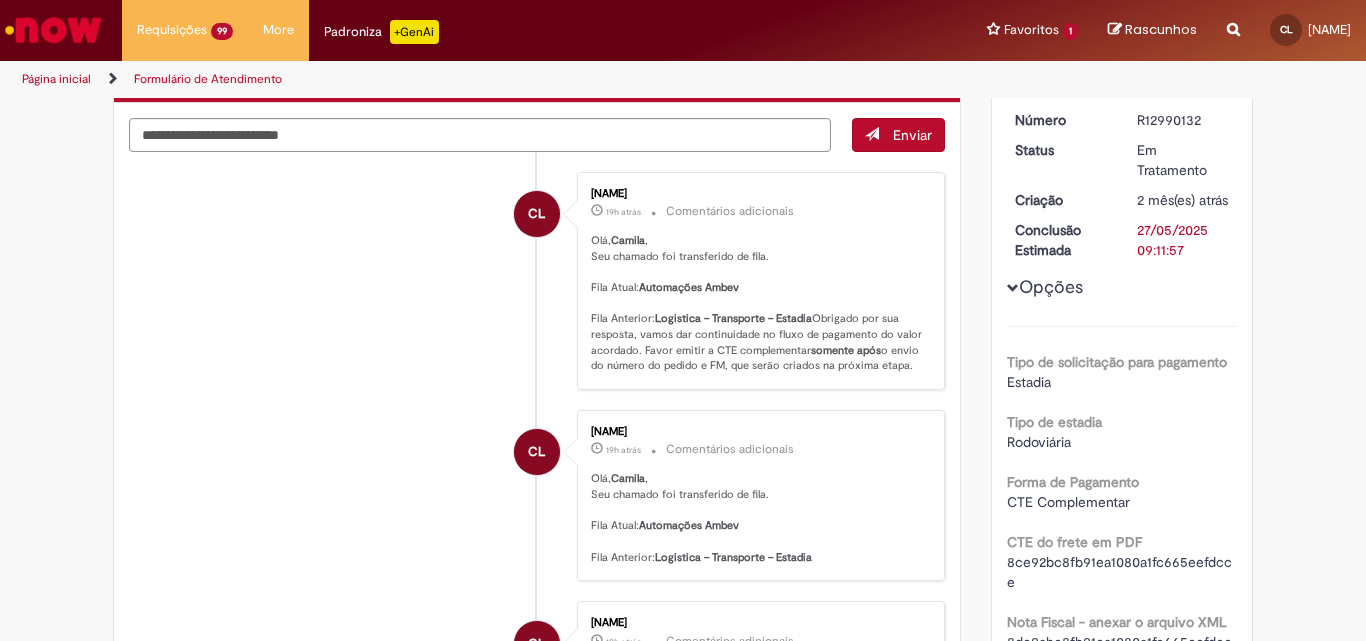 scroll, scrollTop: 0, scrollLeft: 0, axis: both 